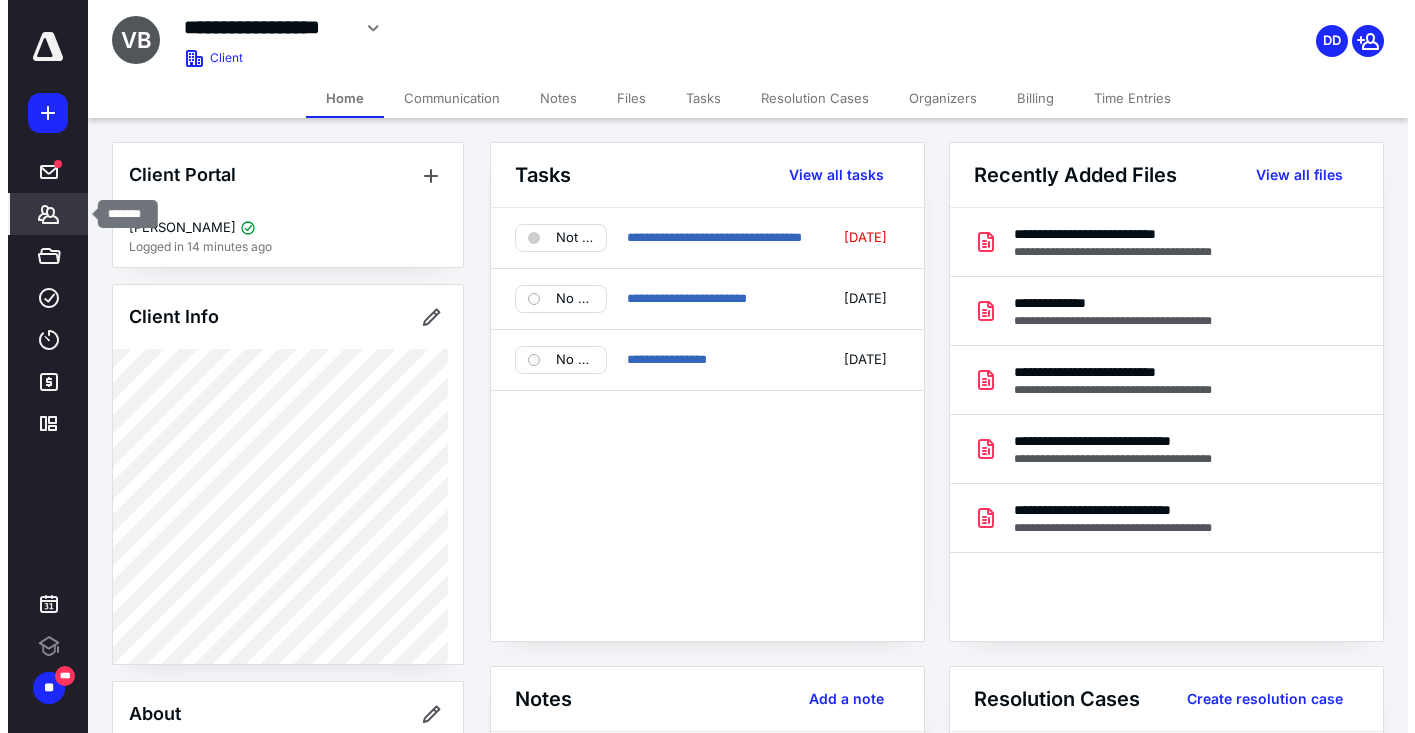 scroll, scrollTop: 0, scrollLeft: 0, axis: both 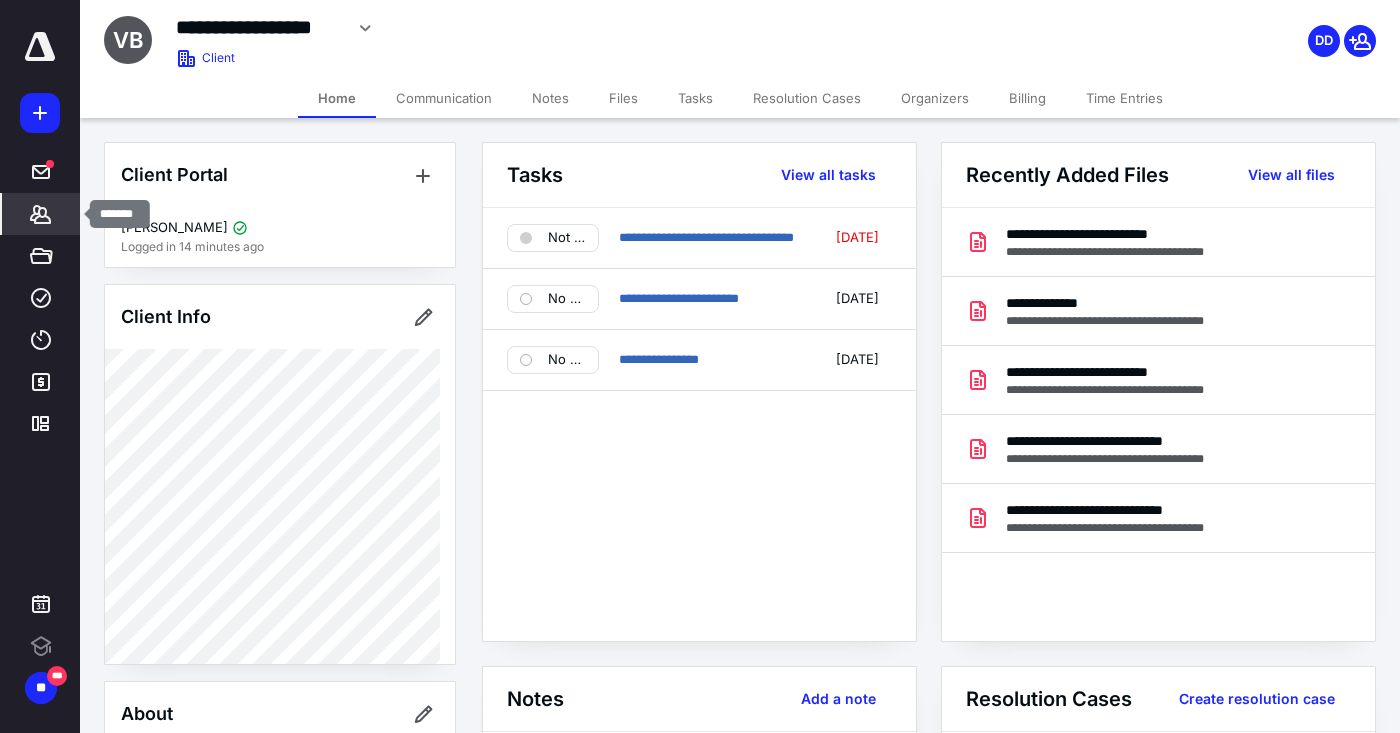 drag, startPoint x: 0, startPoint y: 0, endPoint x: 42, endPoint y: 220, distance: 223.9732 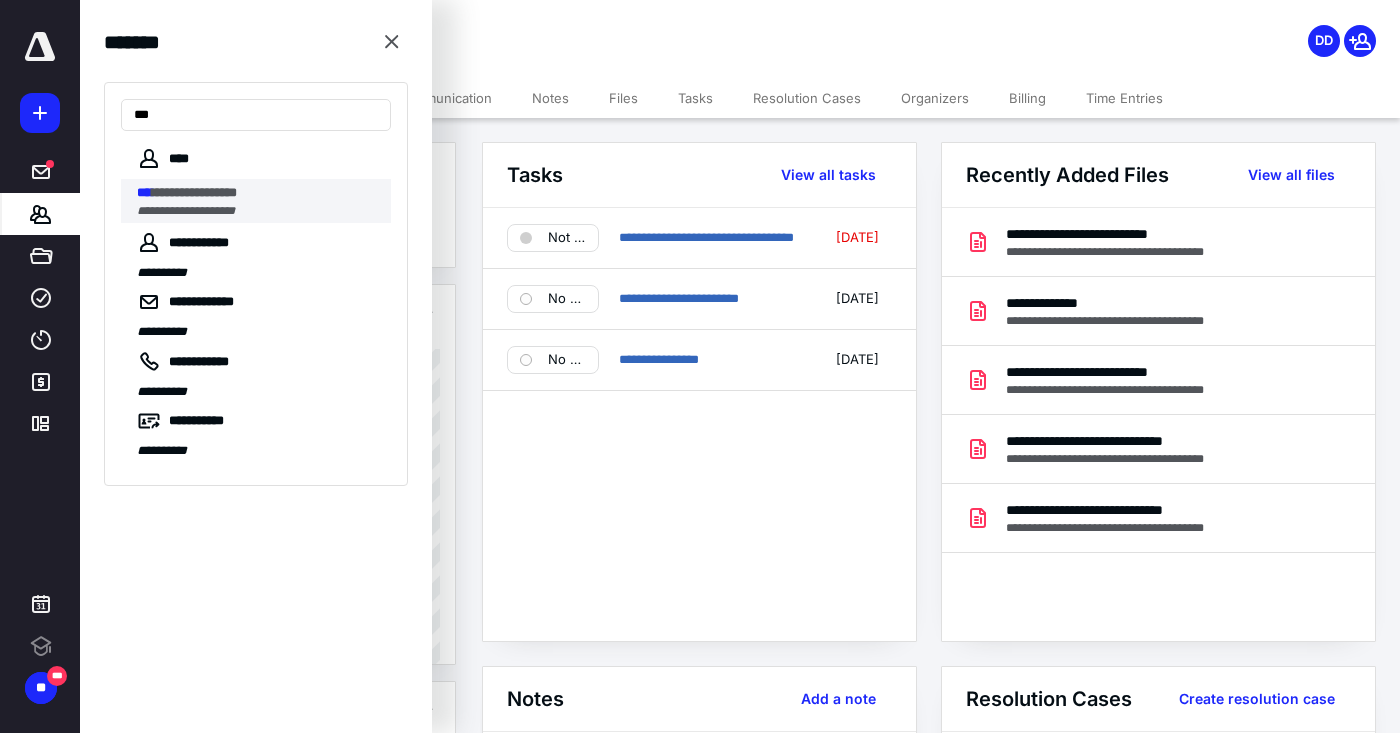 type on "***" 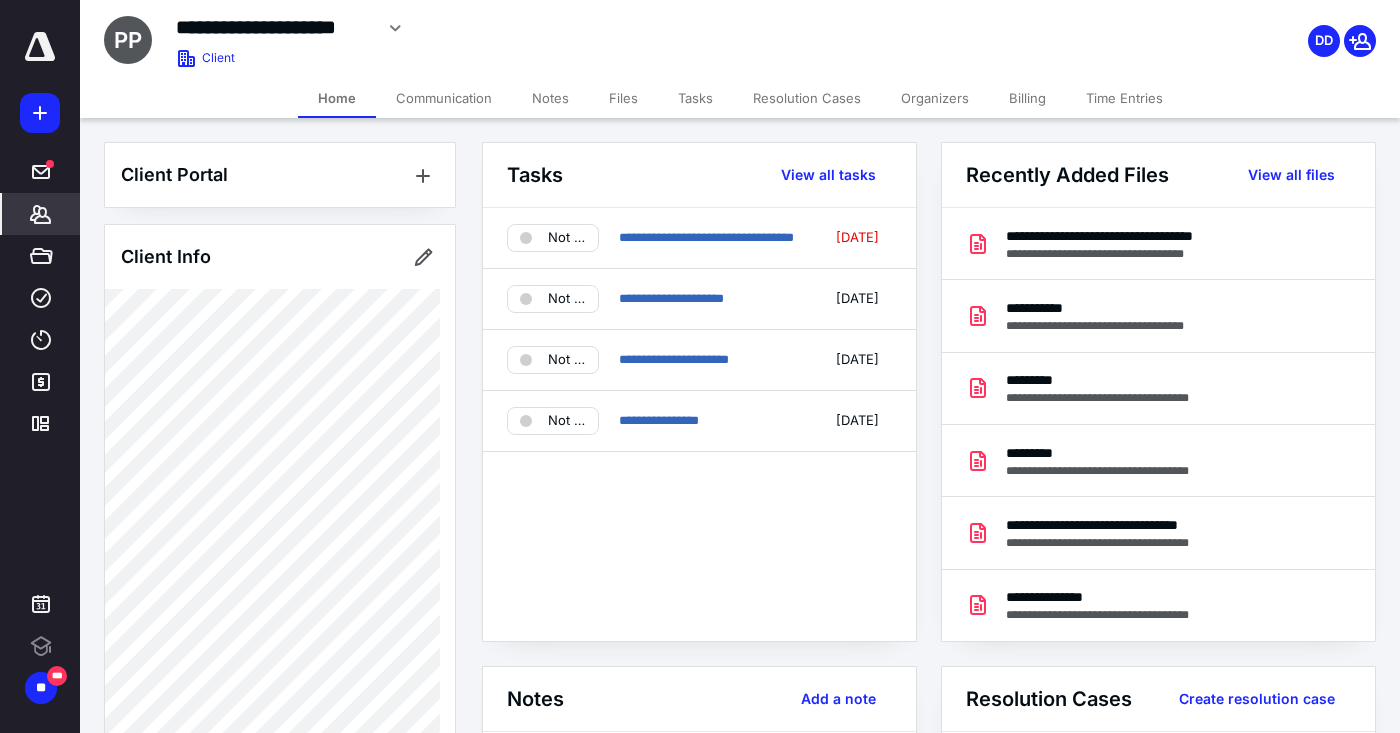 click on "Files" at bounding box center [623, 98] 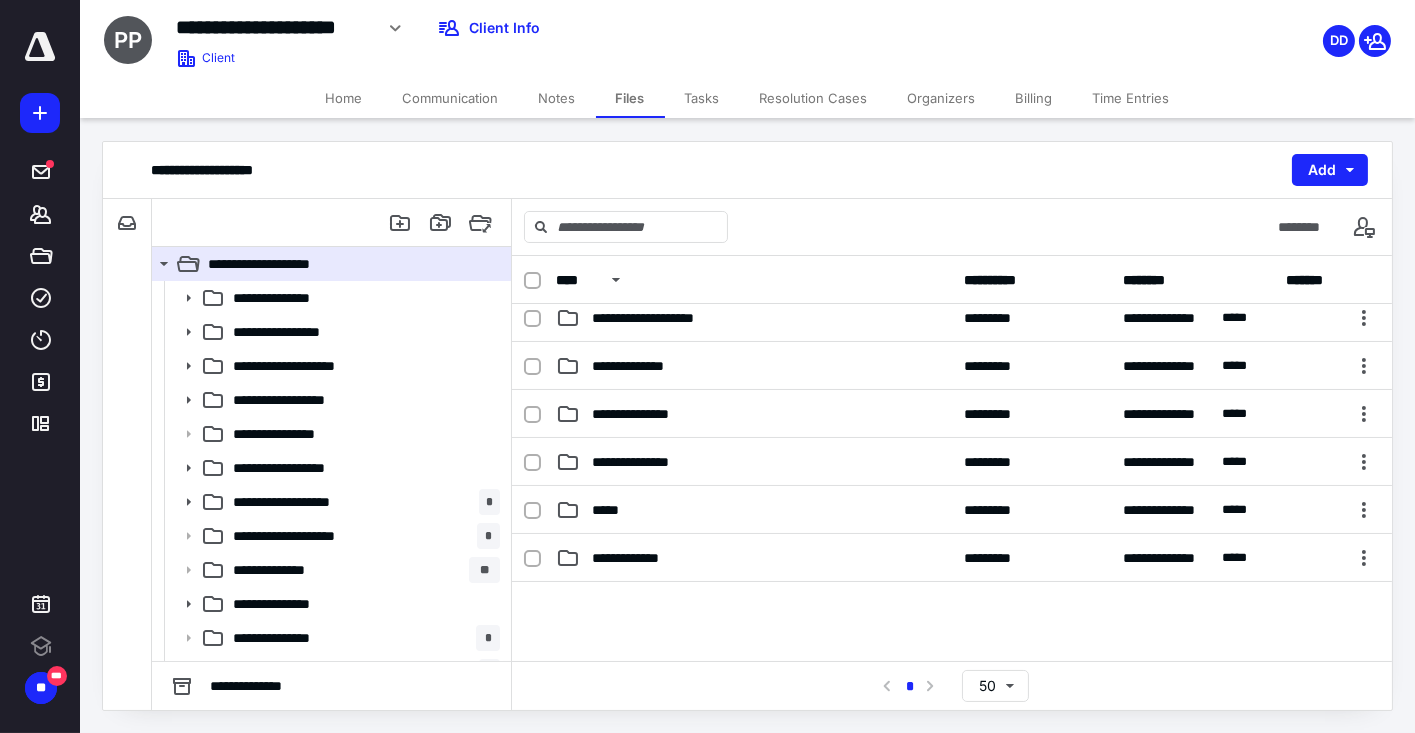 scroll, scrollTop: 470, scrollLeft: 0, axis: vertical 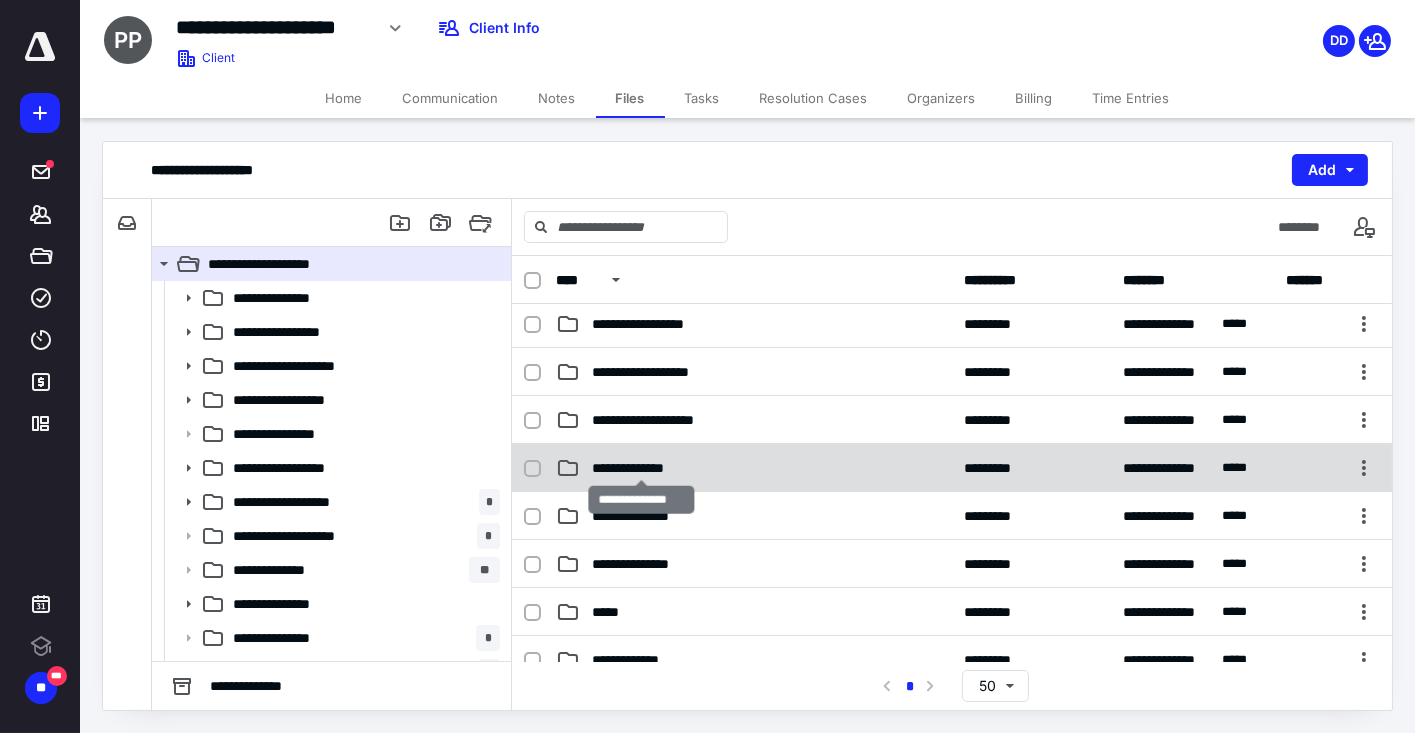click on "**********" at bounding box center [641, 468] 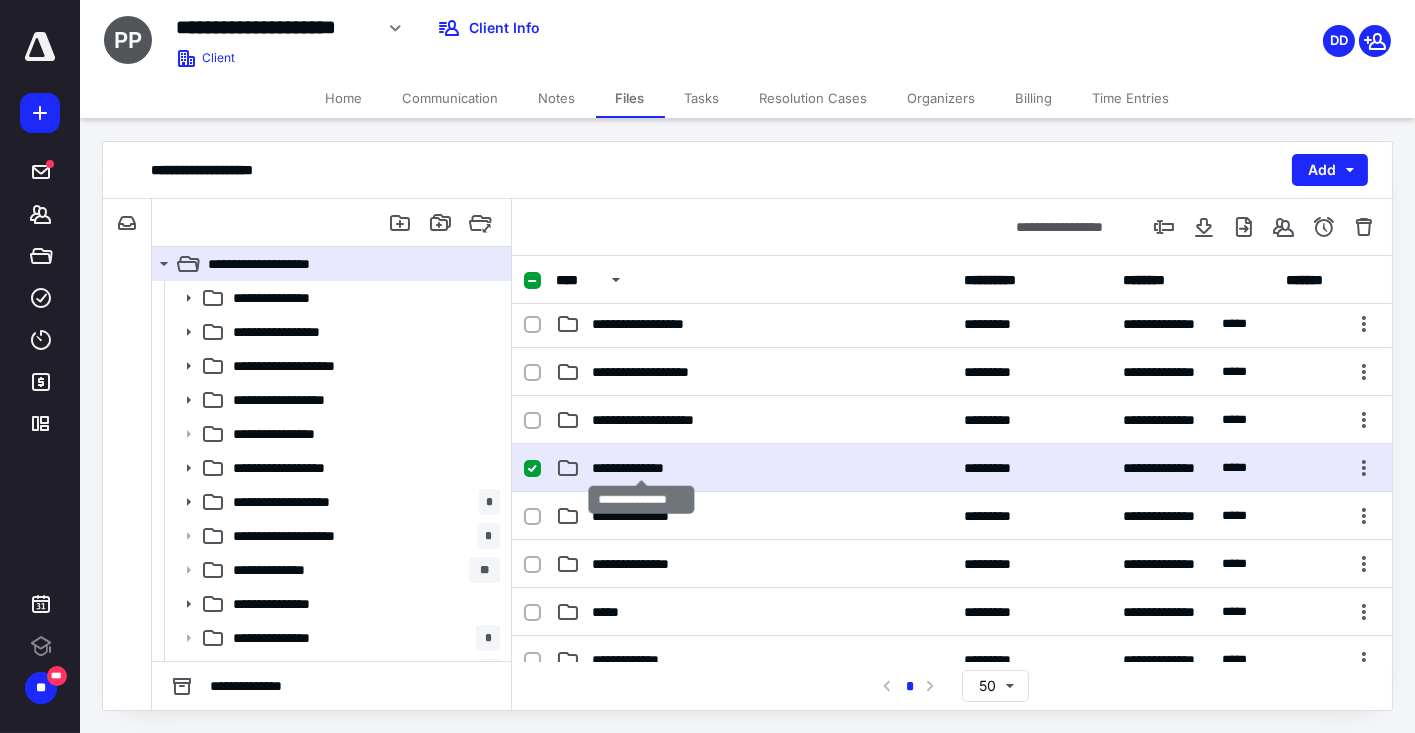 click on "**********" at bounding box center (641, 468) 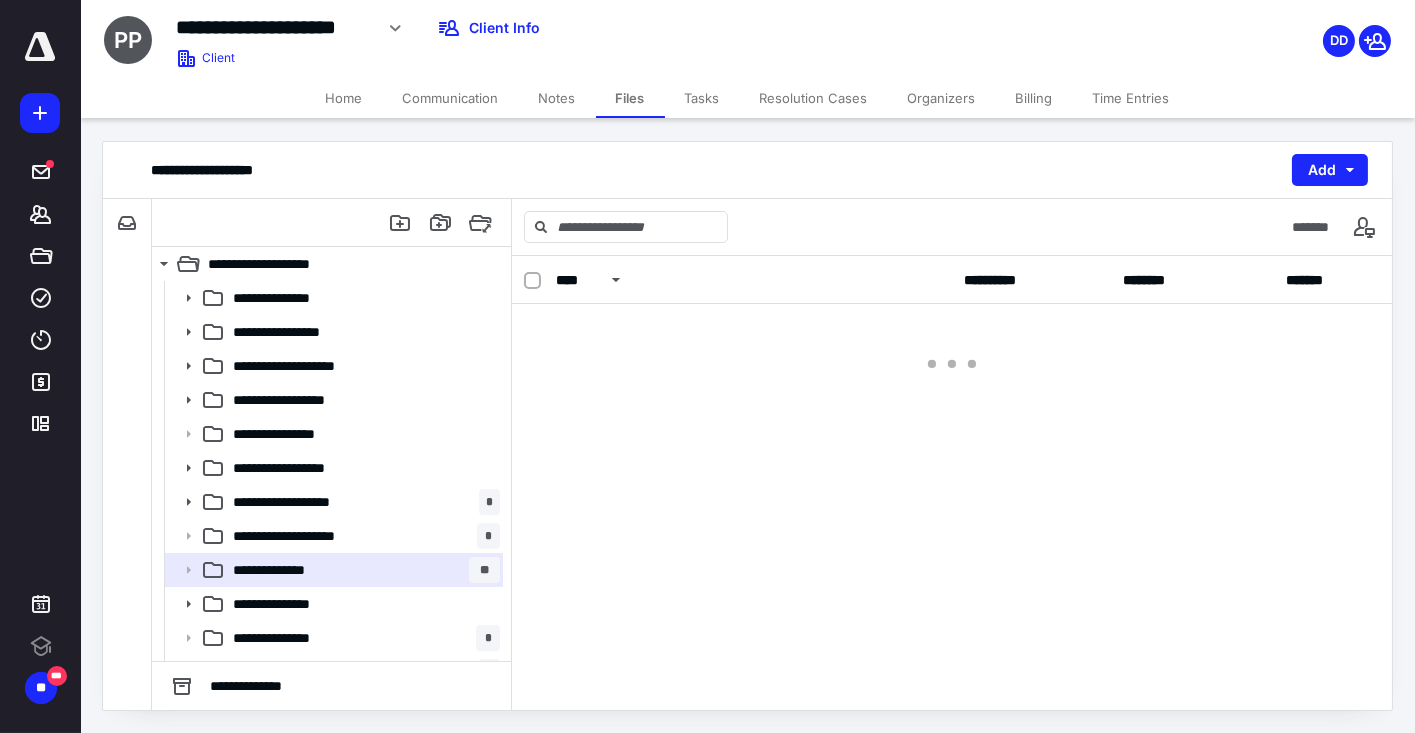 scroll, scrollTop: 0, scrollLeft: 0, axis: both 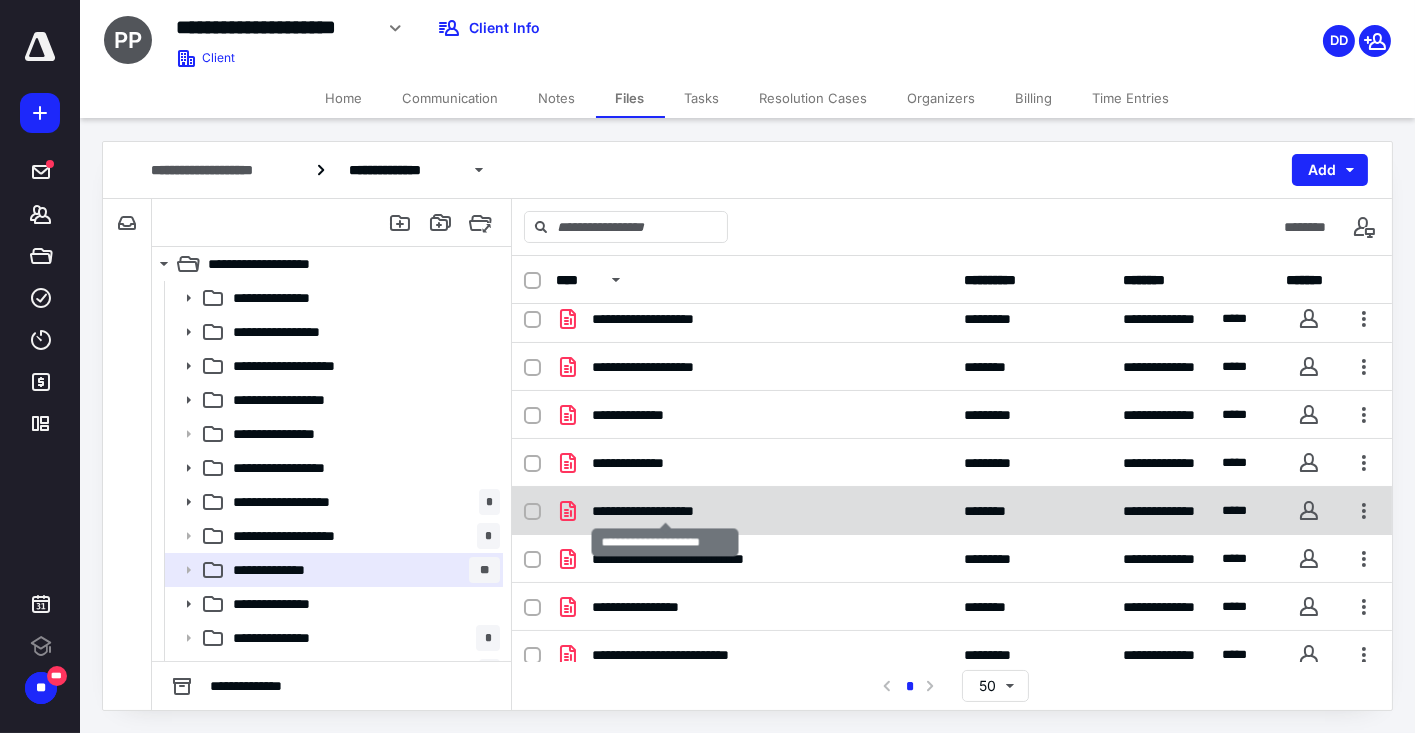 click on "**********" at bounding box center [665, 511] 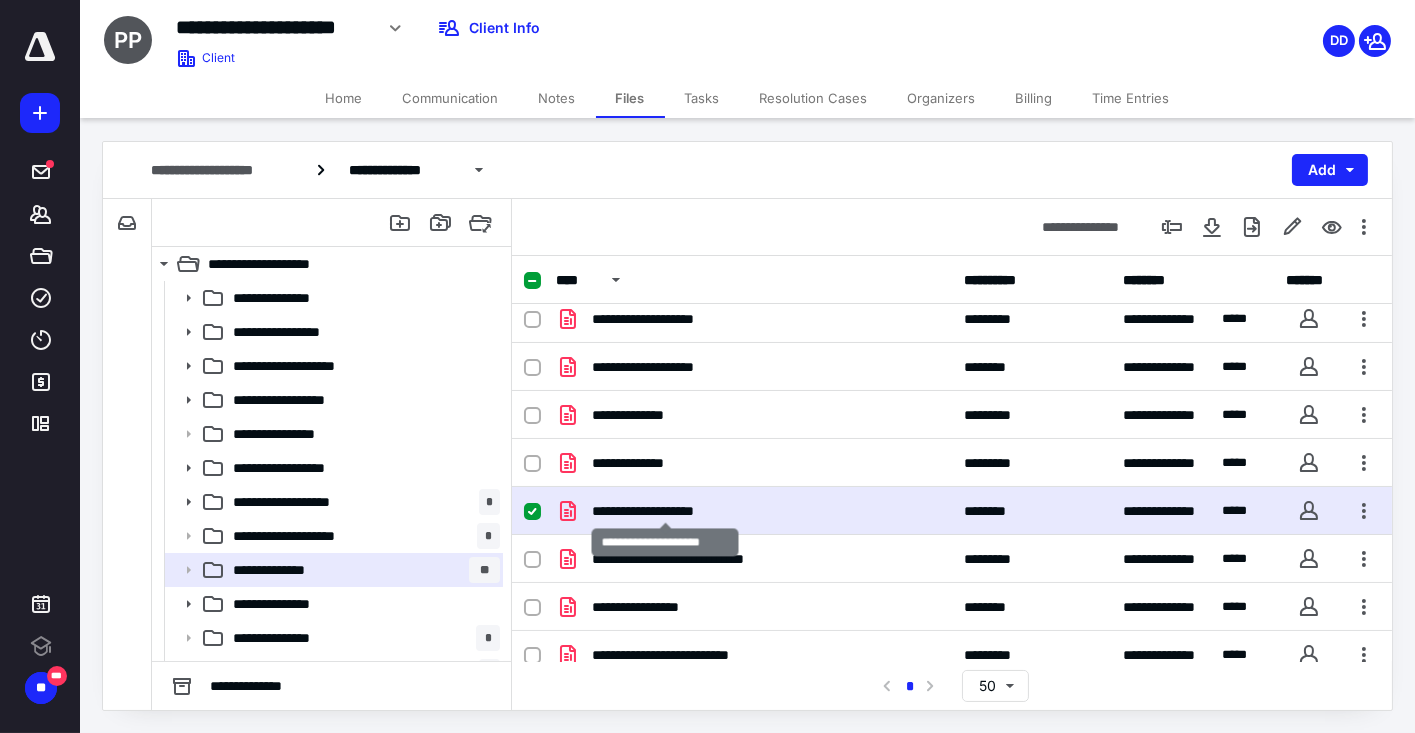 click on "**********" at bounding box center [665, 511] 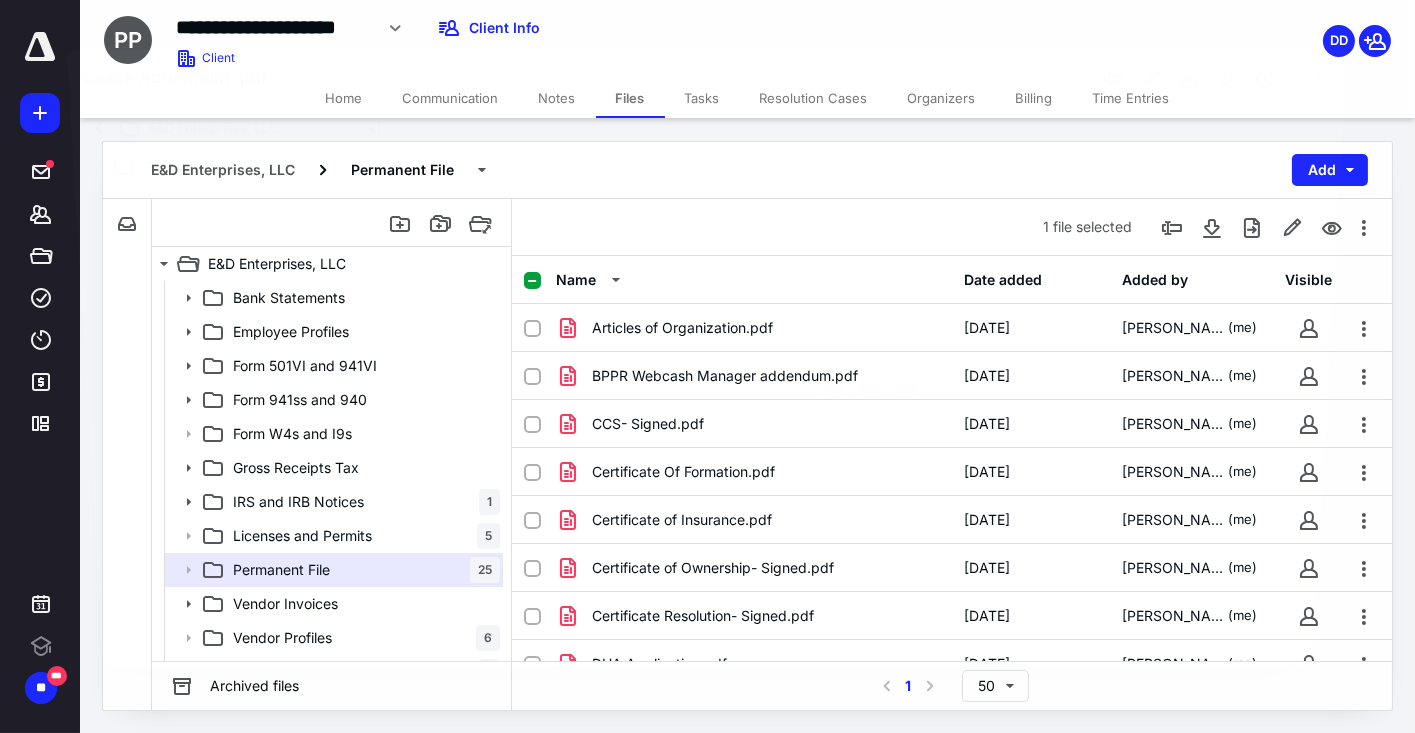 scroll, scrollTop: 537, scrollLeft: 0, axis: vertical 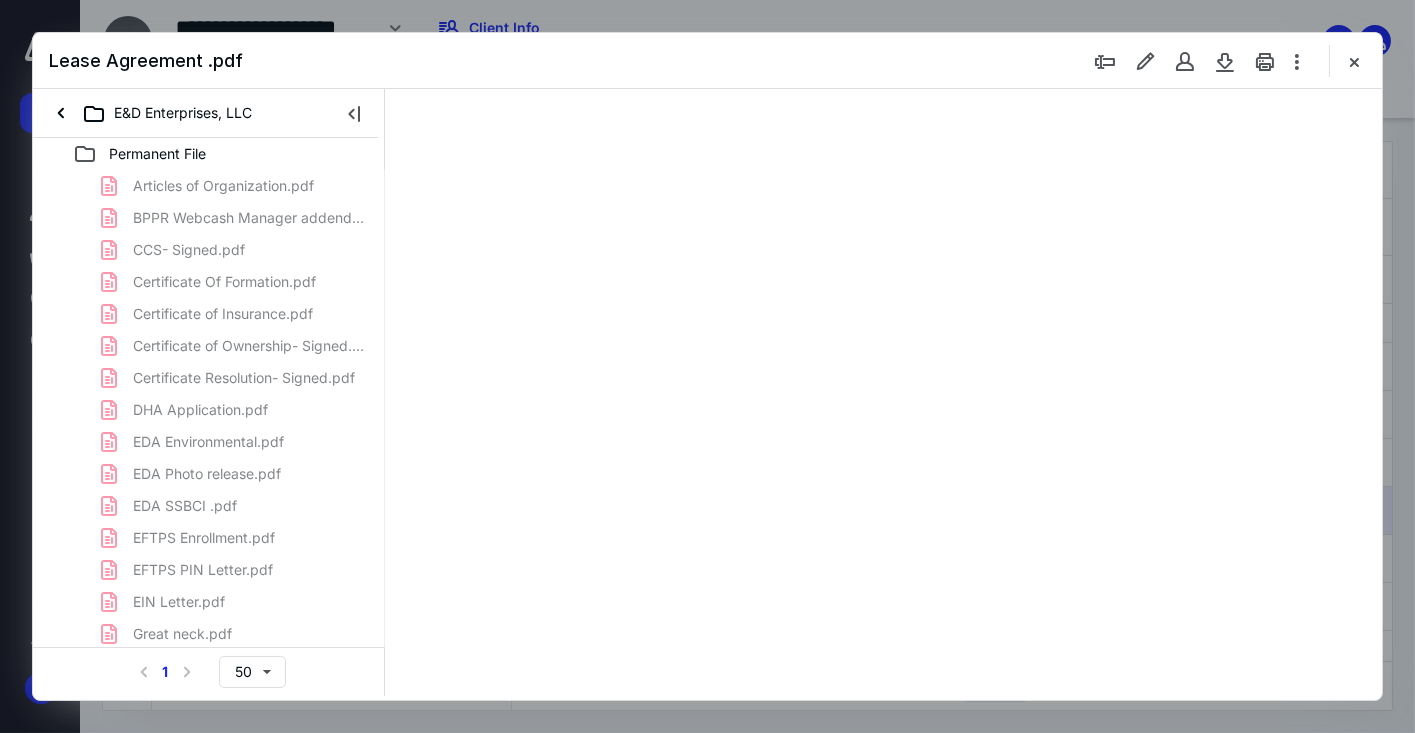 type on "67" 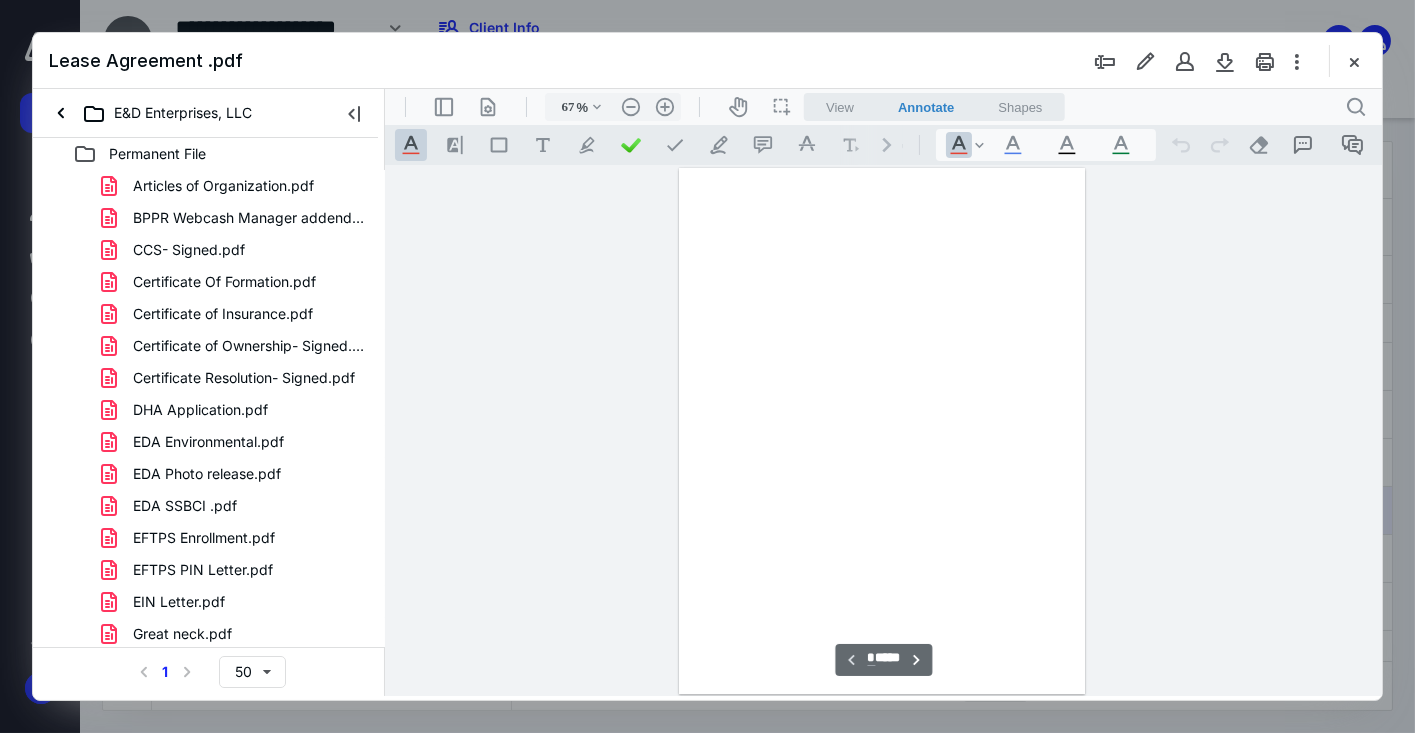 scroll, scrollTop: 79, scrollLeft: 0, axis: vertical 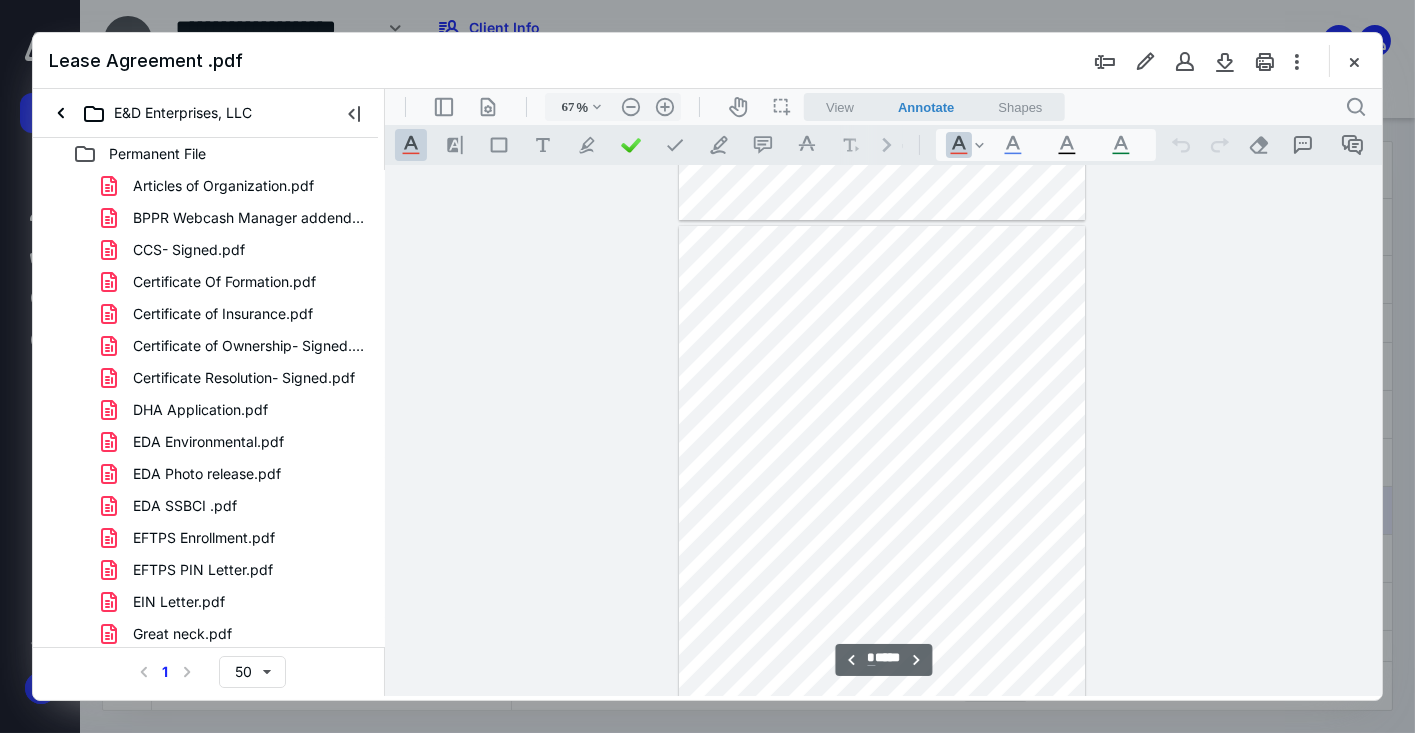 type on "*" 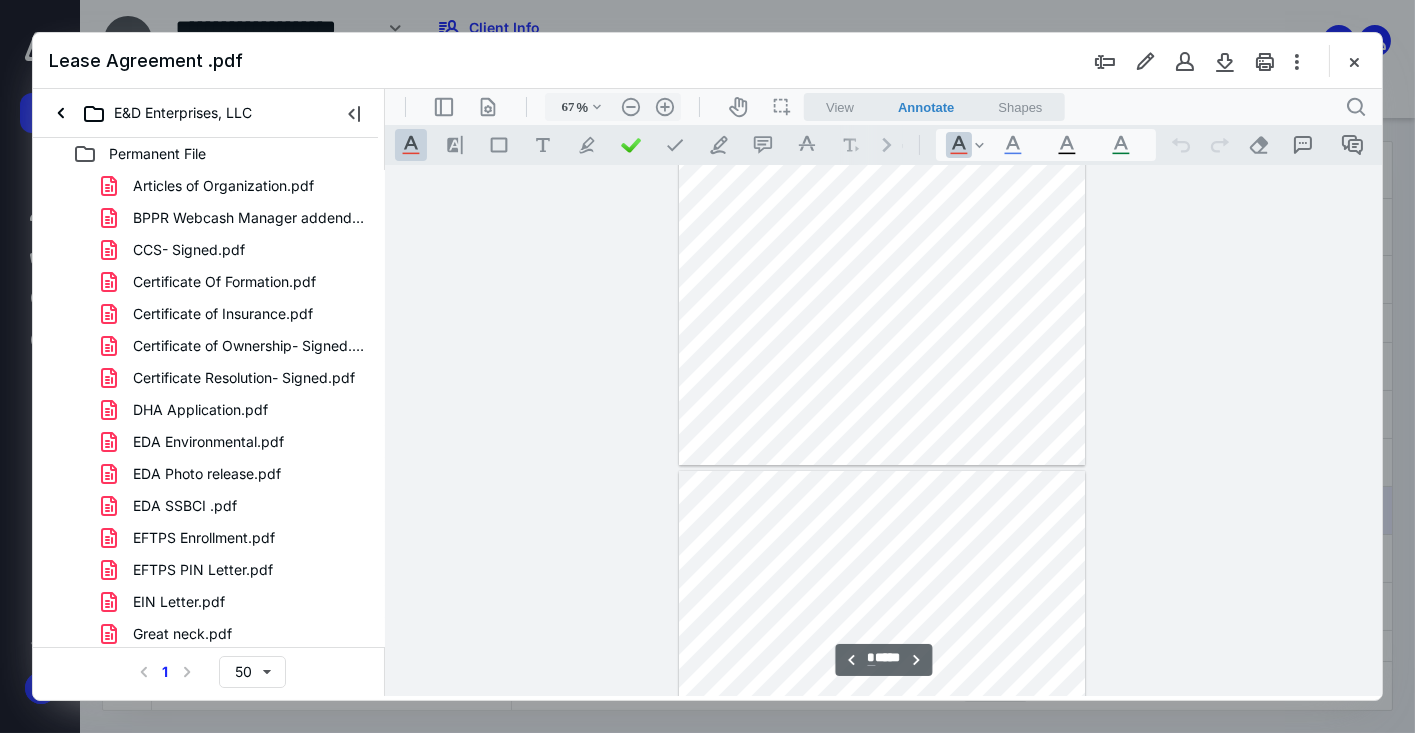 scroll, scrollTop: 34, scrollLeft: 0, axis: vertical 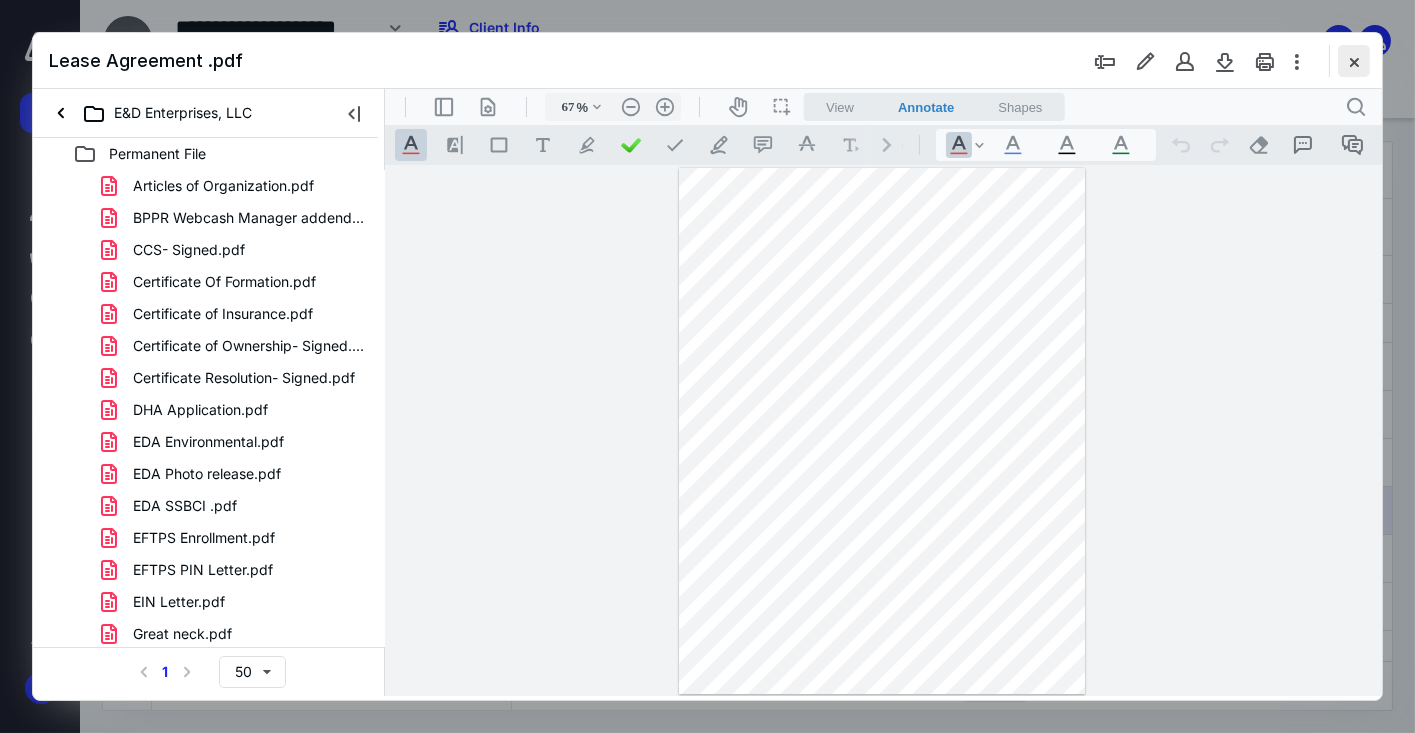 click at bounding box center [1354, 61] 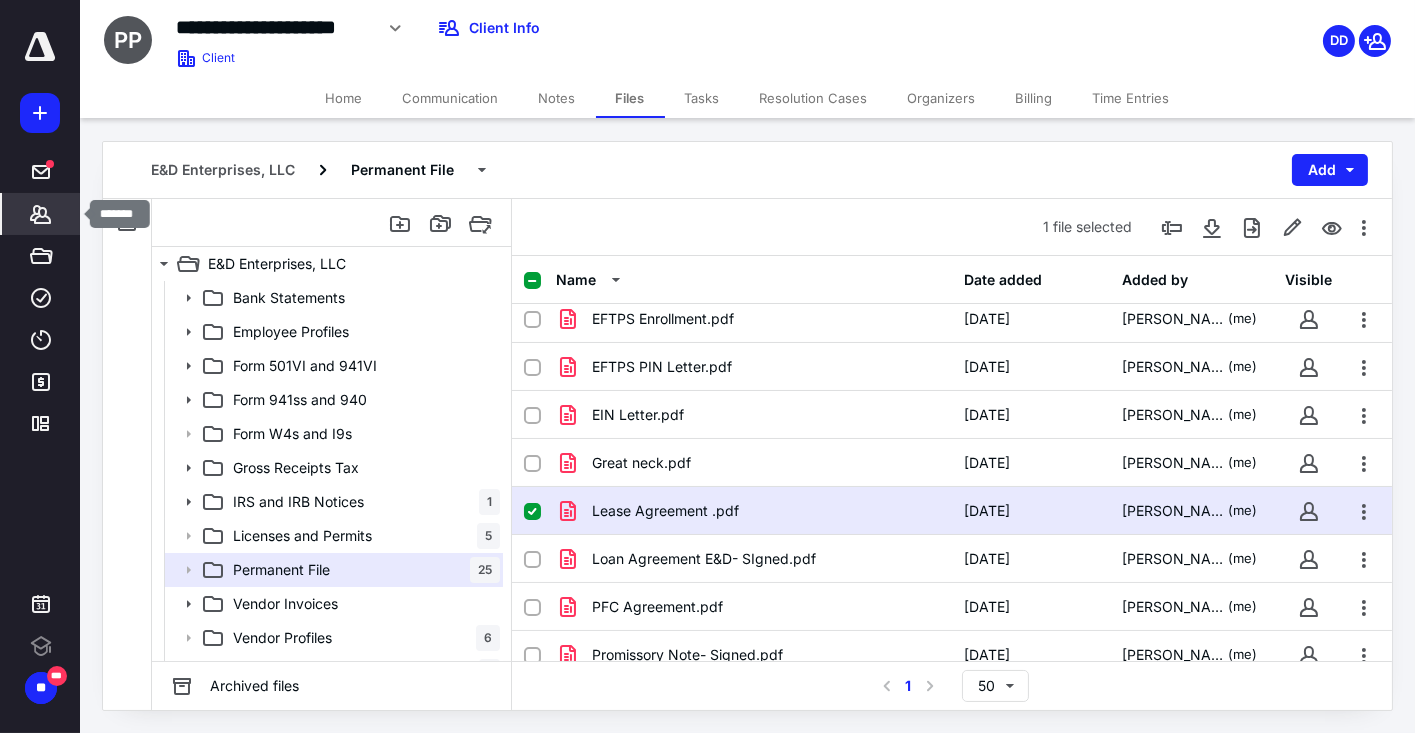 click 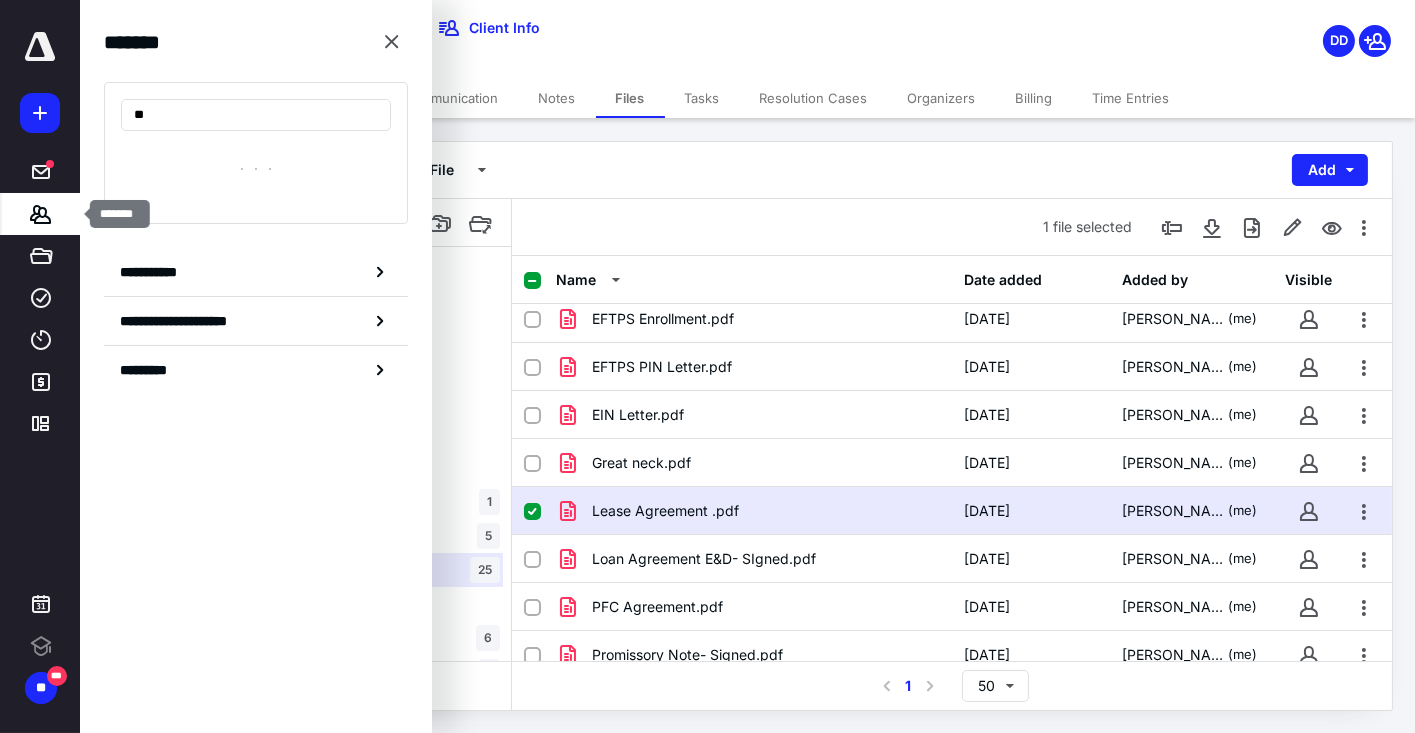 type on "*" 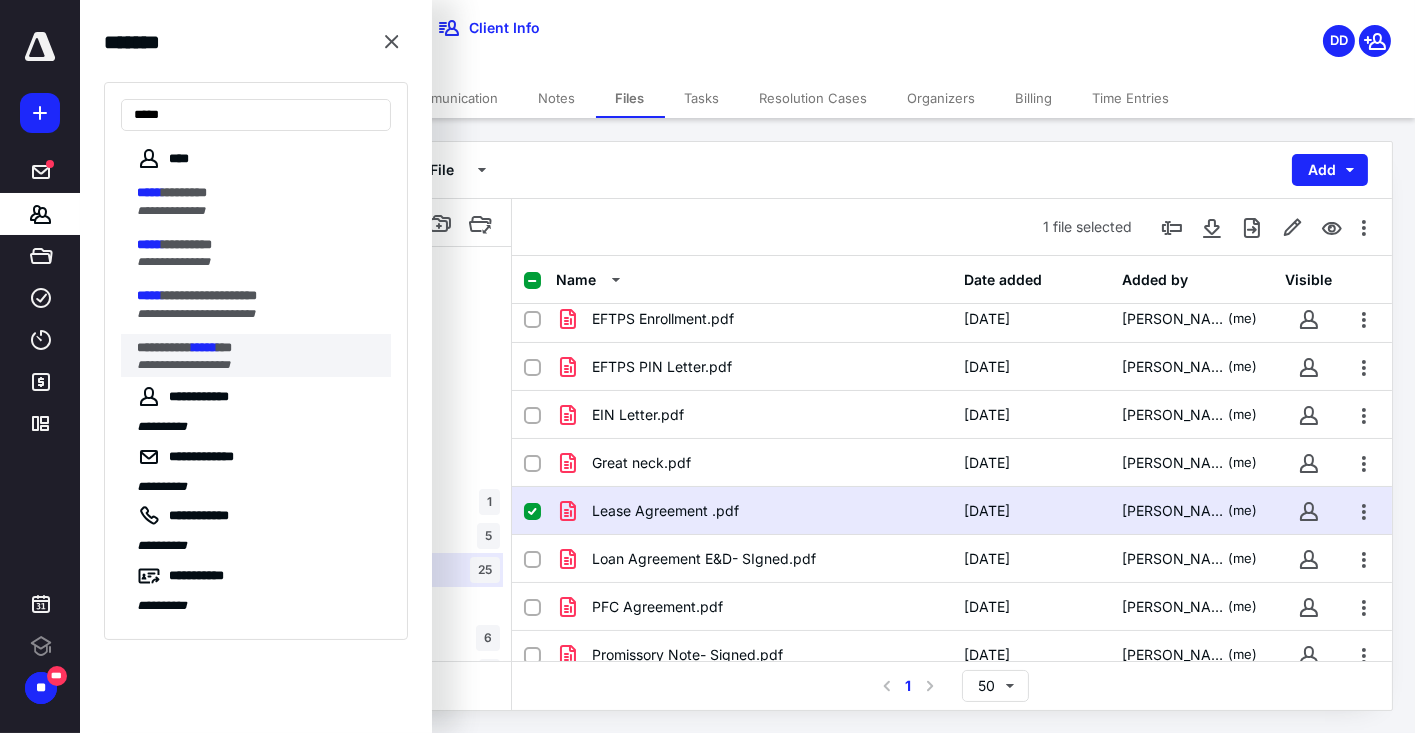 type on "*****" 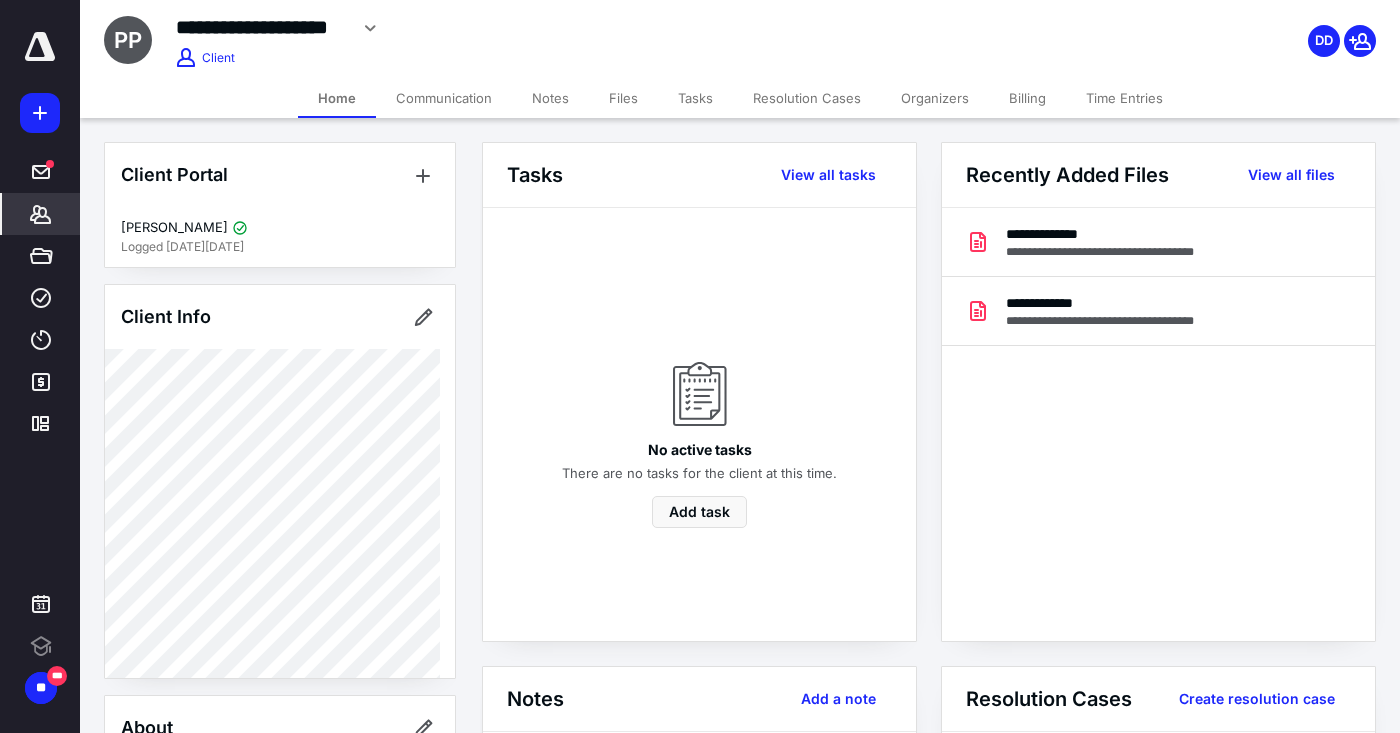 click on "Communication" at bounding box center [444, 98] 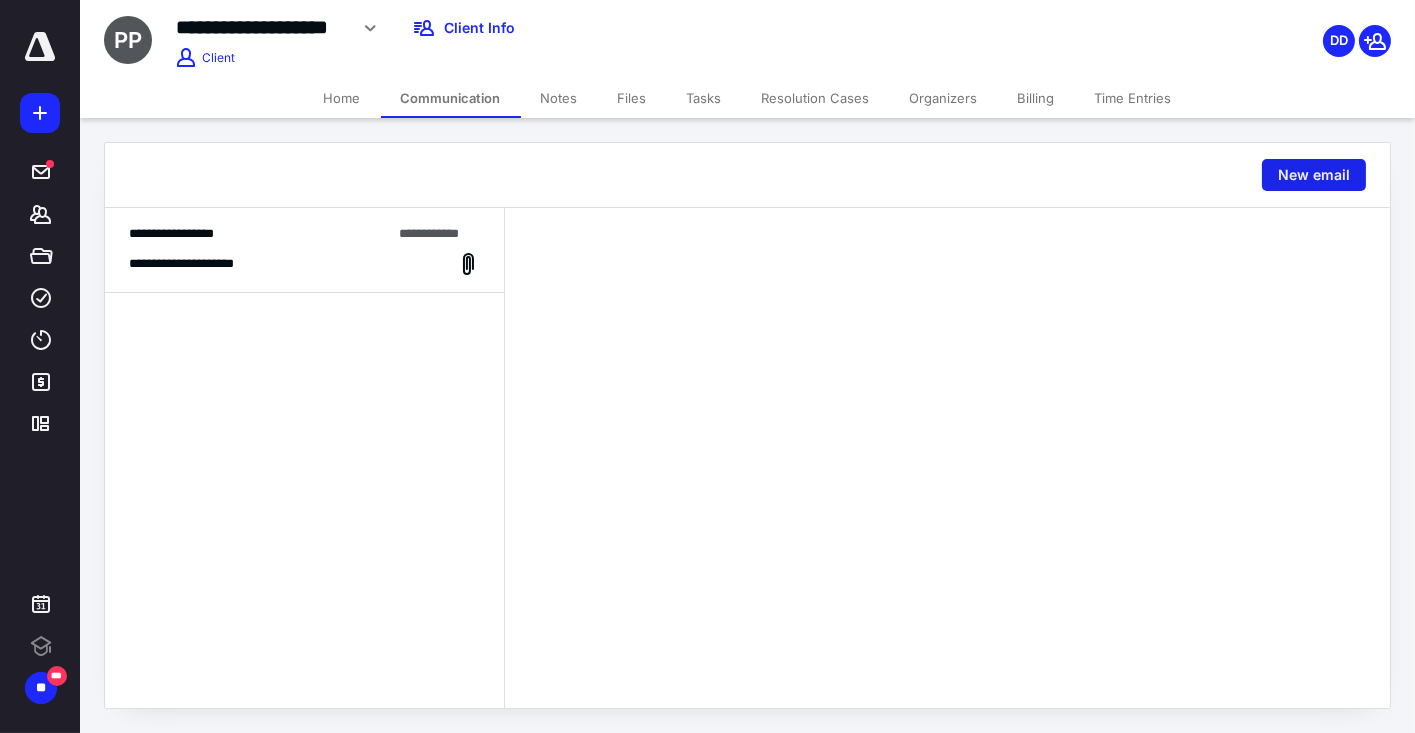 click on "New email" at bounding box center [1314, 175] 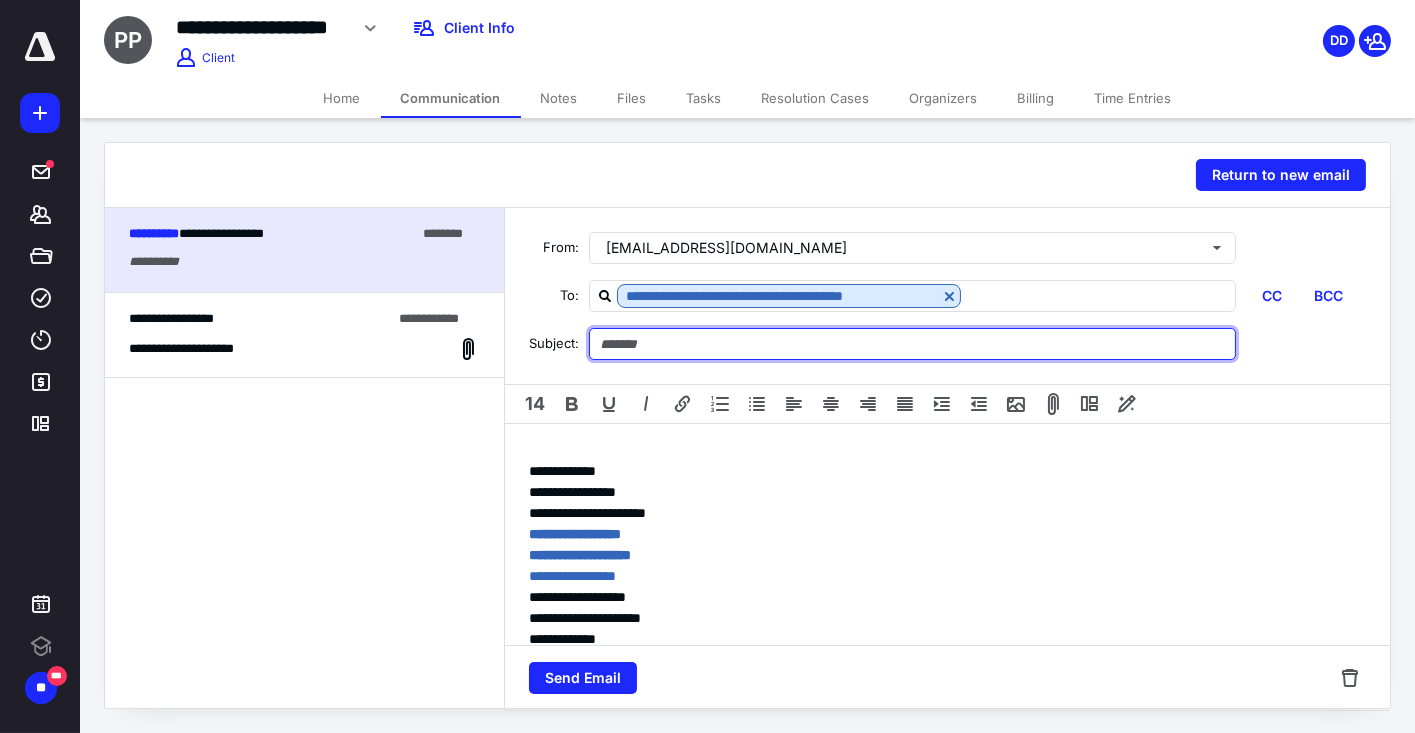 click at bounding box center (912, 344) 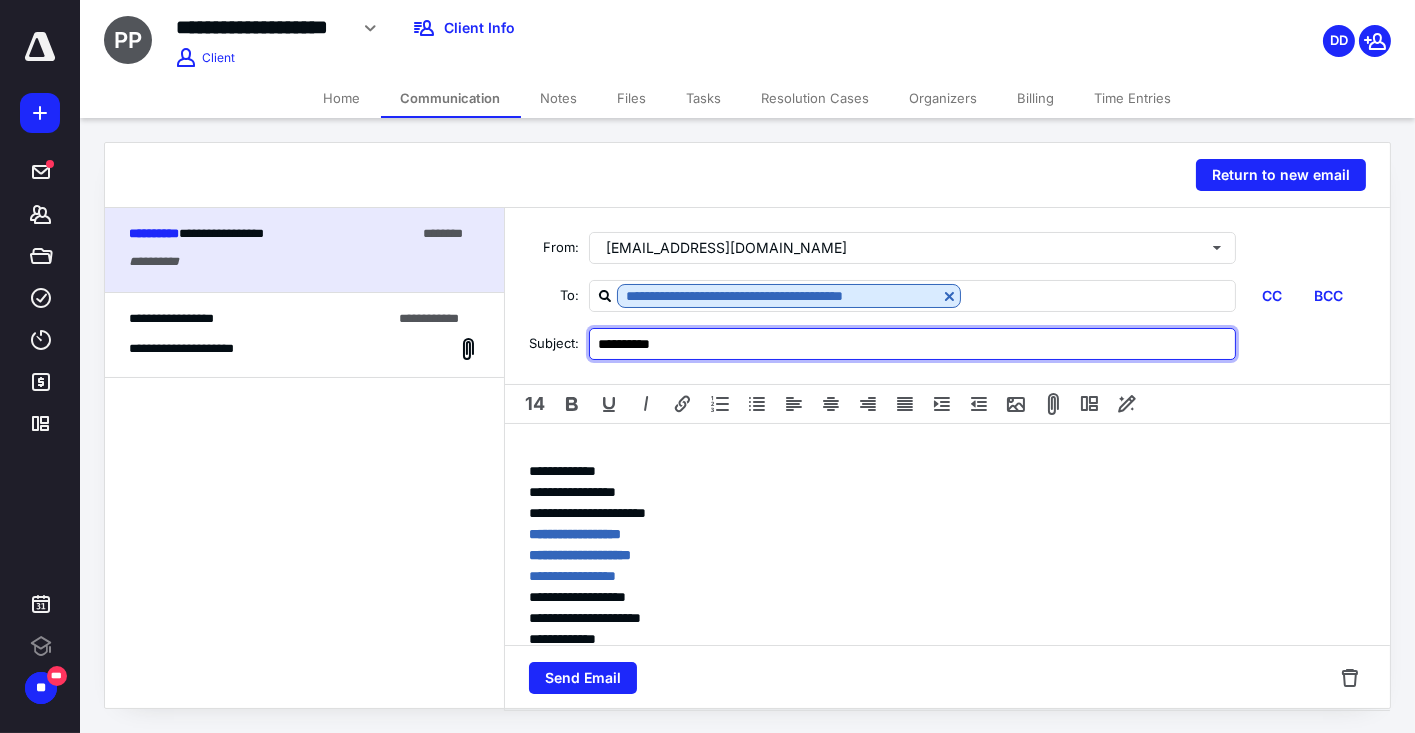 type on "**********" 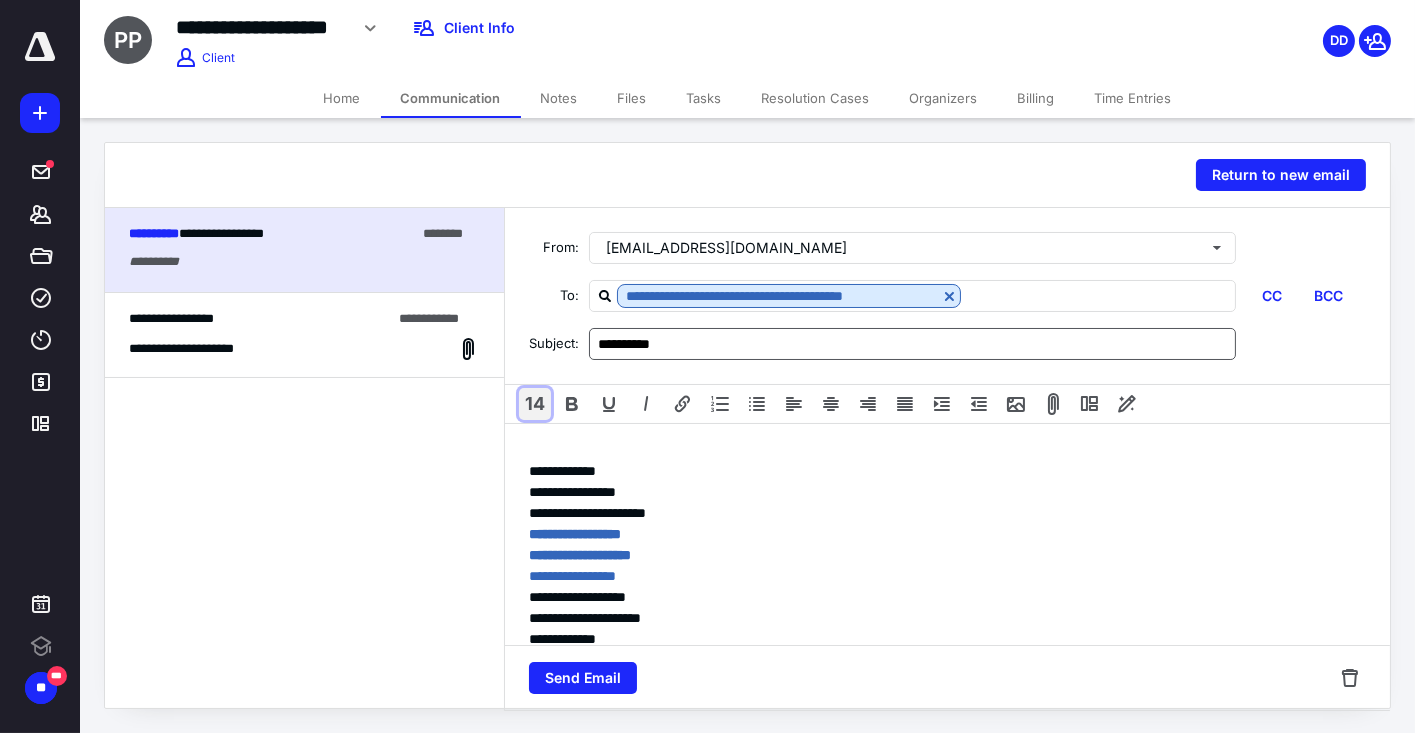 type 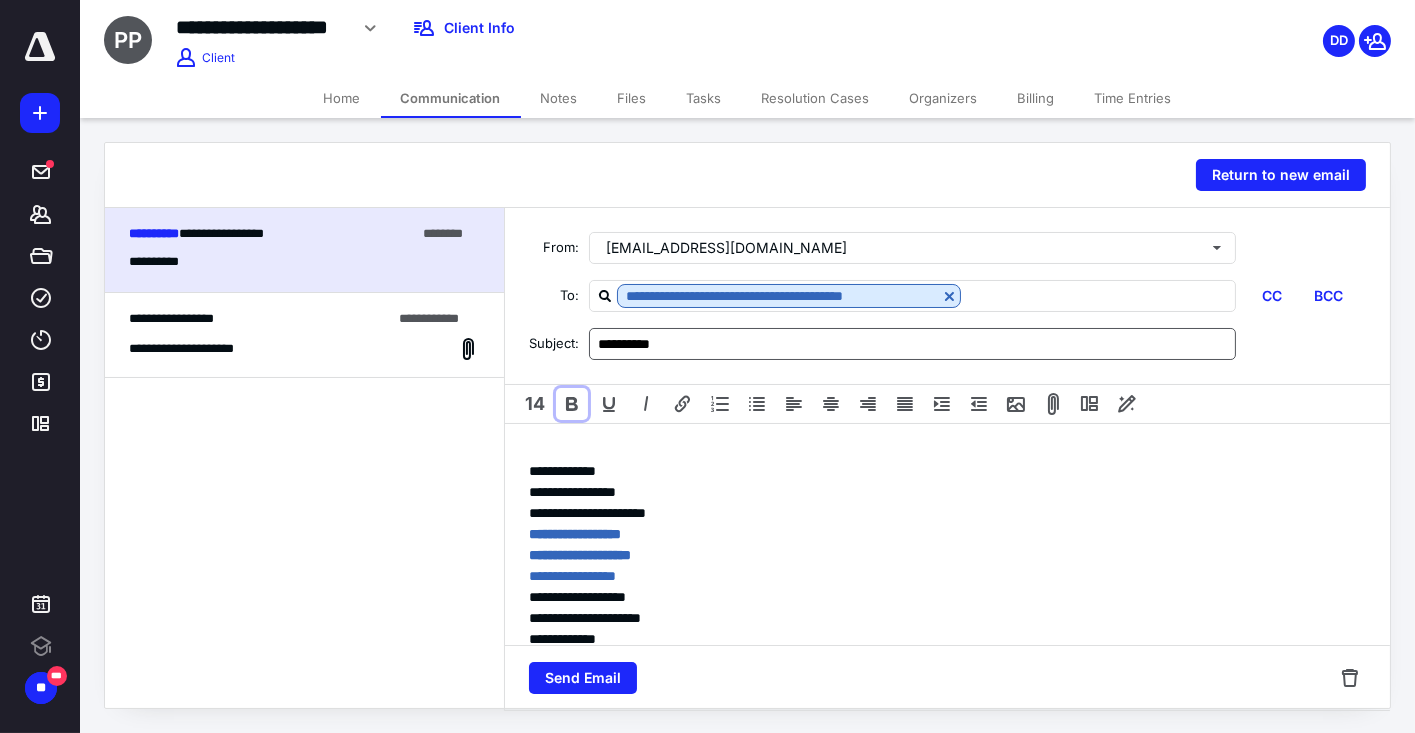 type 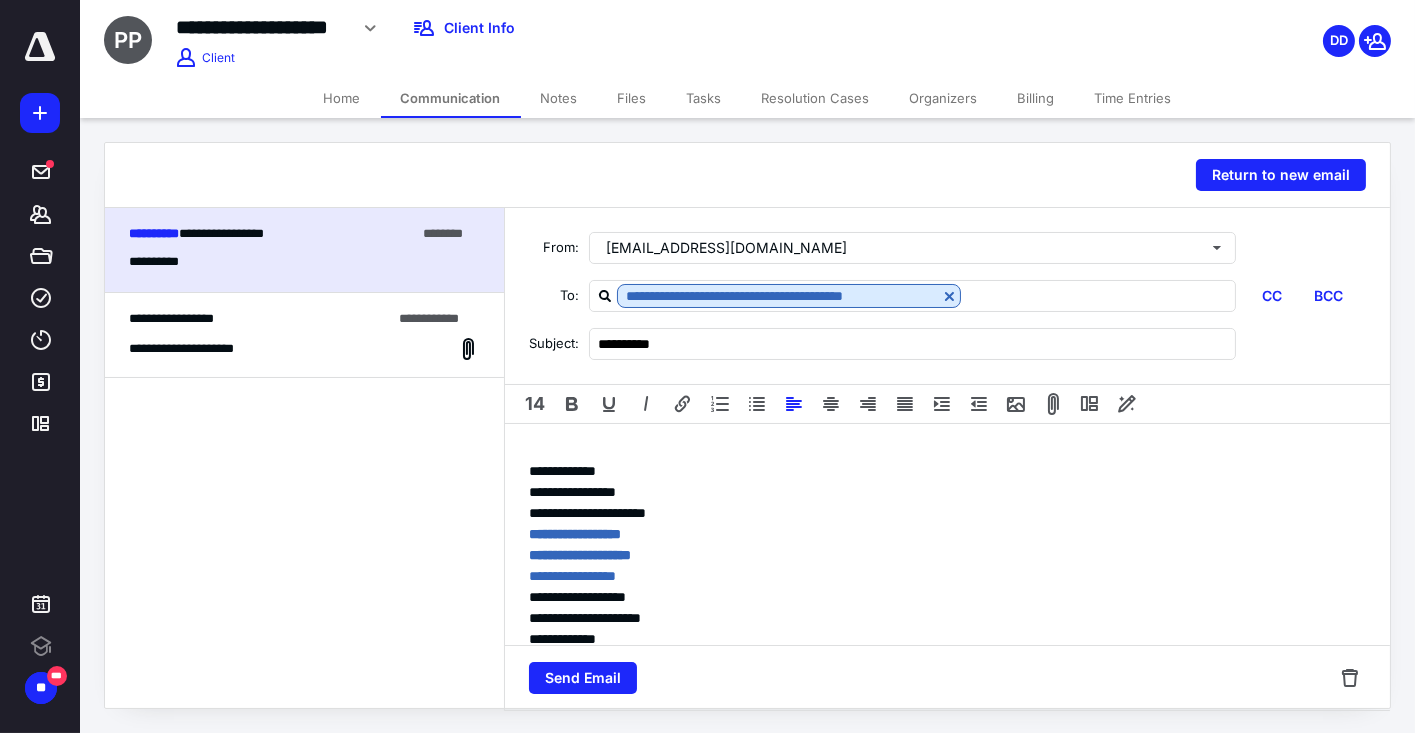 click on "**********" at bounding box center (947, 629) 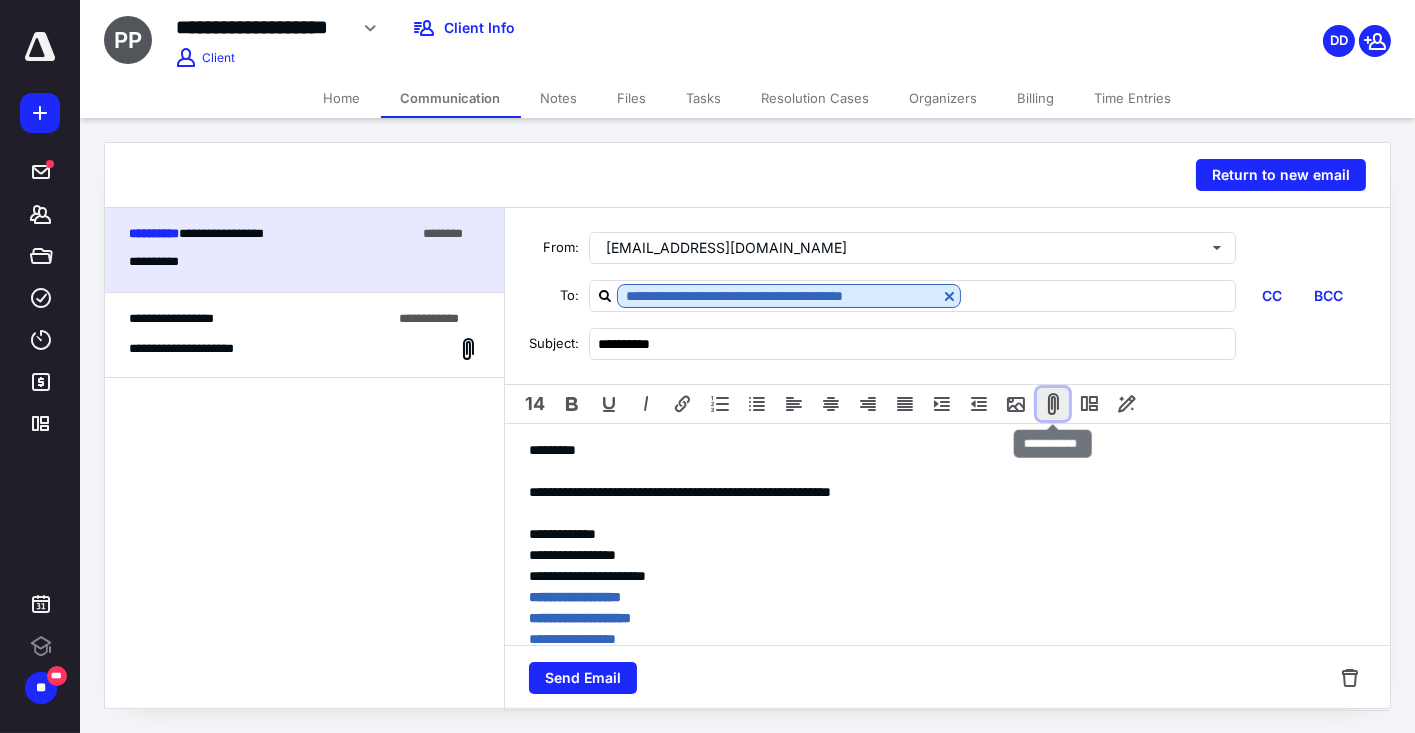 click at bounding box center [1053, 404] 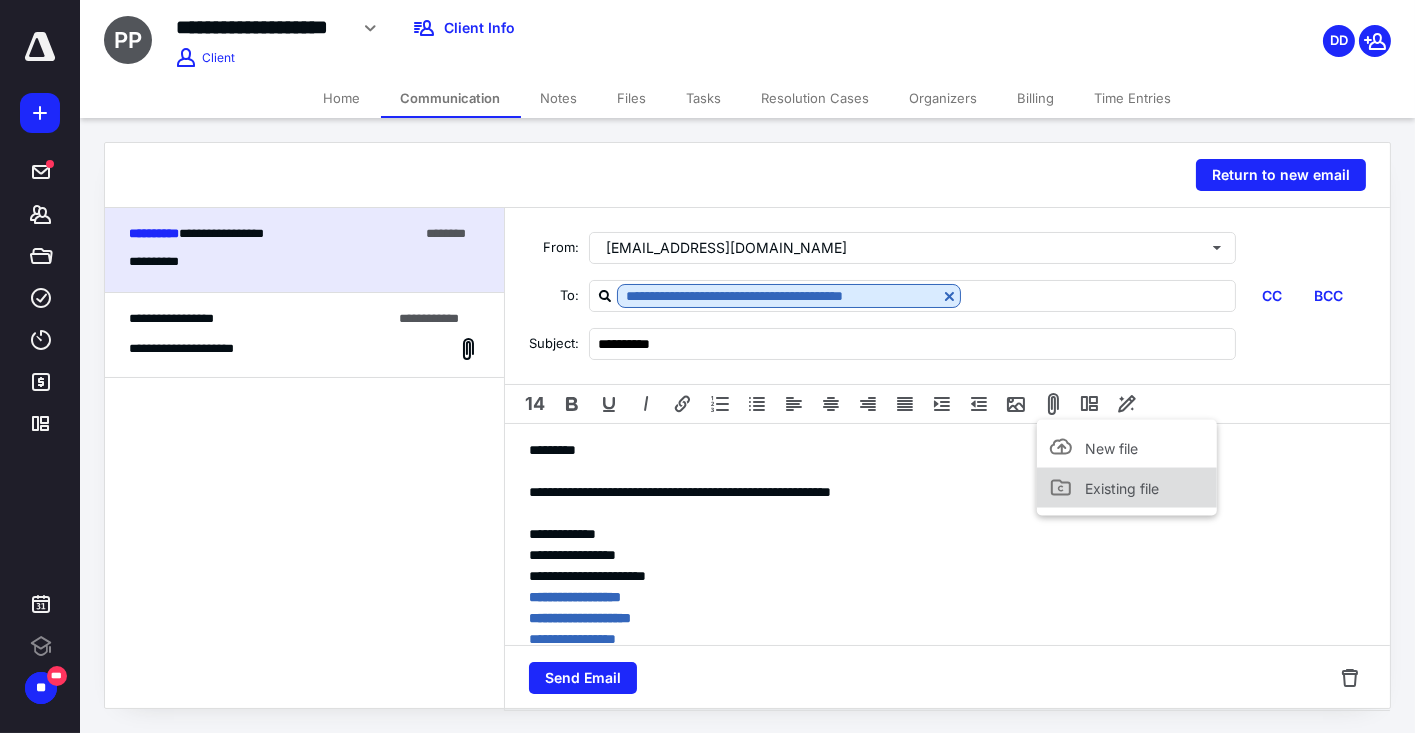click on "Existing file" at bounding box center (1122, 487) 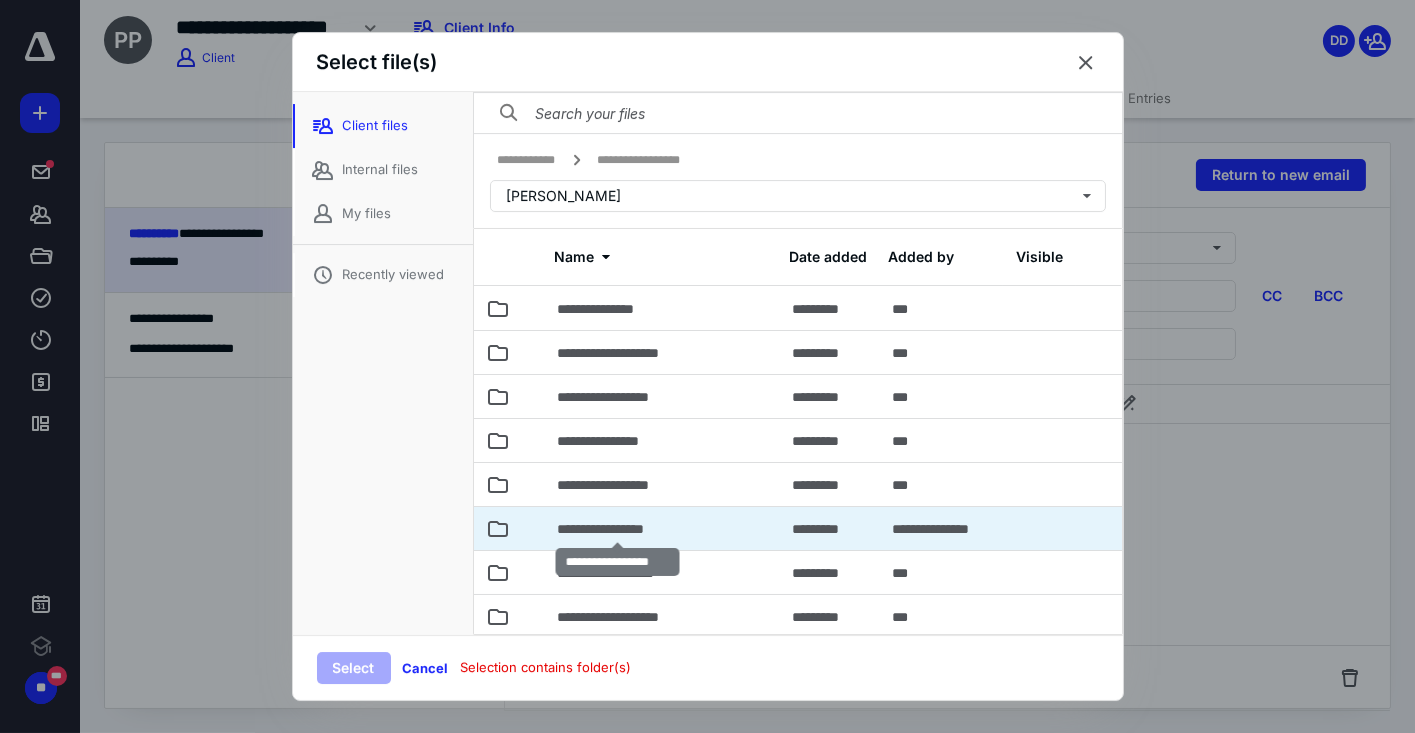 click on "**********" at bounding box center (618, 529) 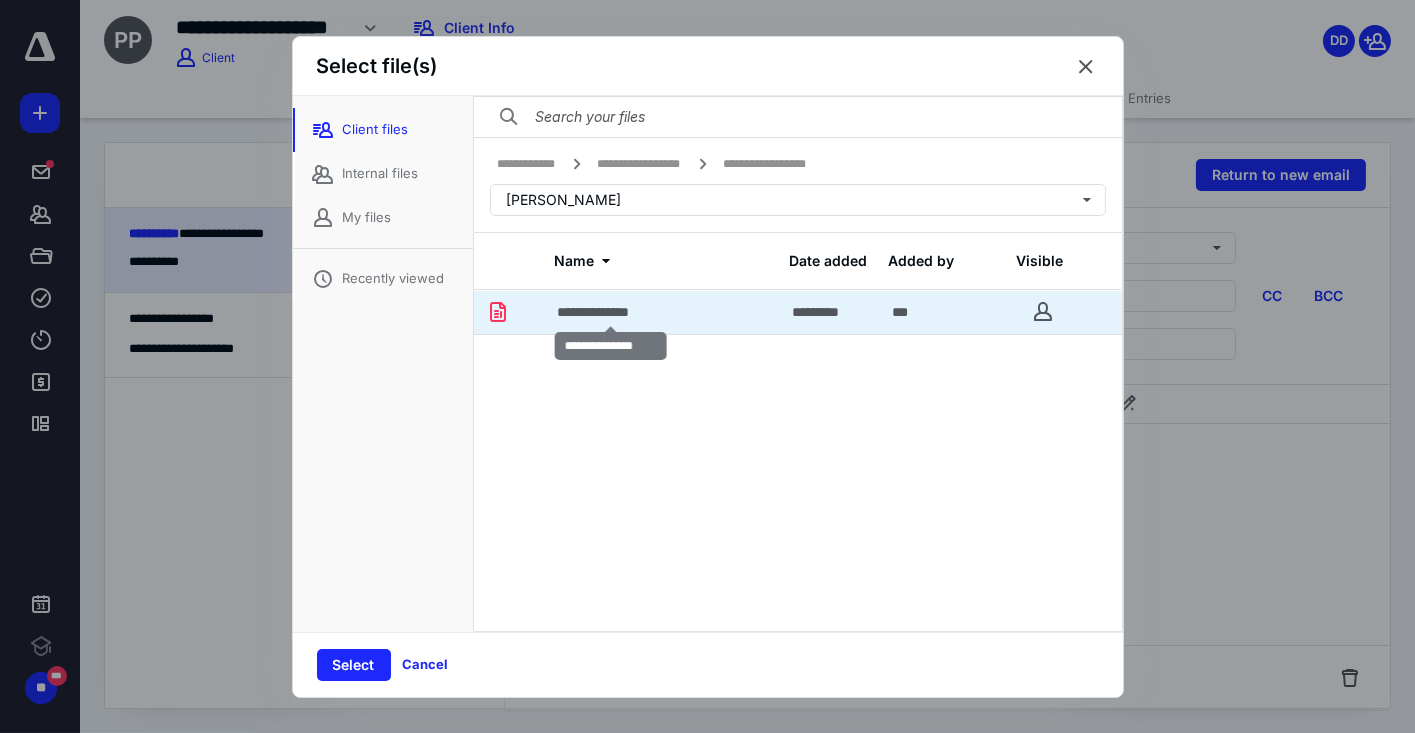 click on "**********" at bounding box center (611, 312) 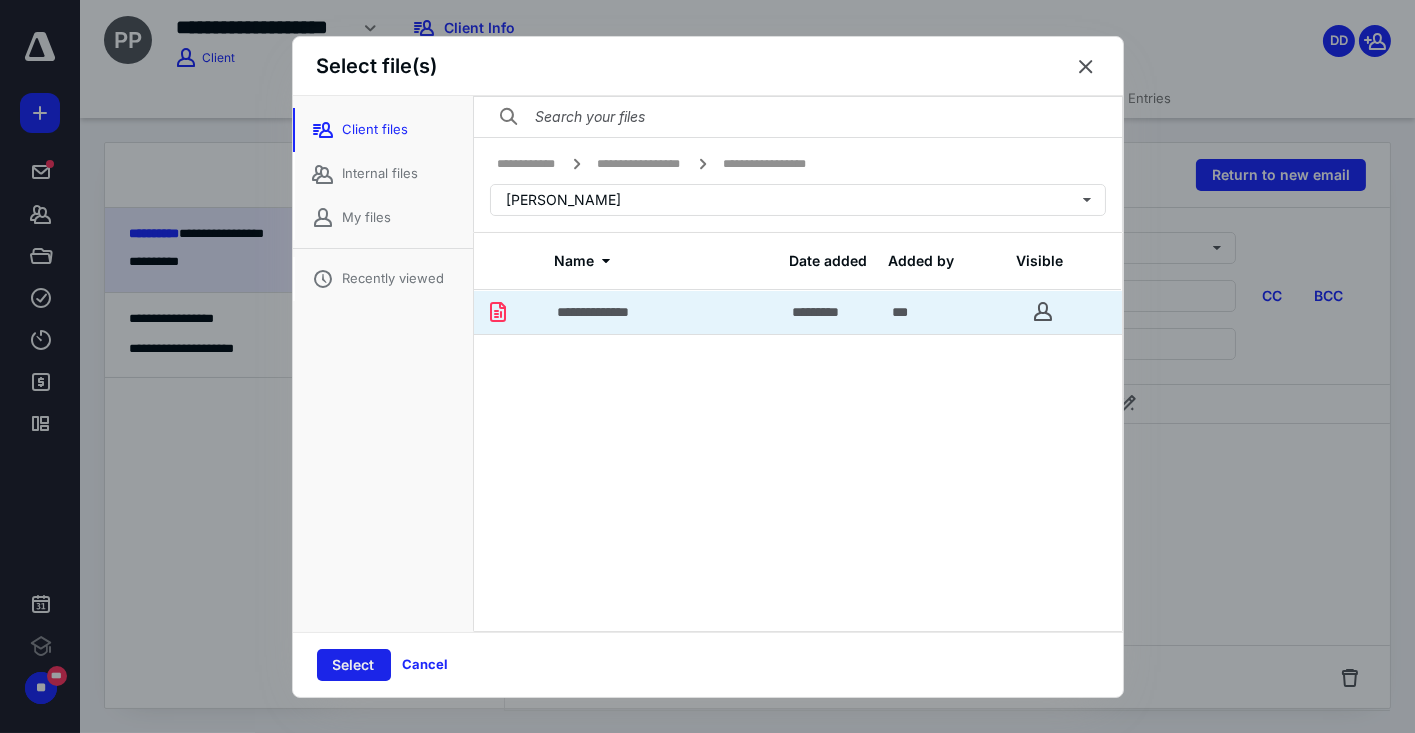 click on "Select" at bounding box center [354, 665] 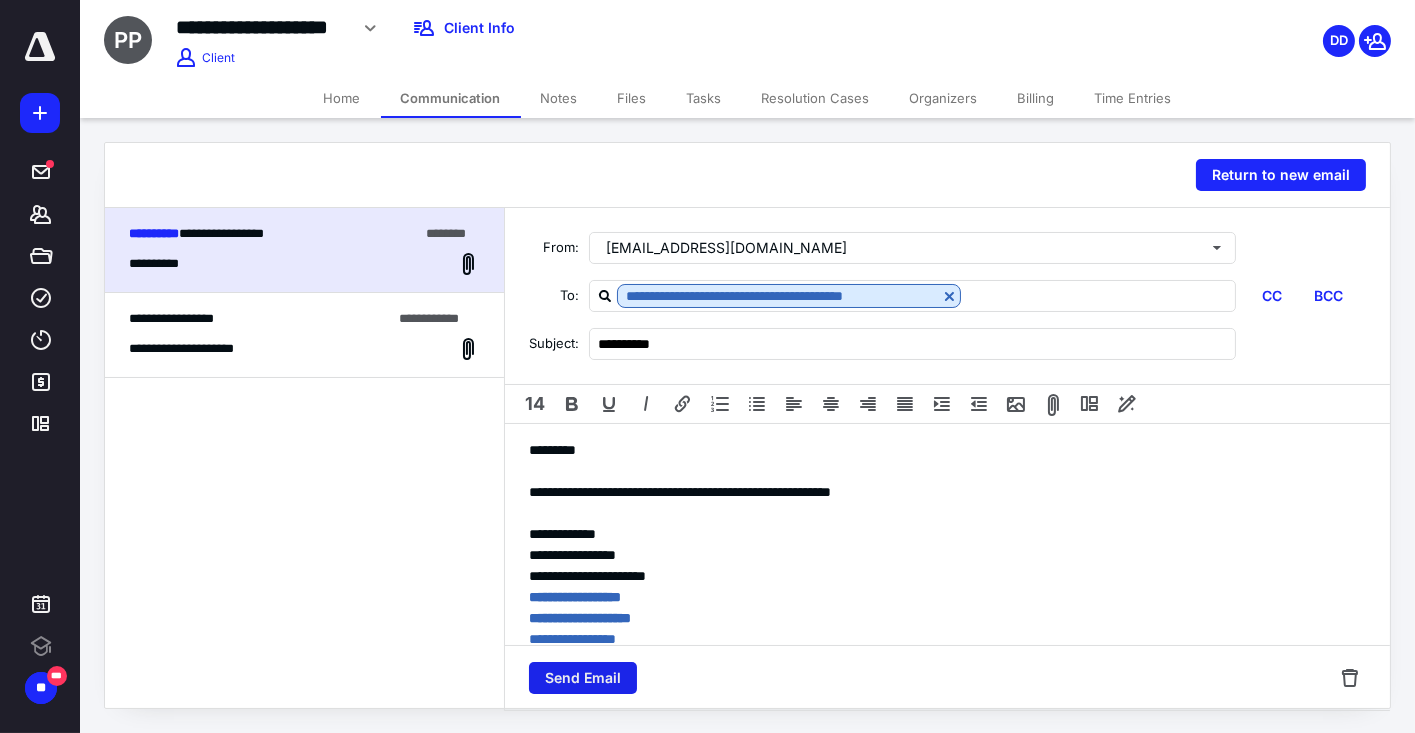 click on "Send Email" at bounding box center [583, 678] 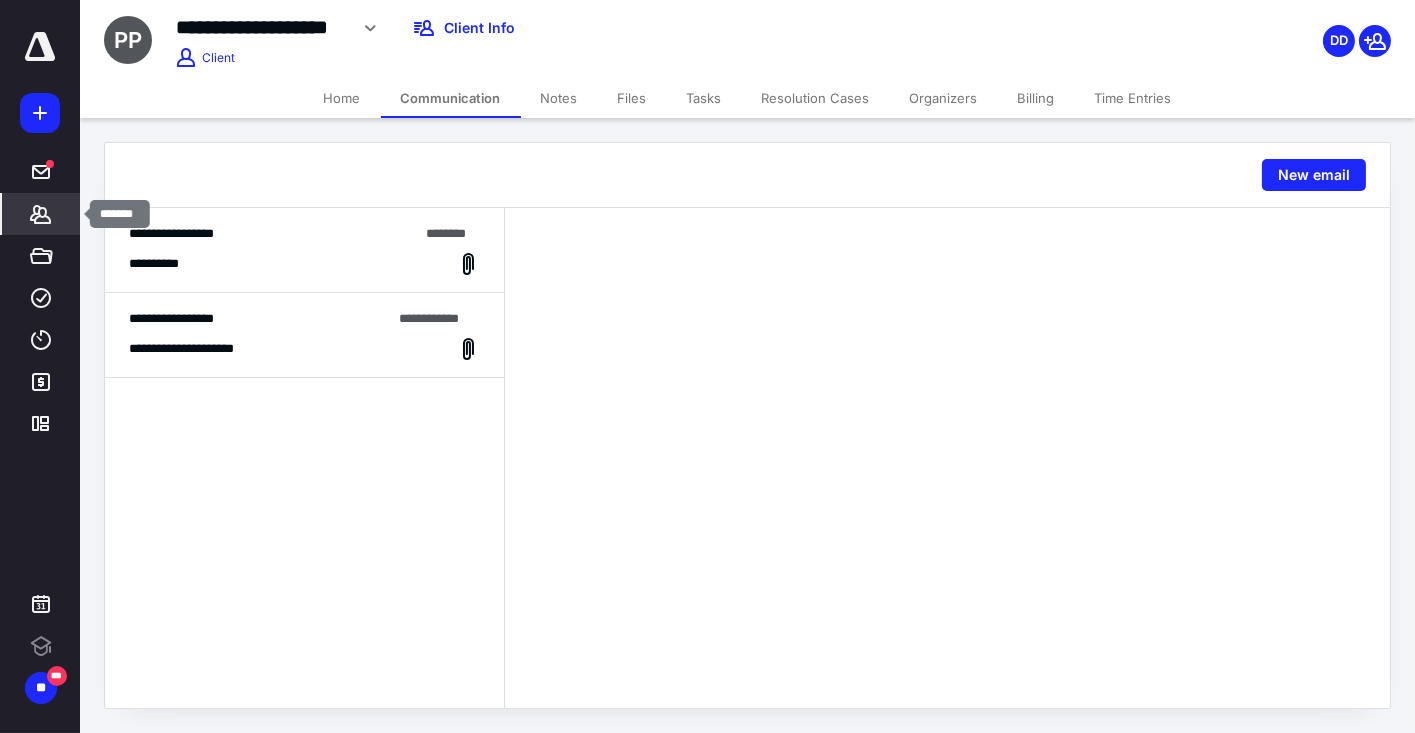 click 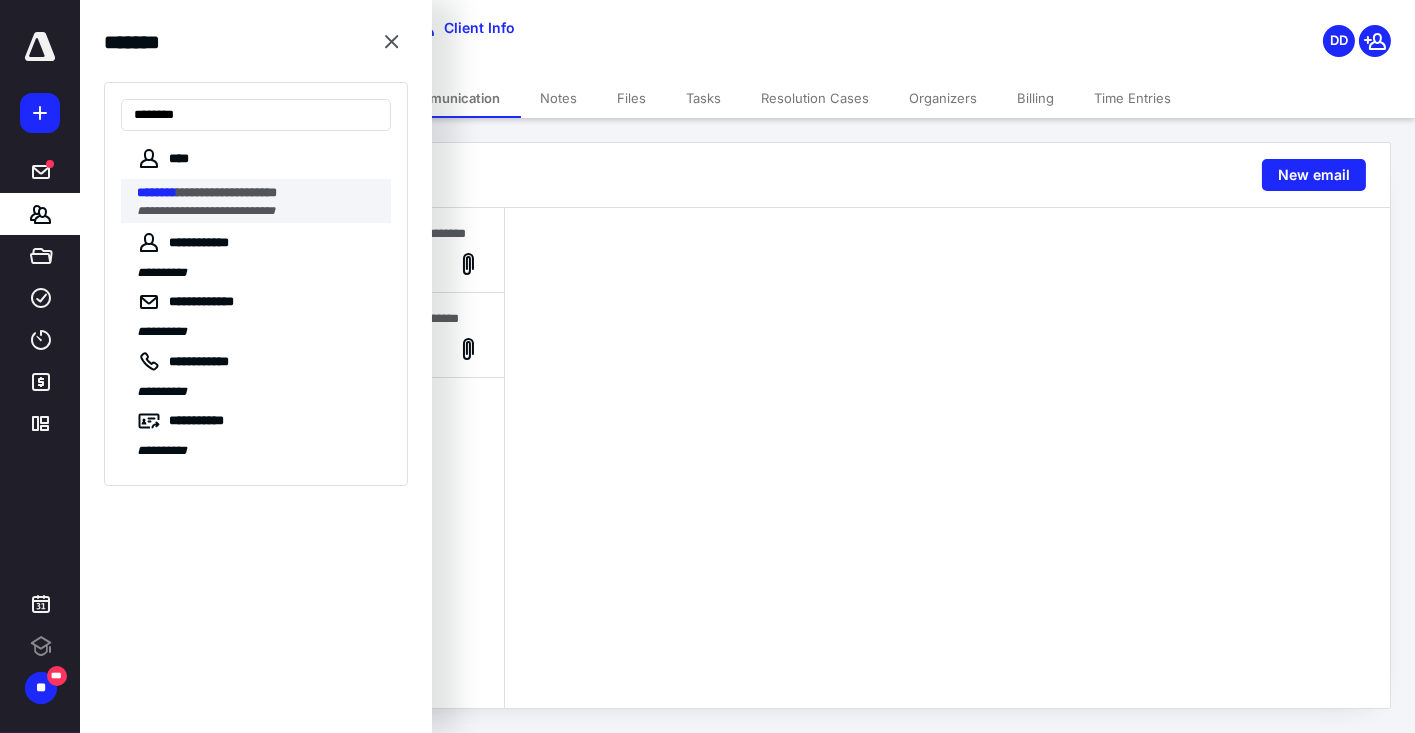 type on "********" 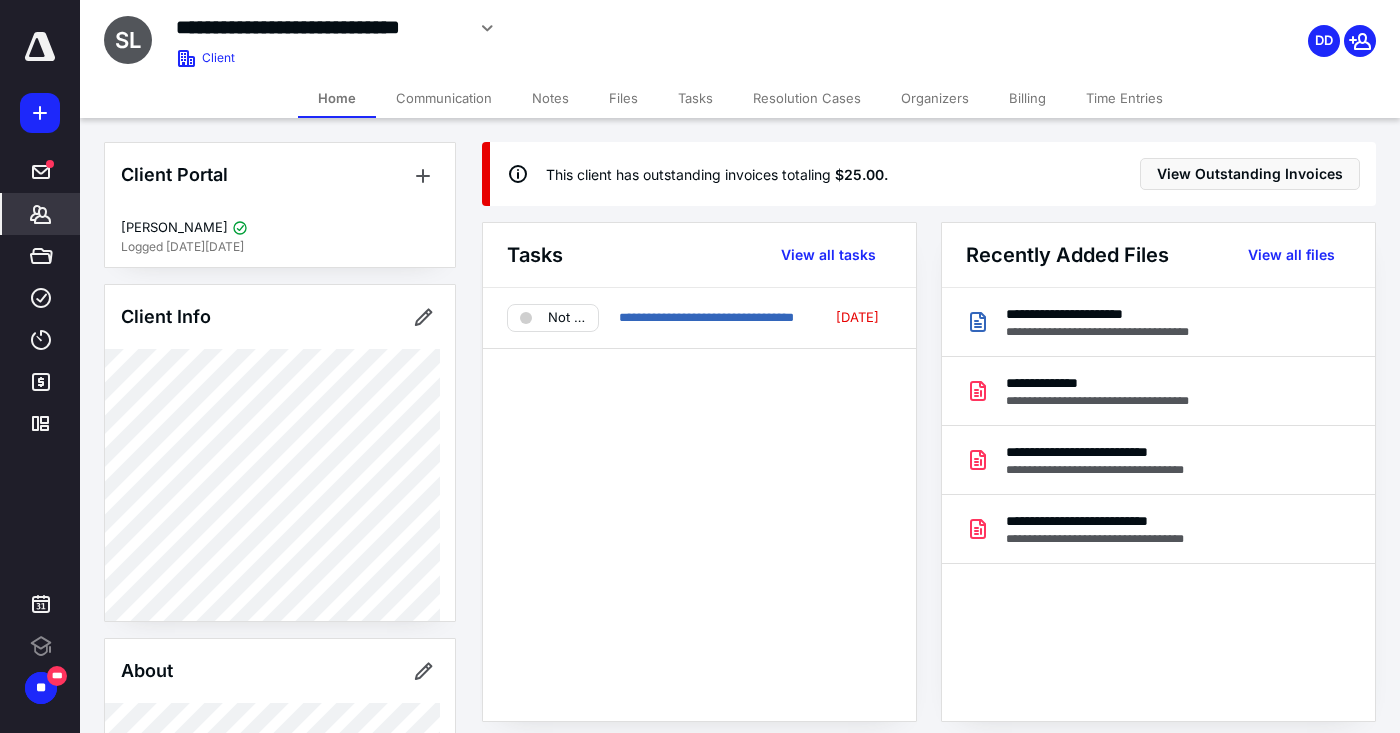 click on "Files" at bounding box center [623, 98] 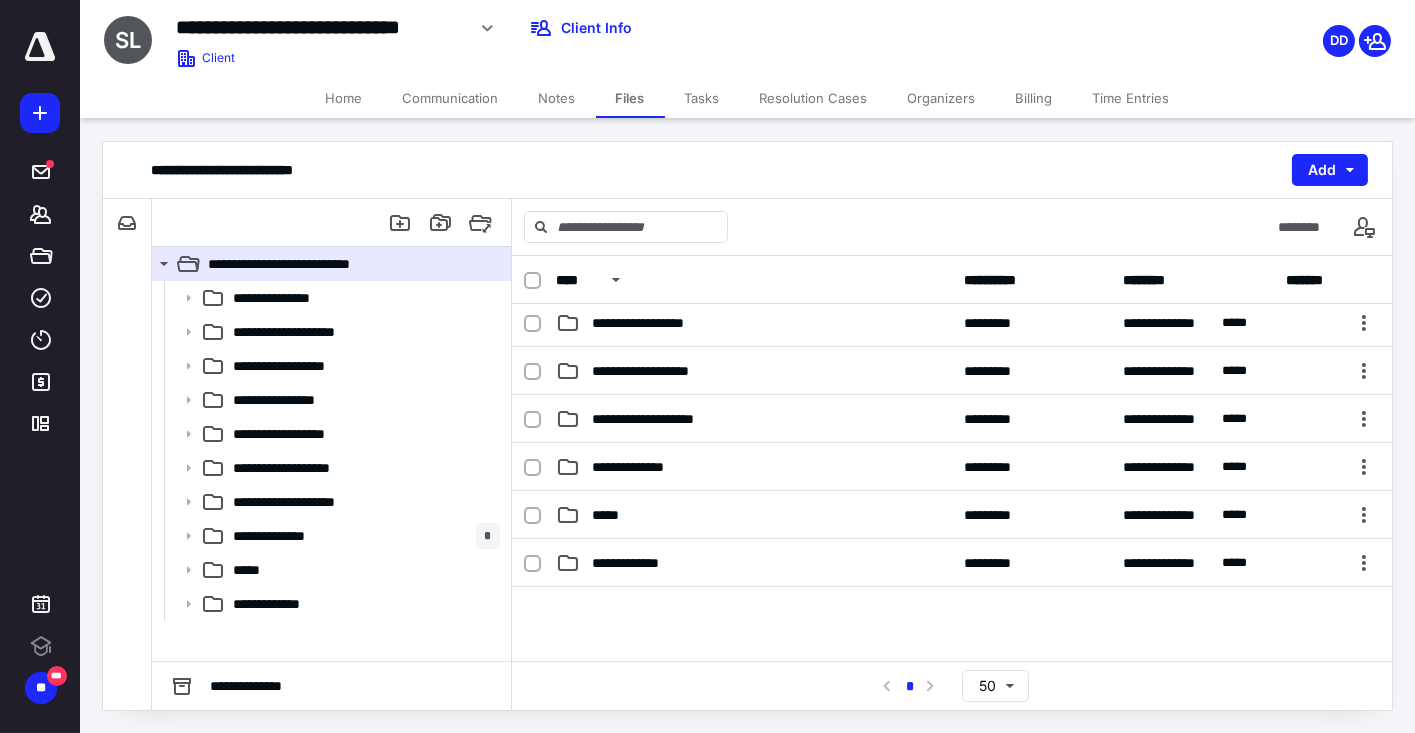 scroll, scrollTop: 321, scrollLeft: 0, axis: vertical 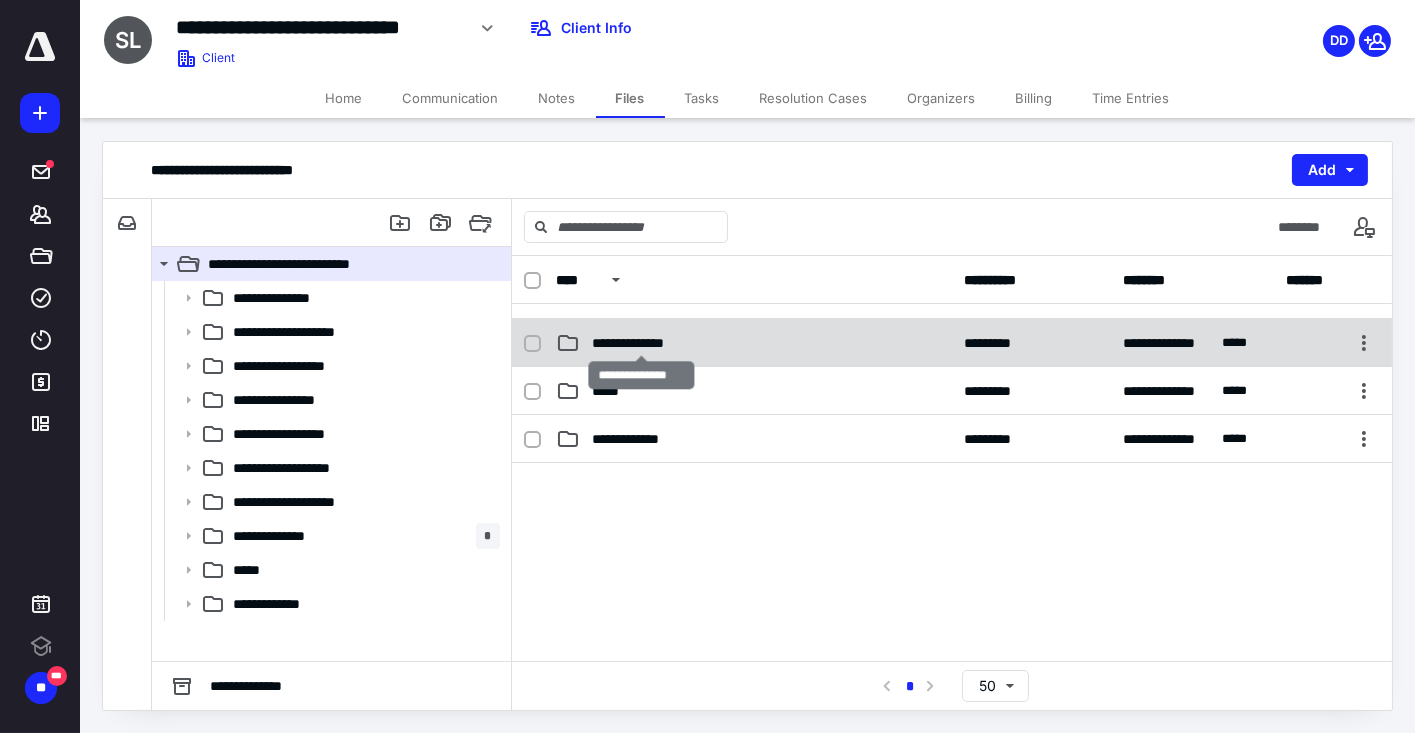 click on "**********" at bounding box center (641, 343) 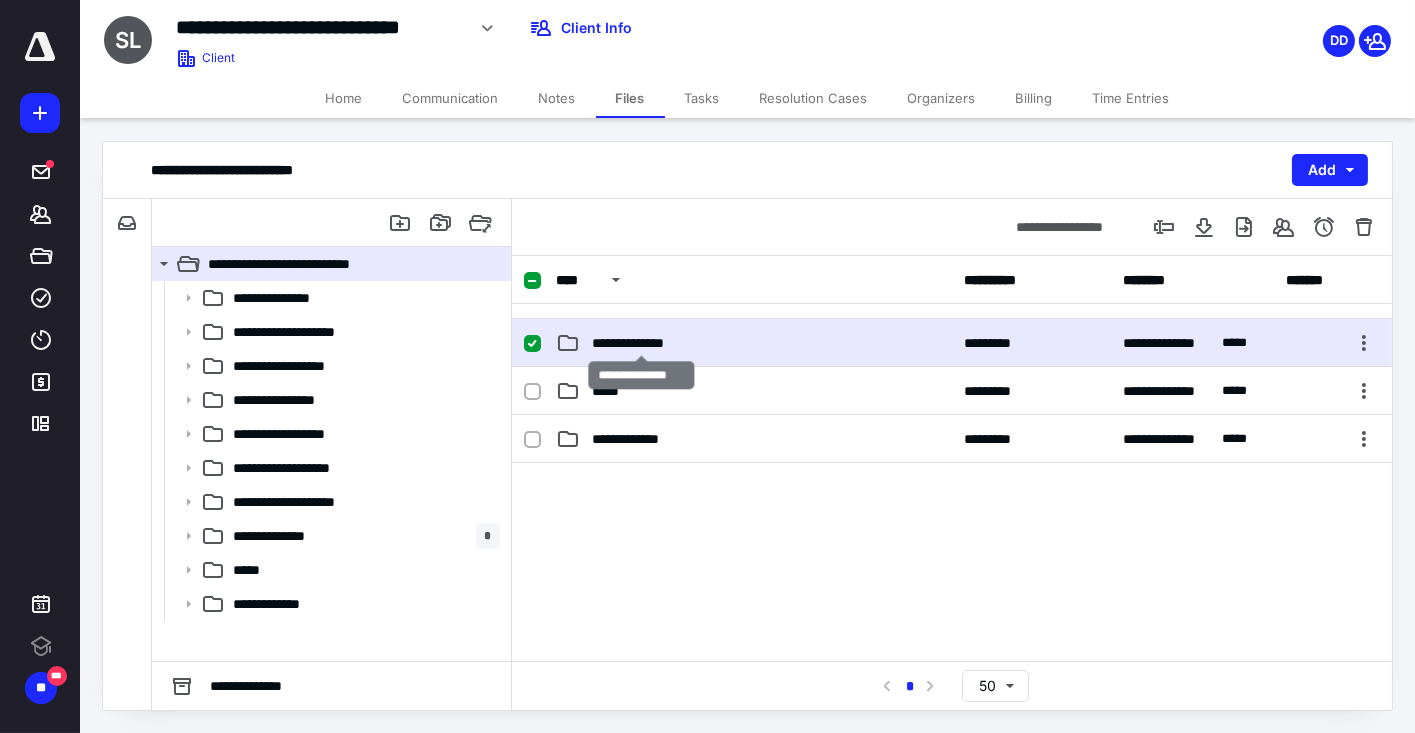 click on "**********" at bounding box center [641, 343] 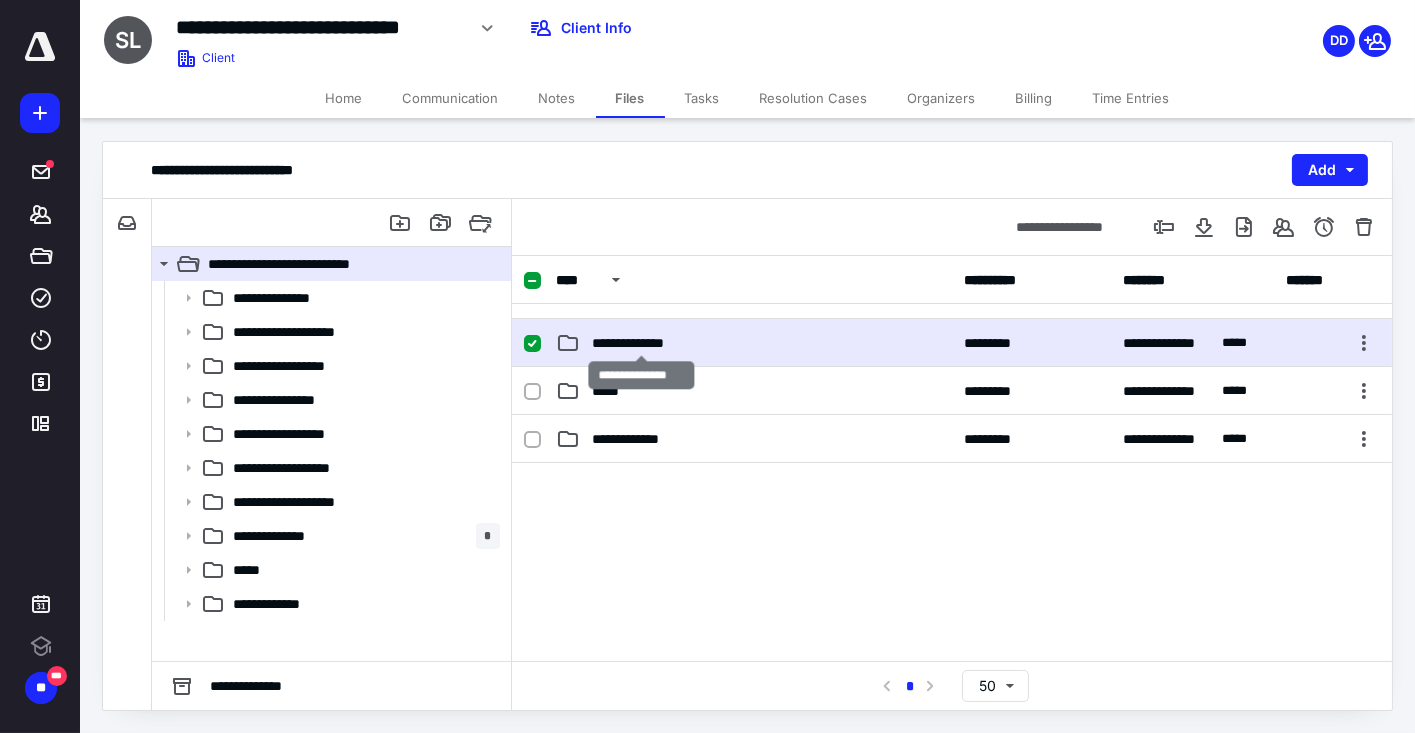 scroll, scrollTop: 0, scrollLeft: 0, axis: both 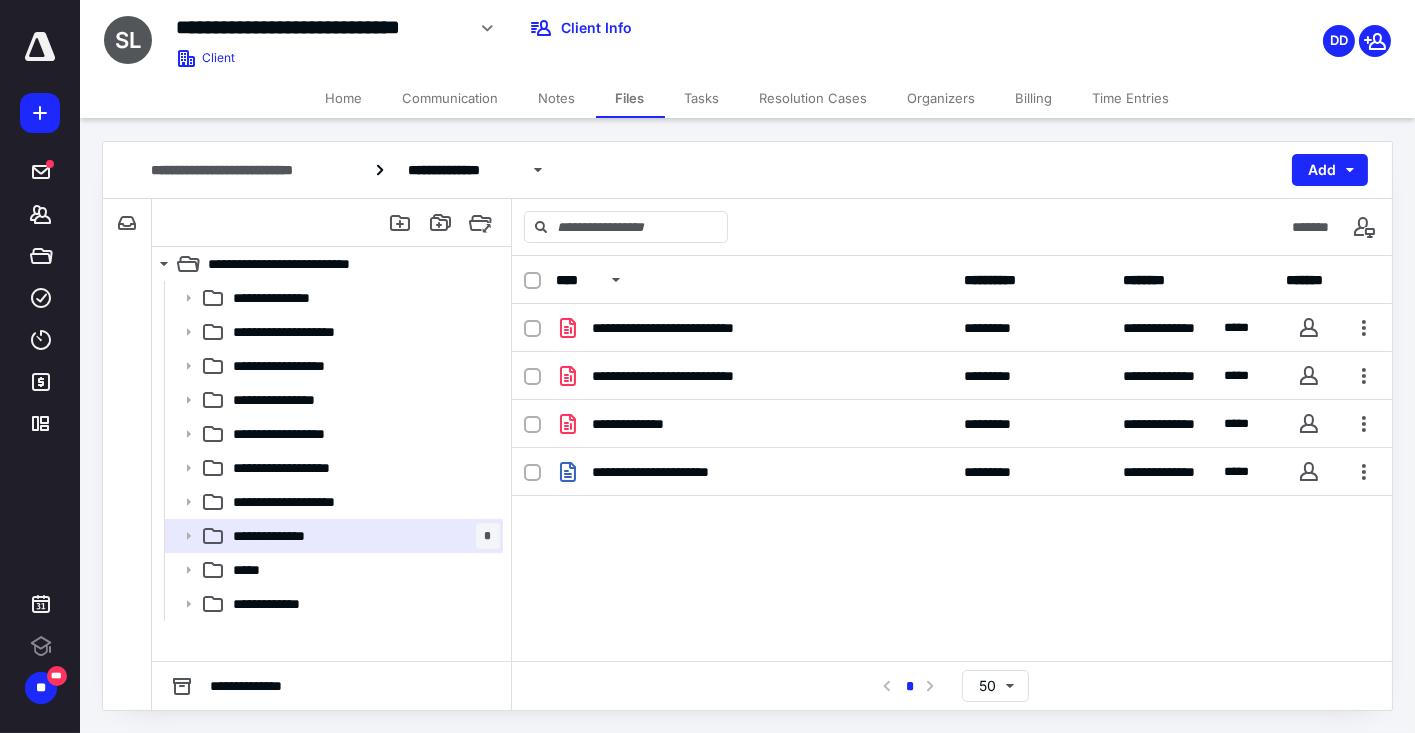 click on "Home" at bounding box center [344, 98] 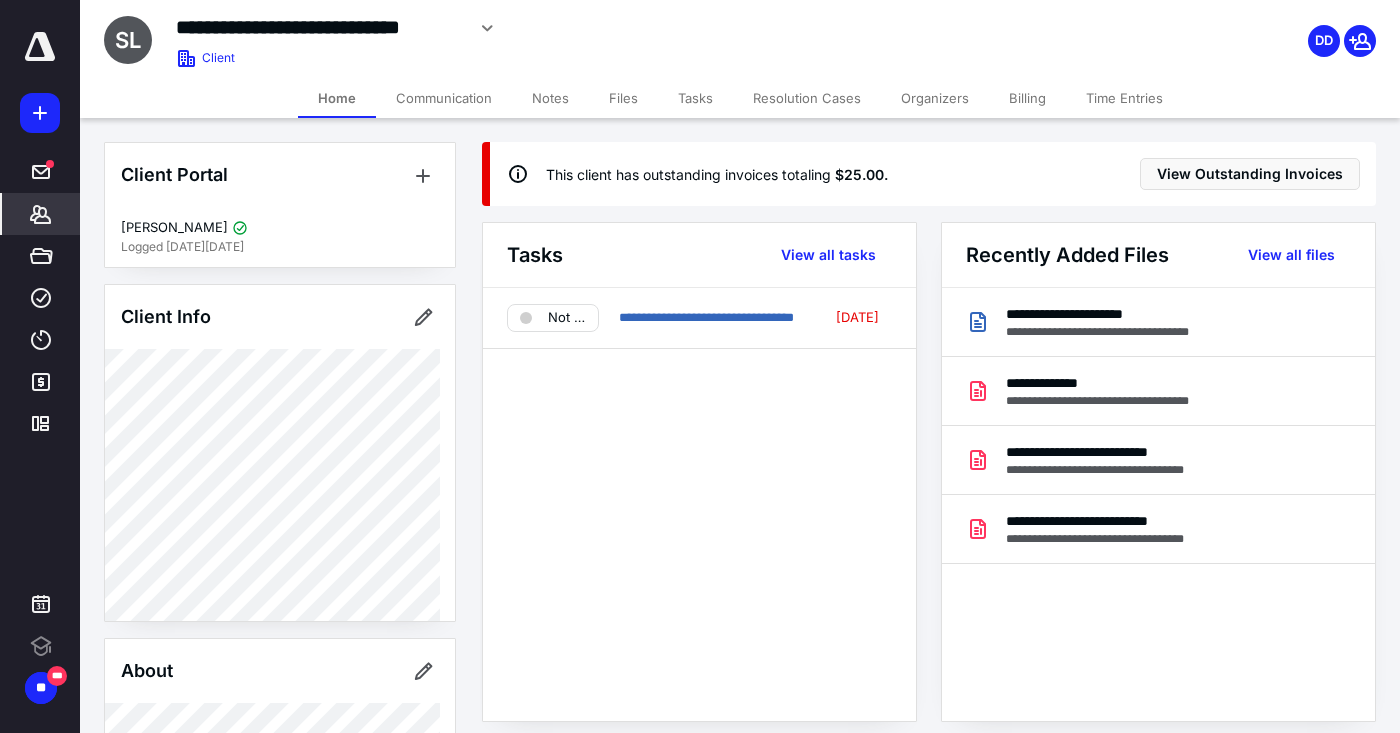 click on "Communication" at bounding box center [444, 98] 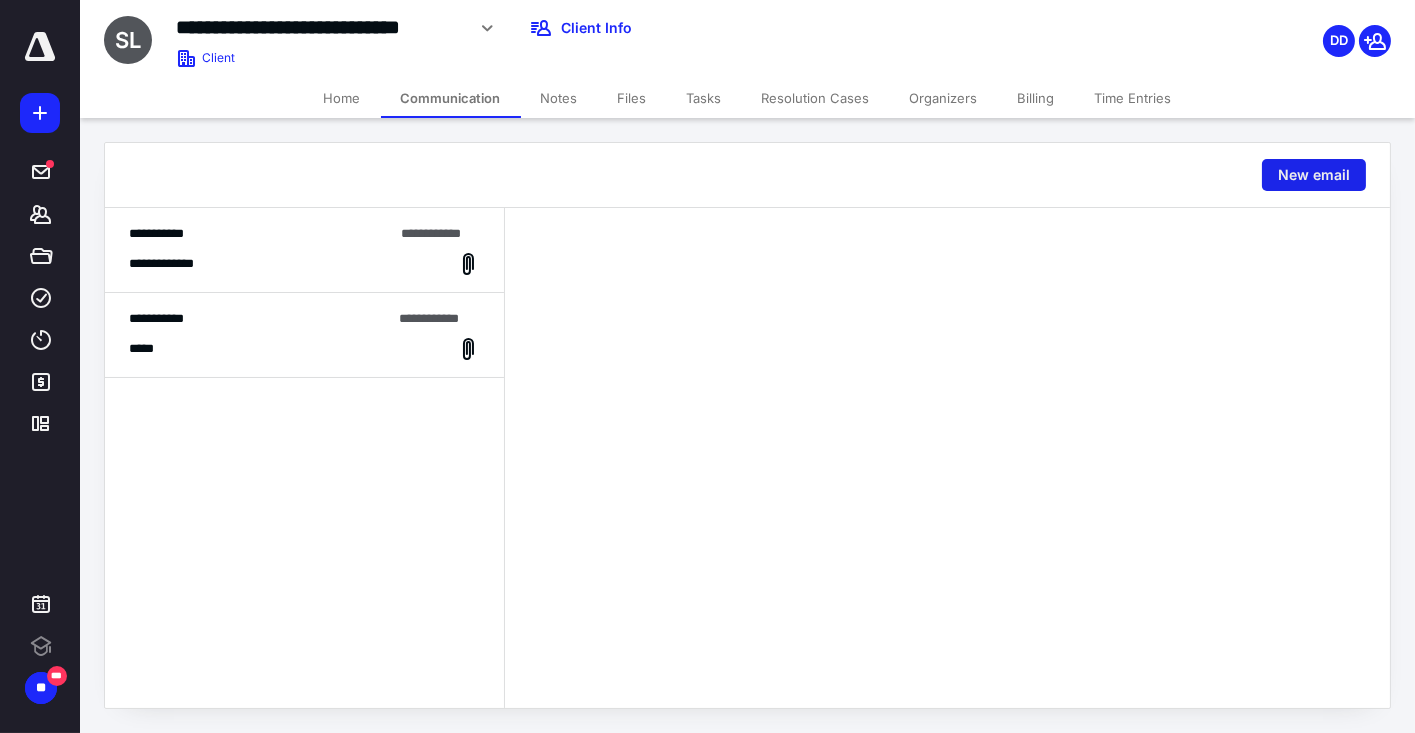click on "New email" at bounding box center [1314, 175] 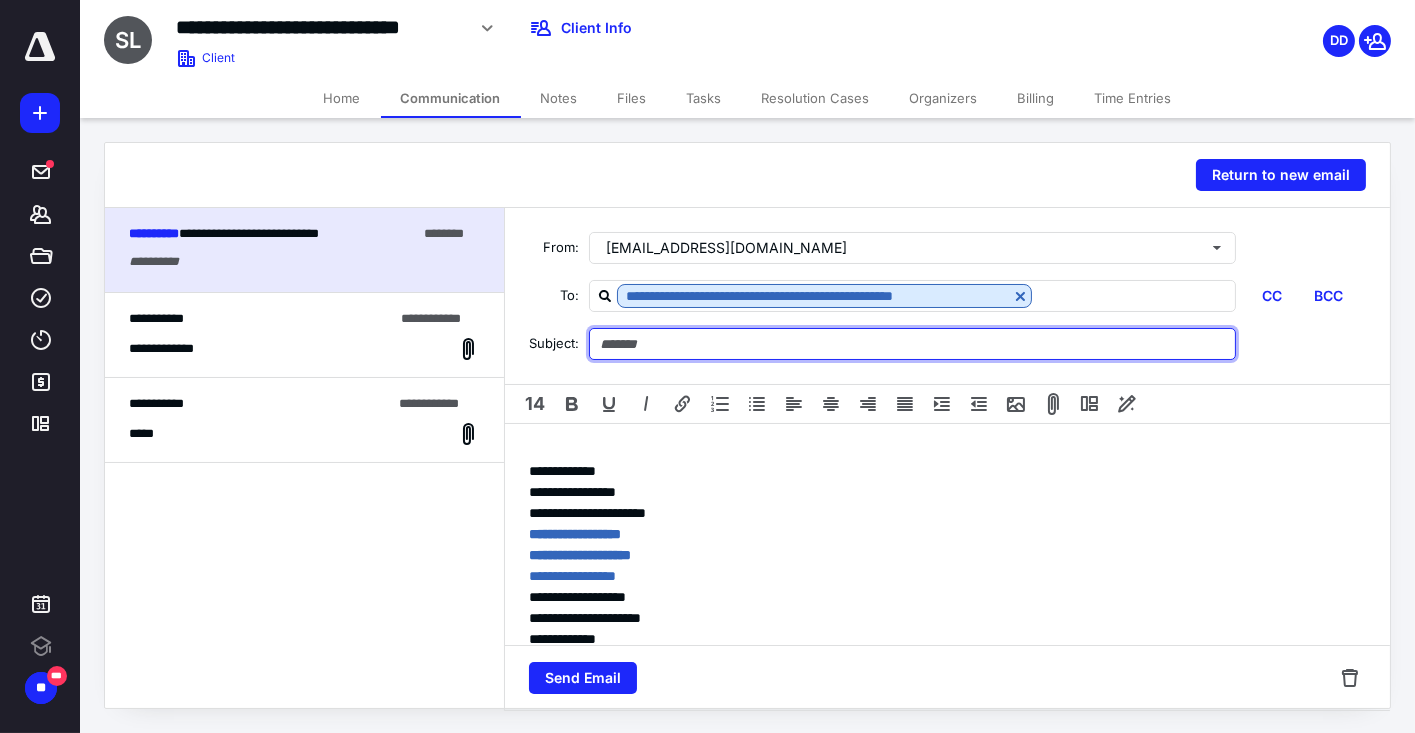 click at bounding box center (912, 344) 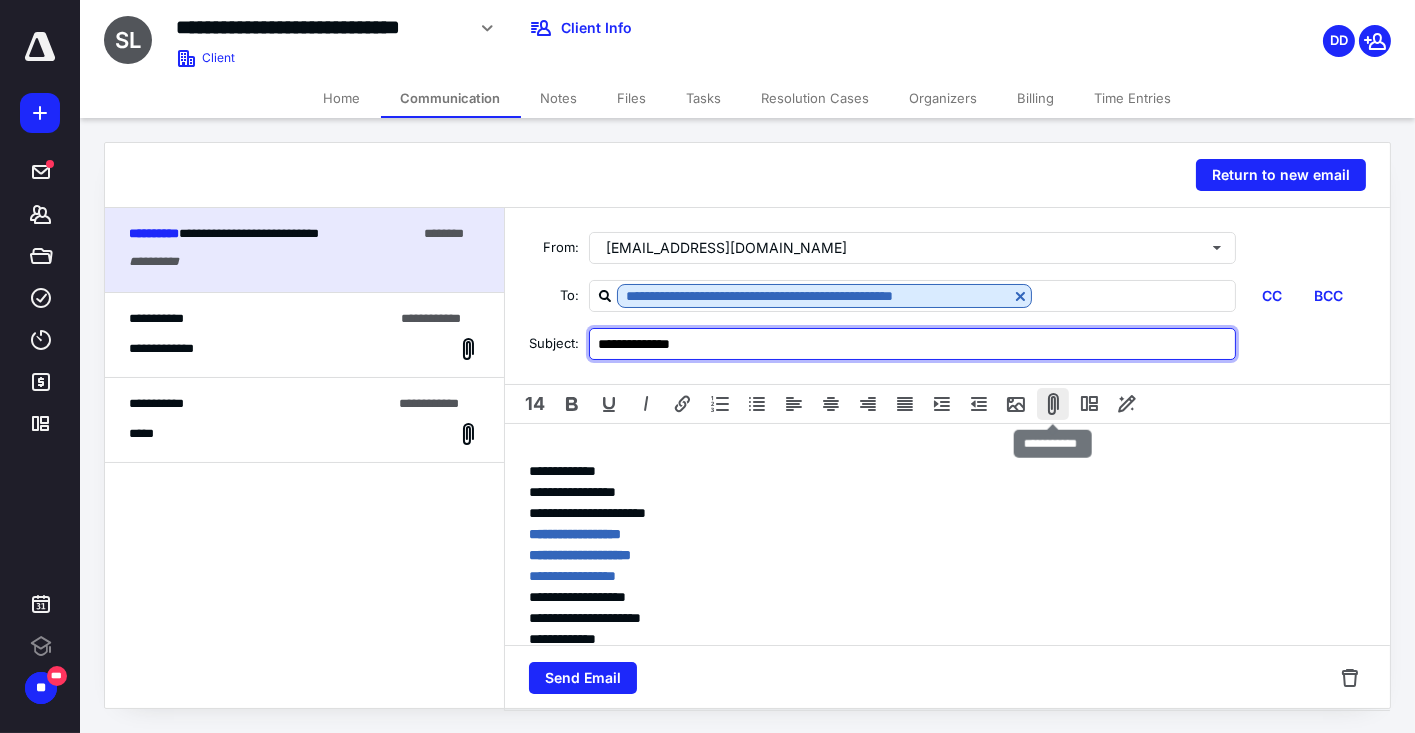 type on "**********" 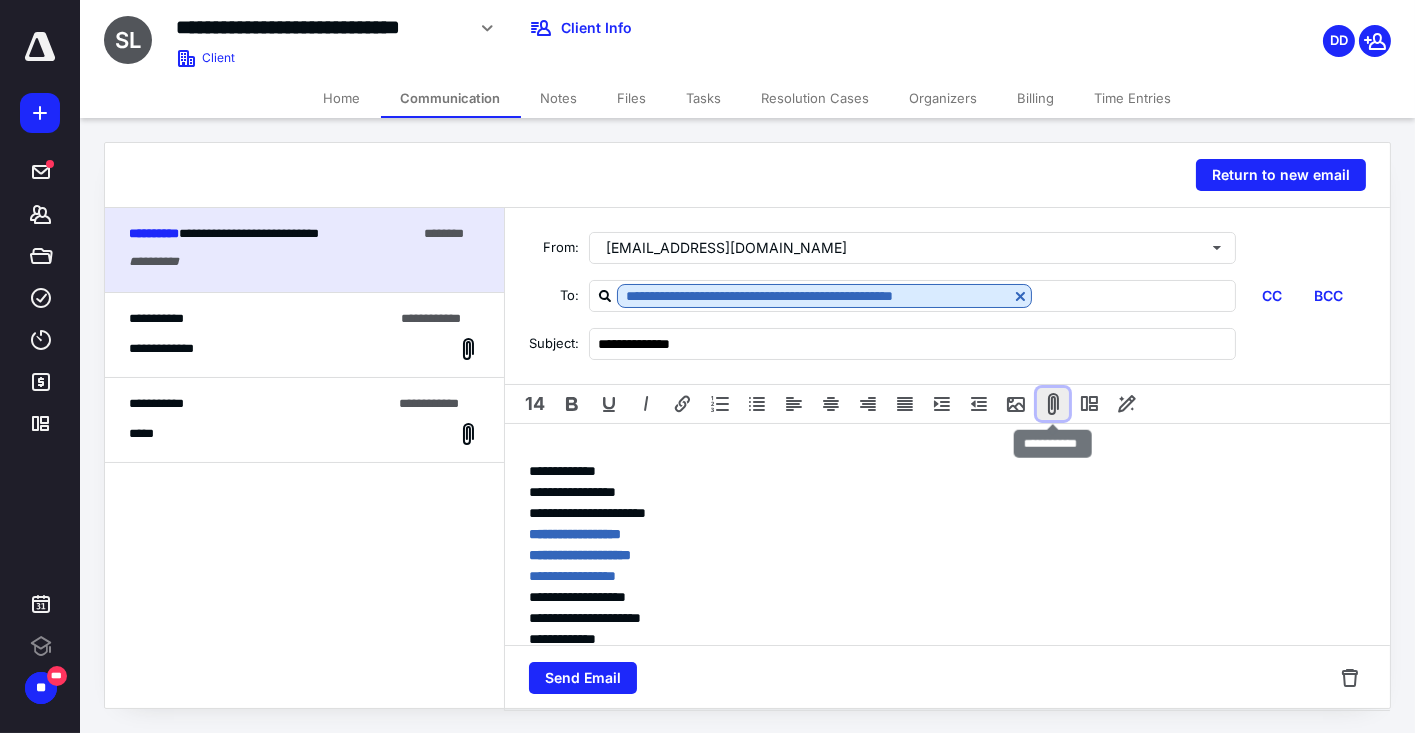 click at bounding box center [1053, 404] 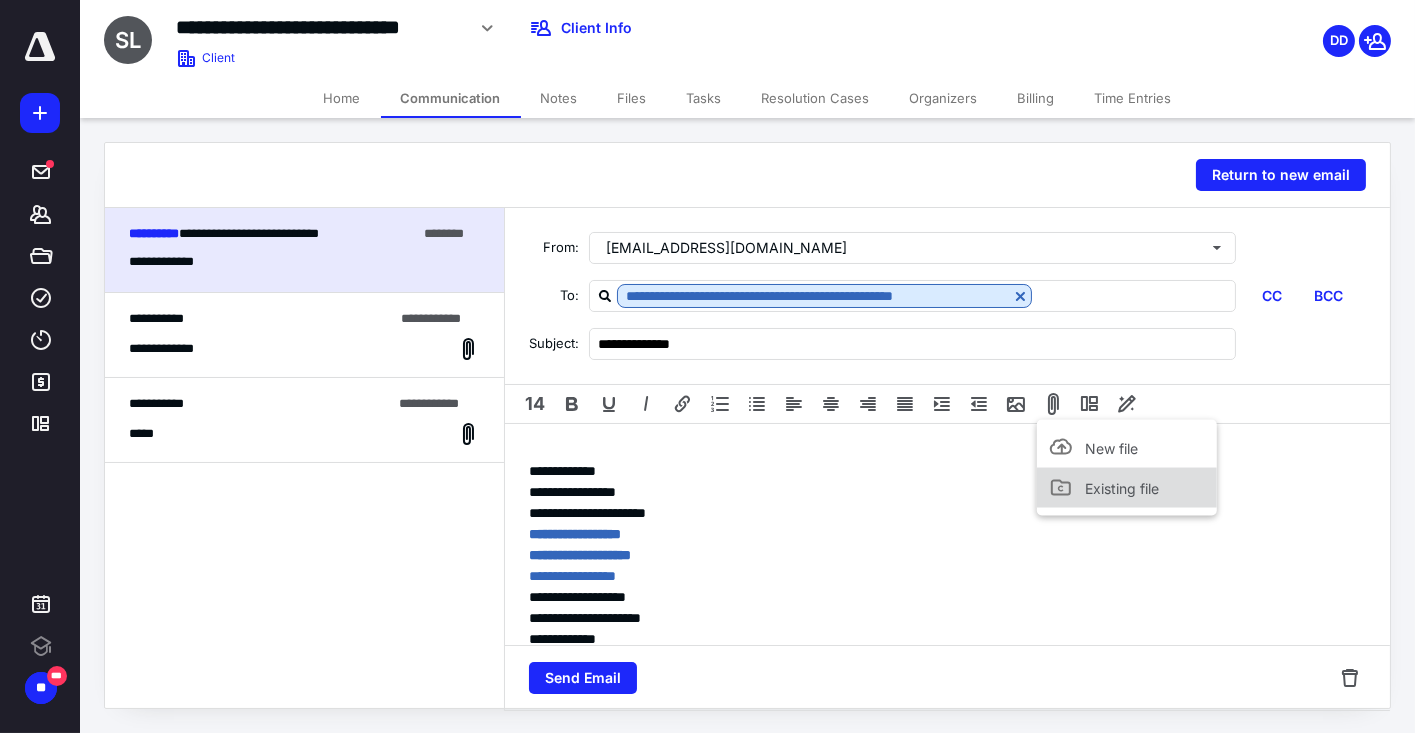 click on "Existing file" at bounding box center [1122, 487] 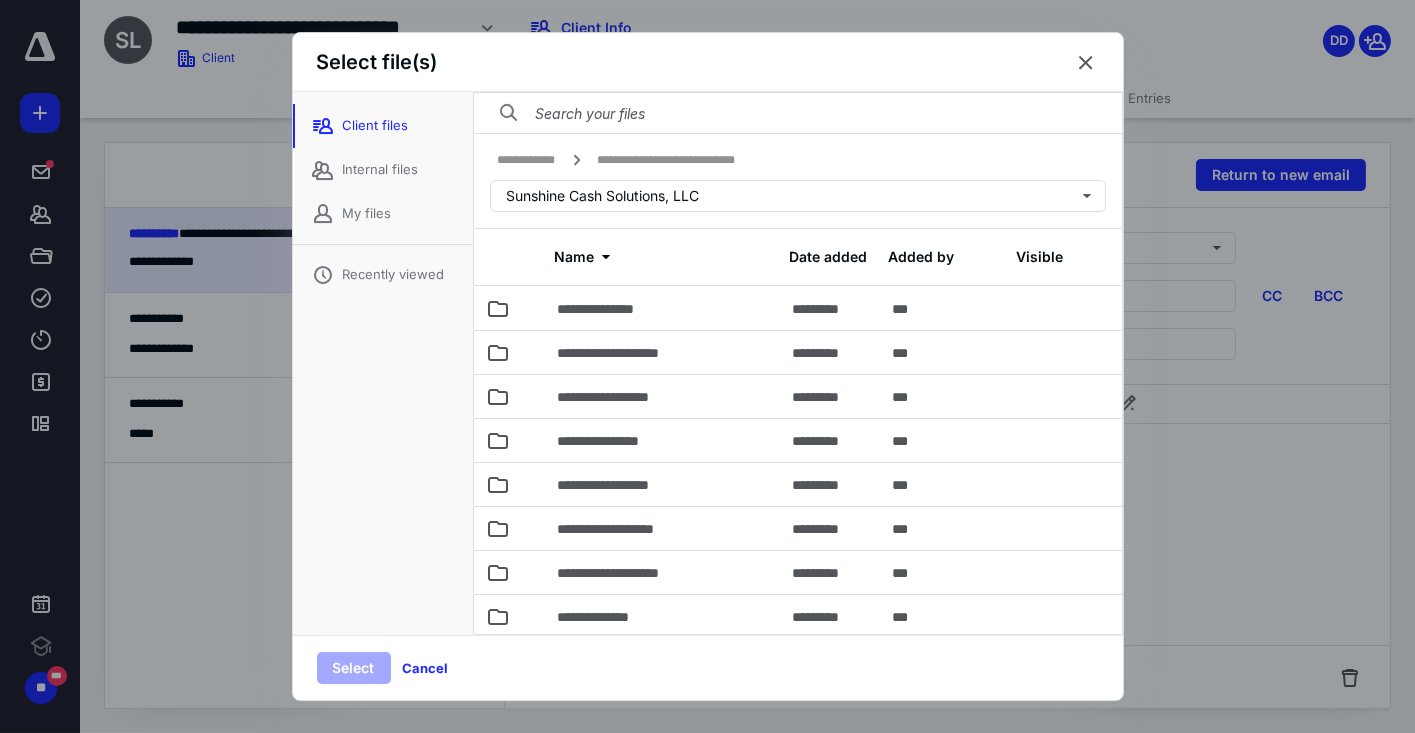scroll, scrollTop: 82, scrollLeft: 0, axis: vertical 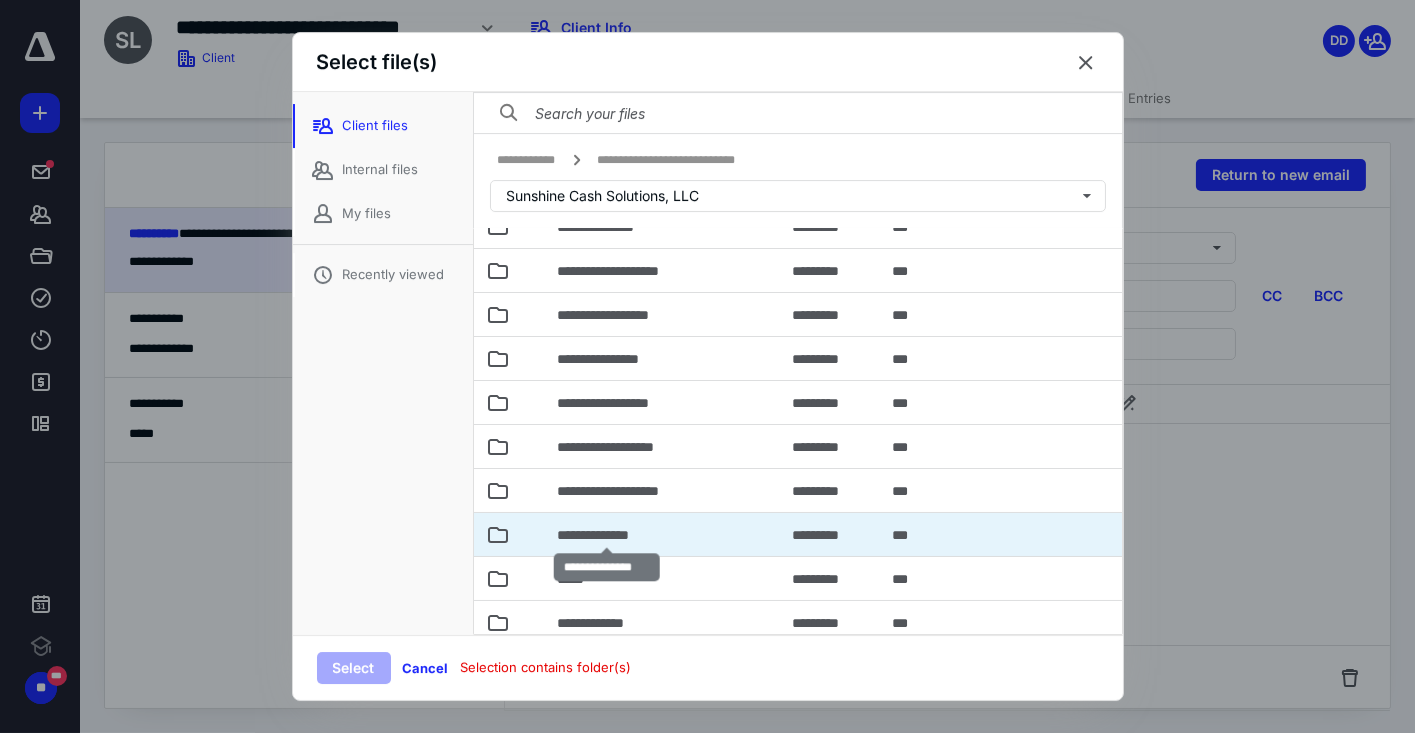 click on "**********" at bounding box center [607, 535] 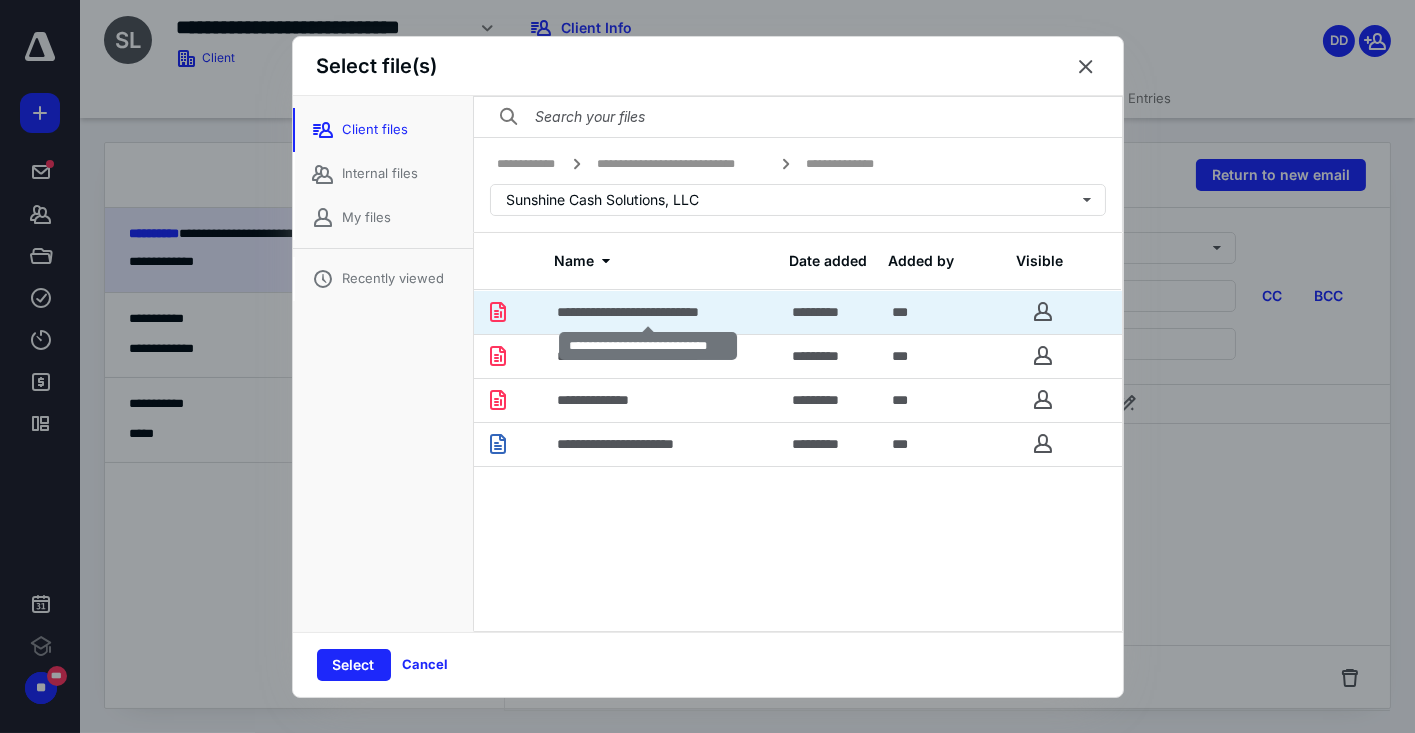 click on "**********" at bounding box center (649, 312) 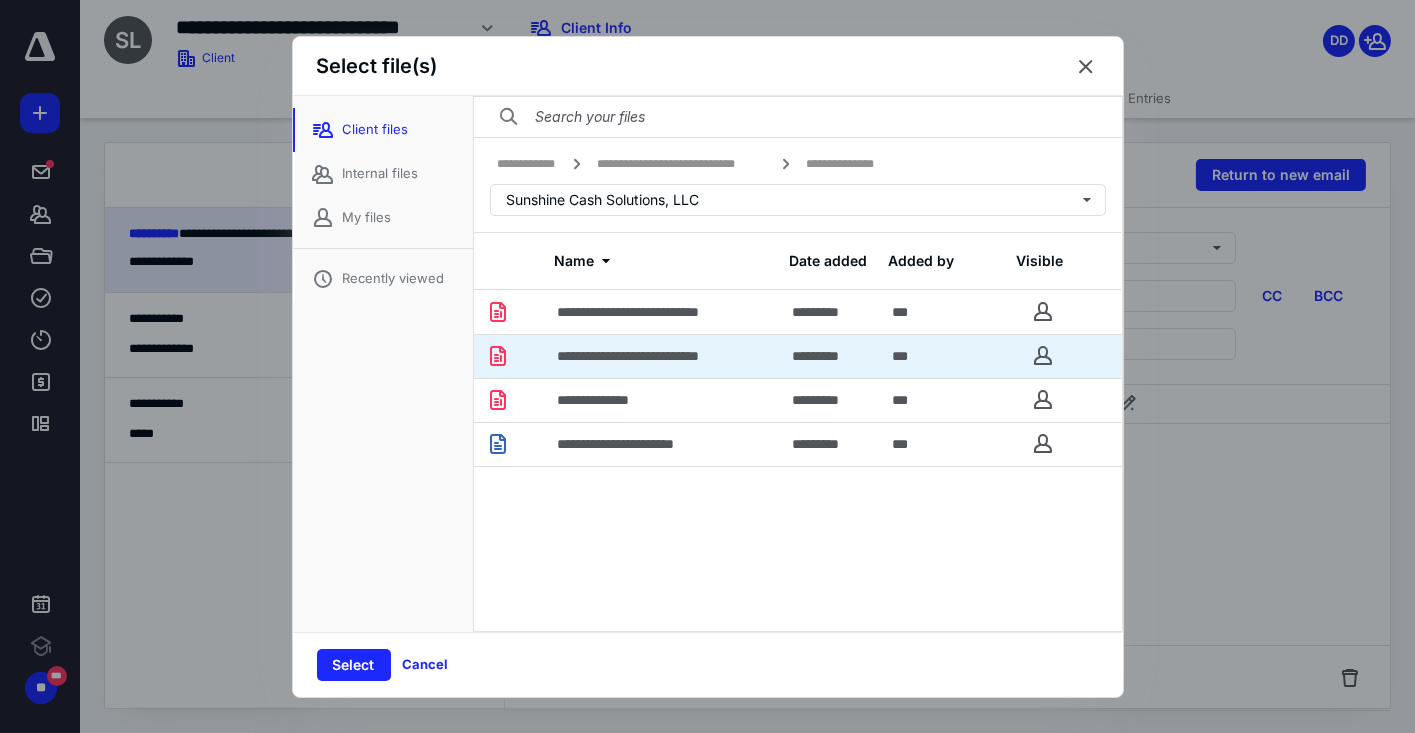 click at bounding box center [534, 356] 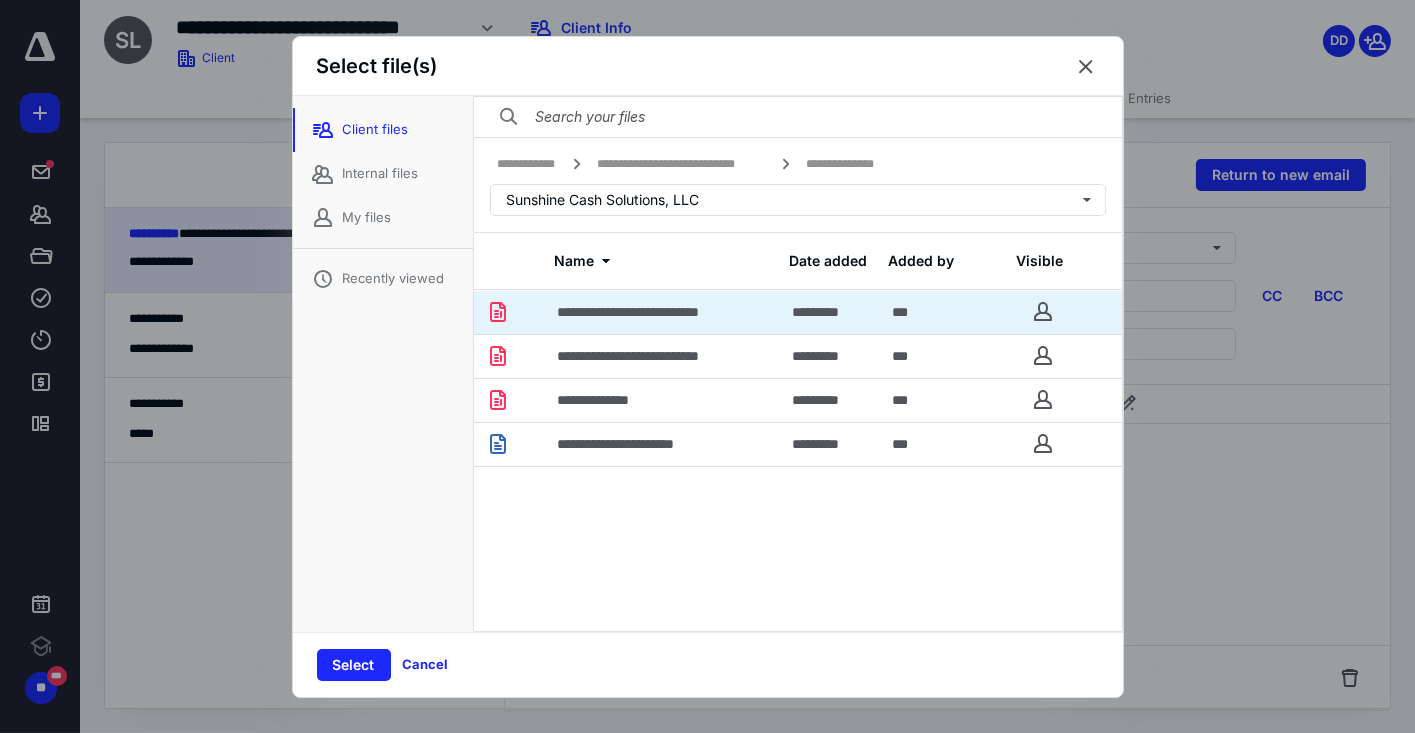 click at bounding box center [534, 312] 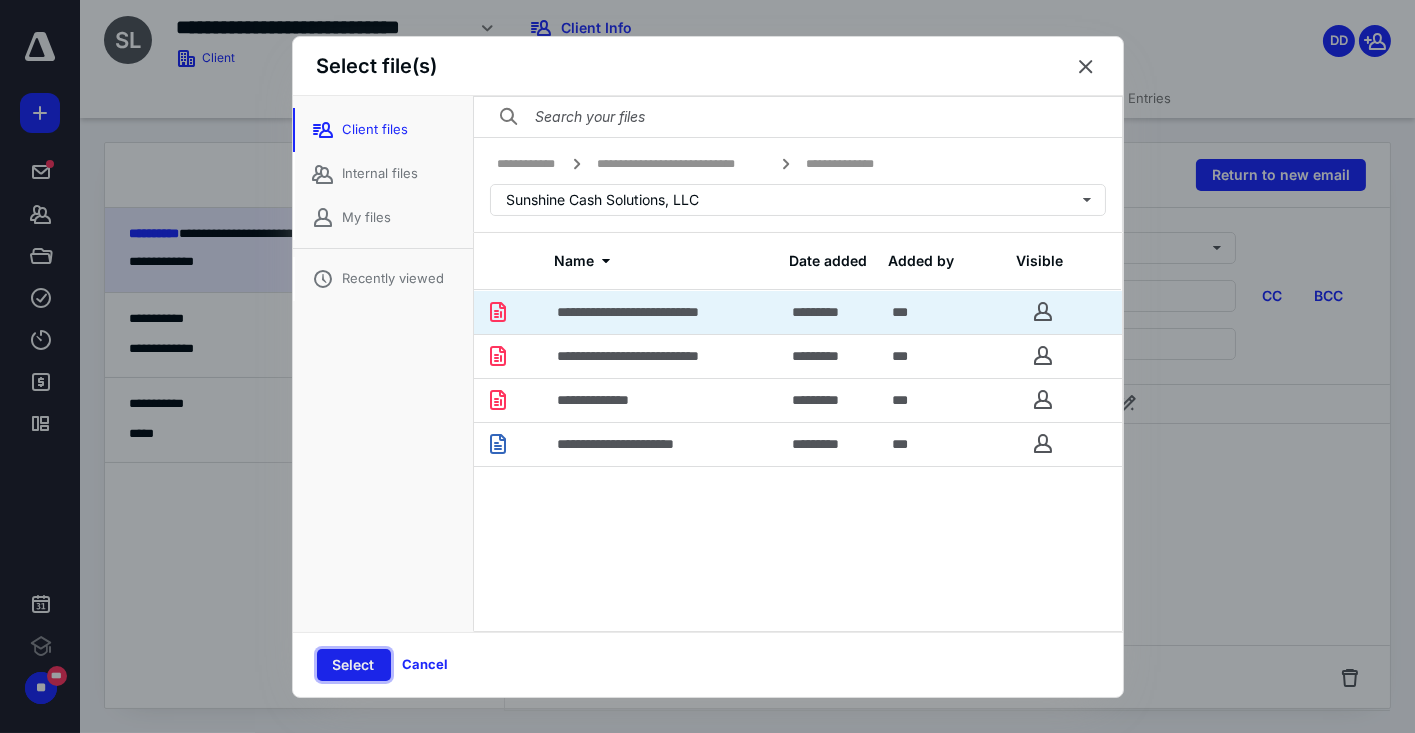 click on "Select" at bounding box center (354, 665) 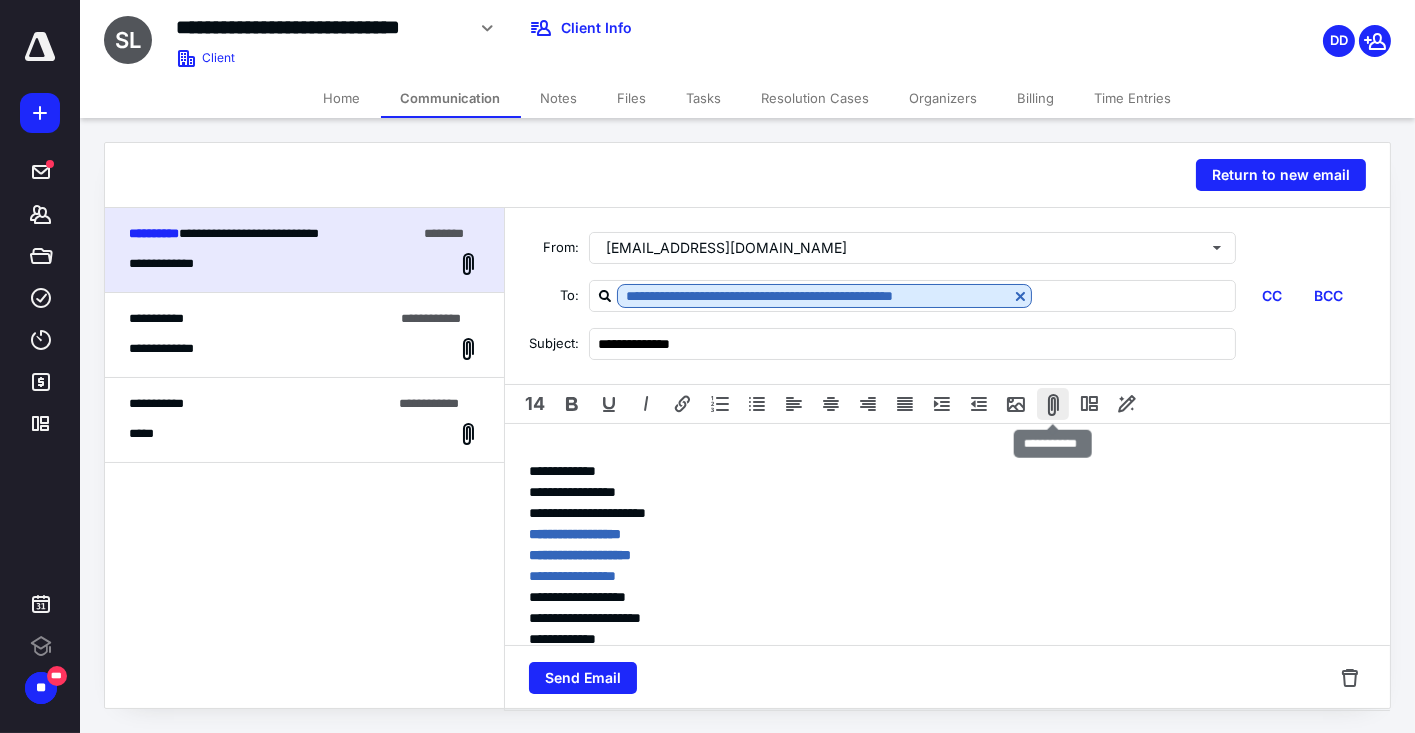 click at bounding box center (1053, 404) 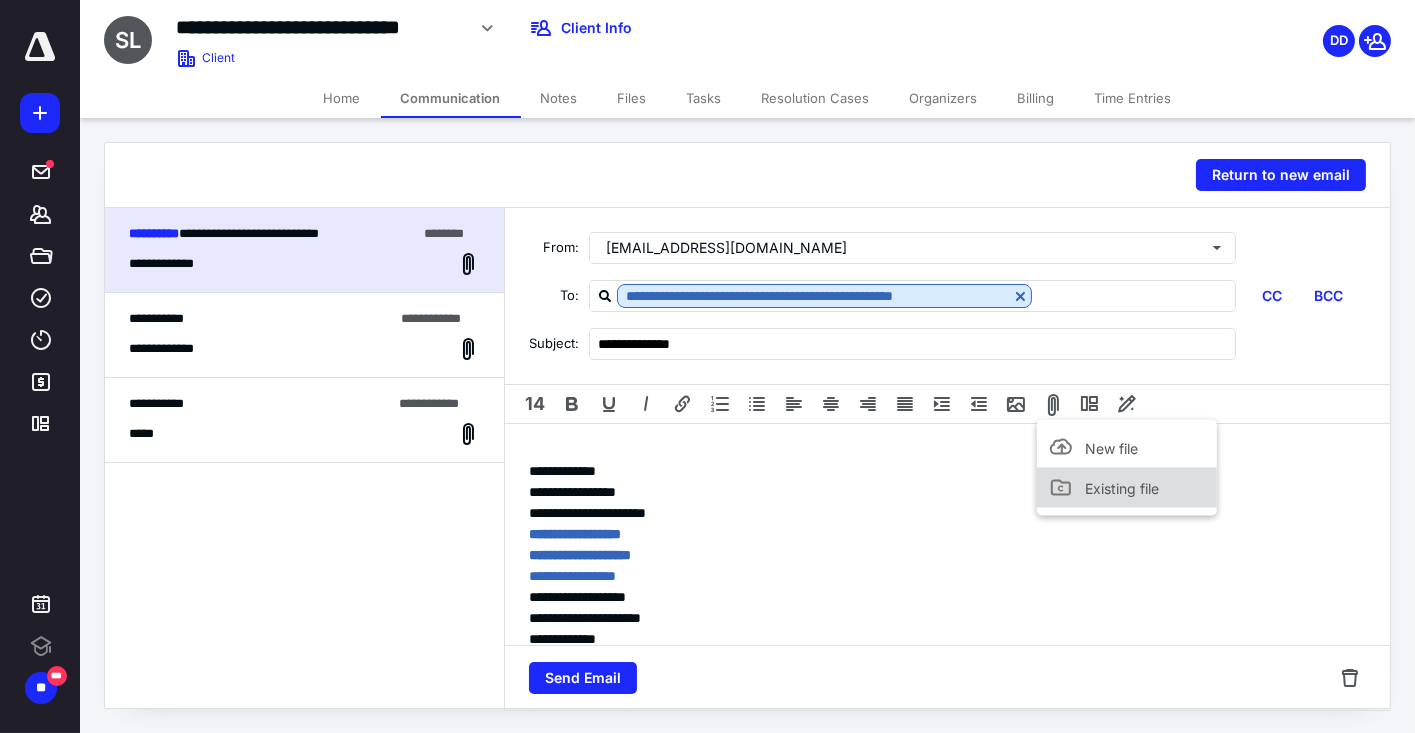 click on "Existing file" at bounding box center (1122, 487) 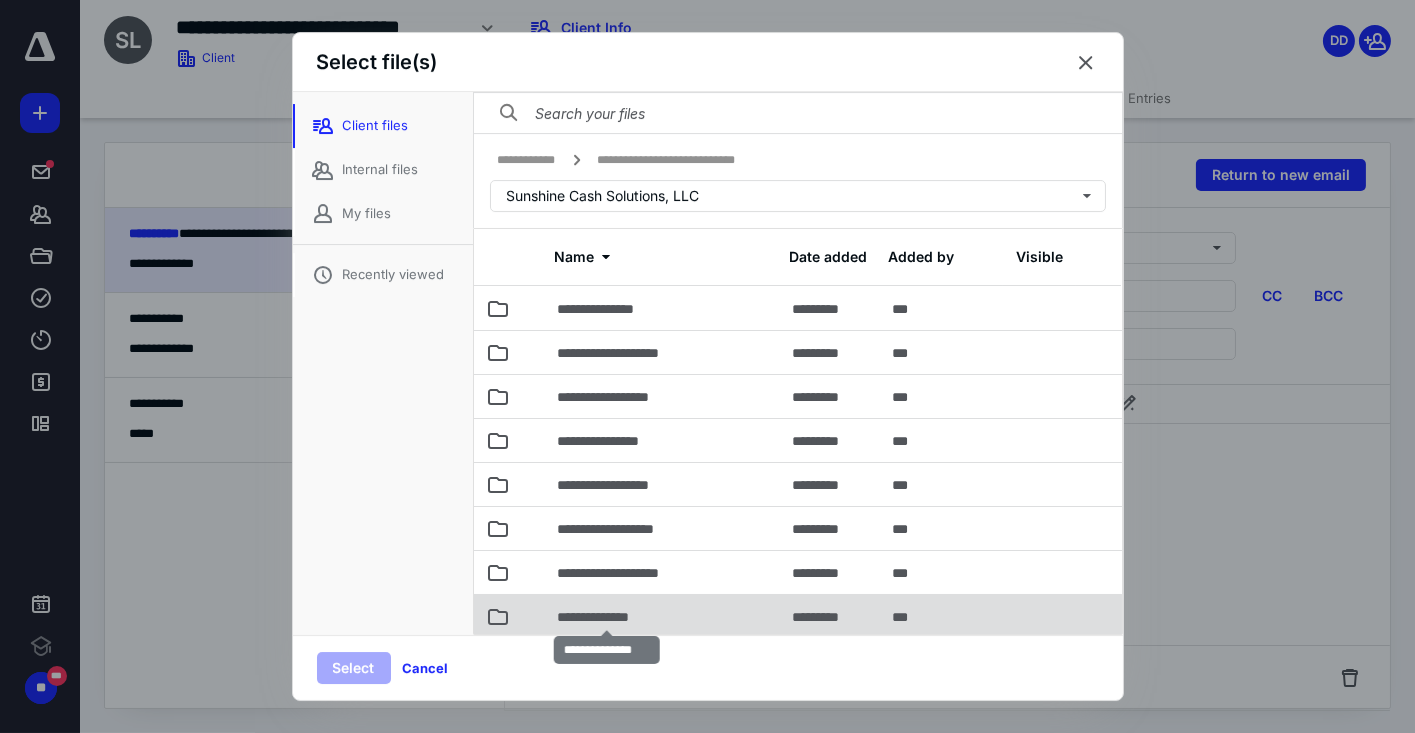 click on "**********" at bounding box center [607, 617] 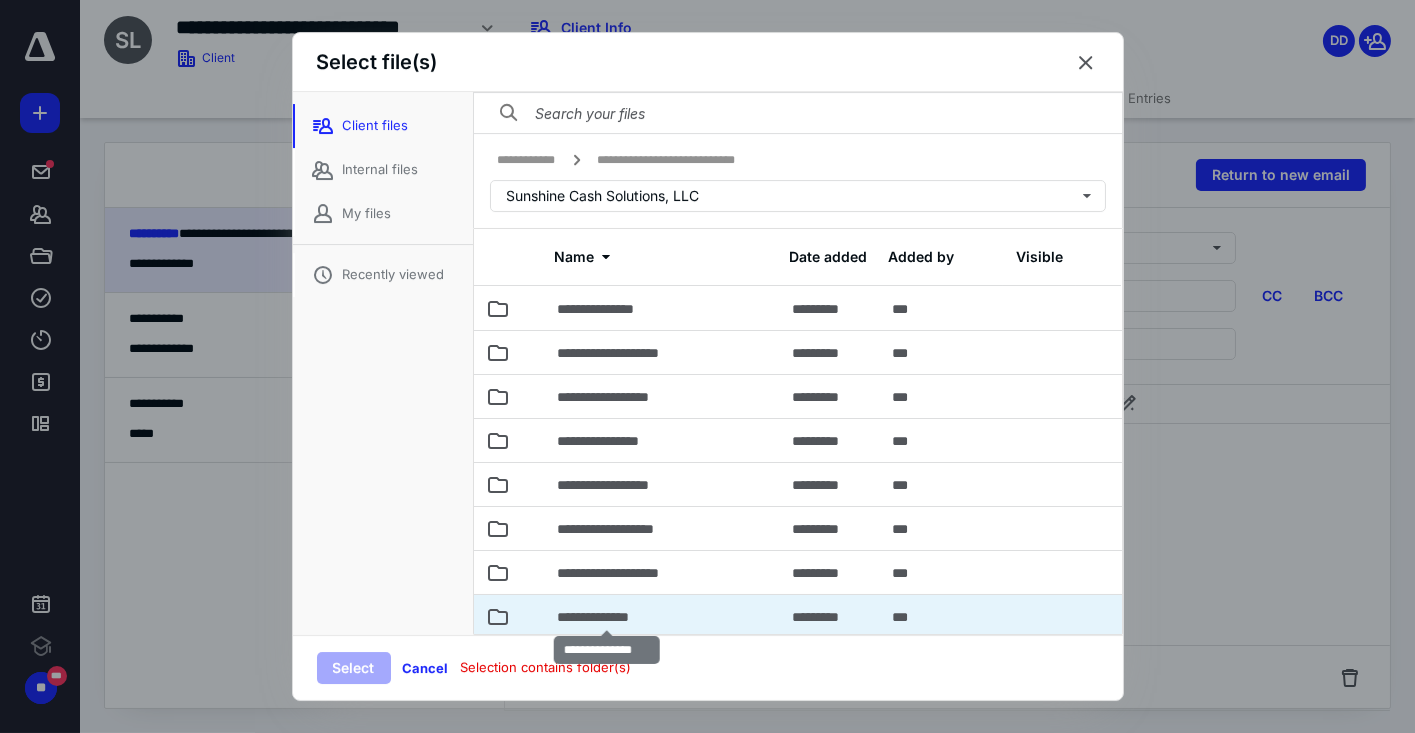 click on "**********" at bounding box center (607, 617) 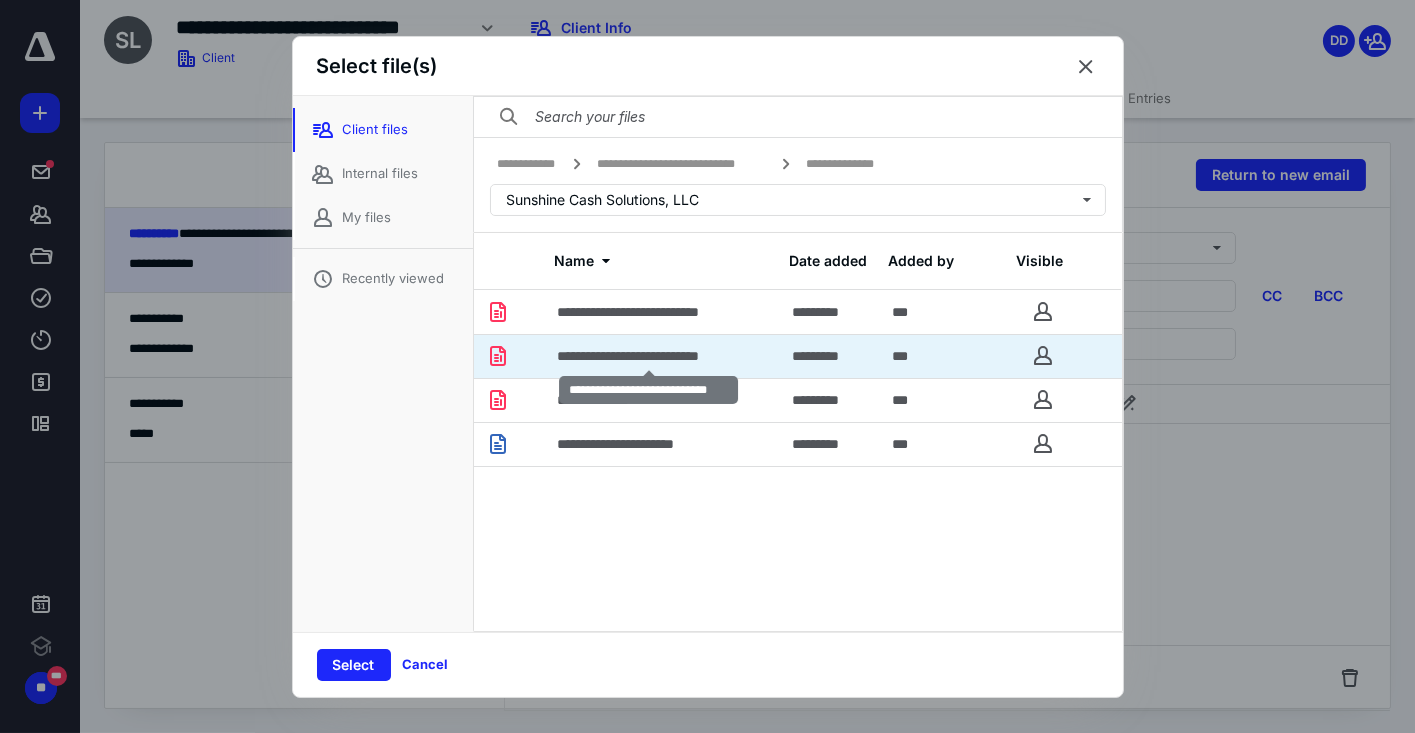 click on "**********" at bounding box center [649, 356] 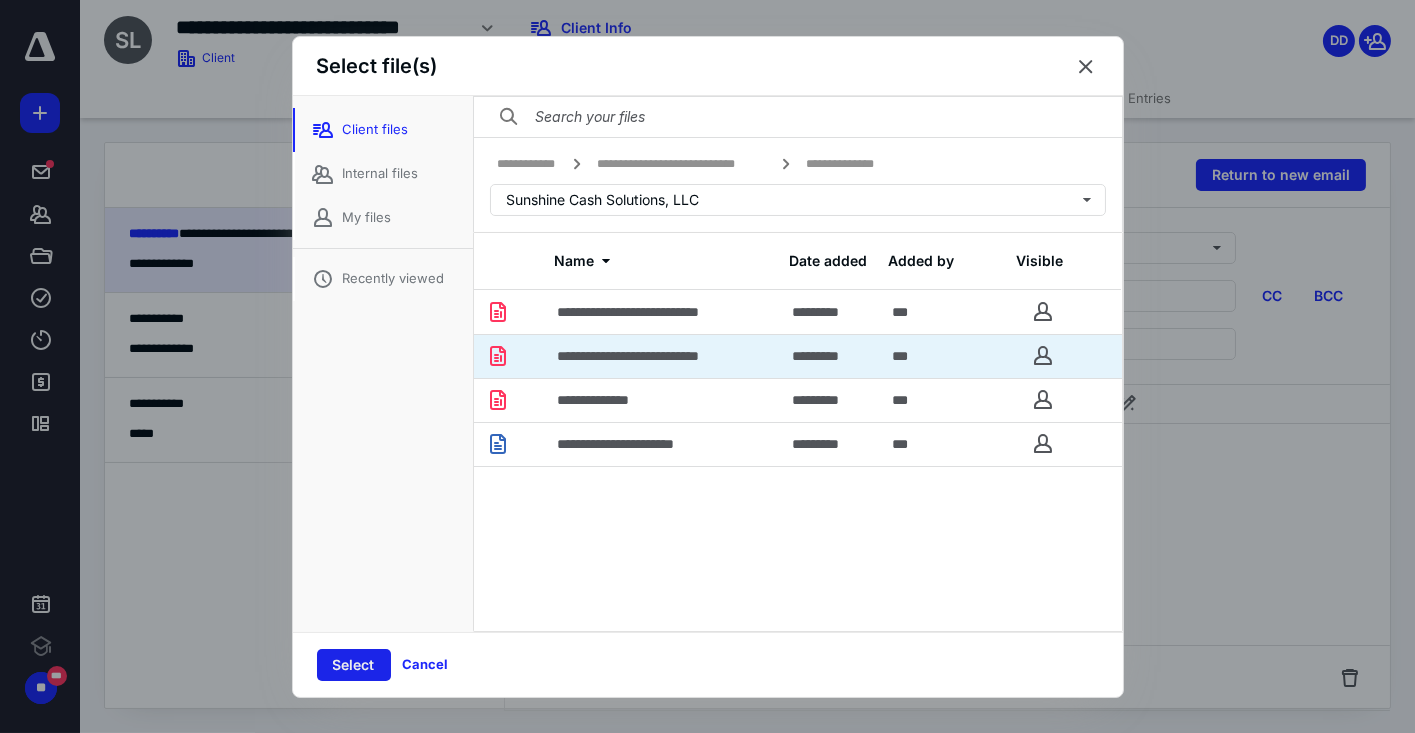 click on "Select" at bounding box center [354, 665] 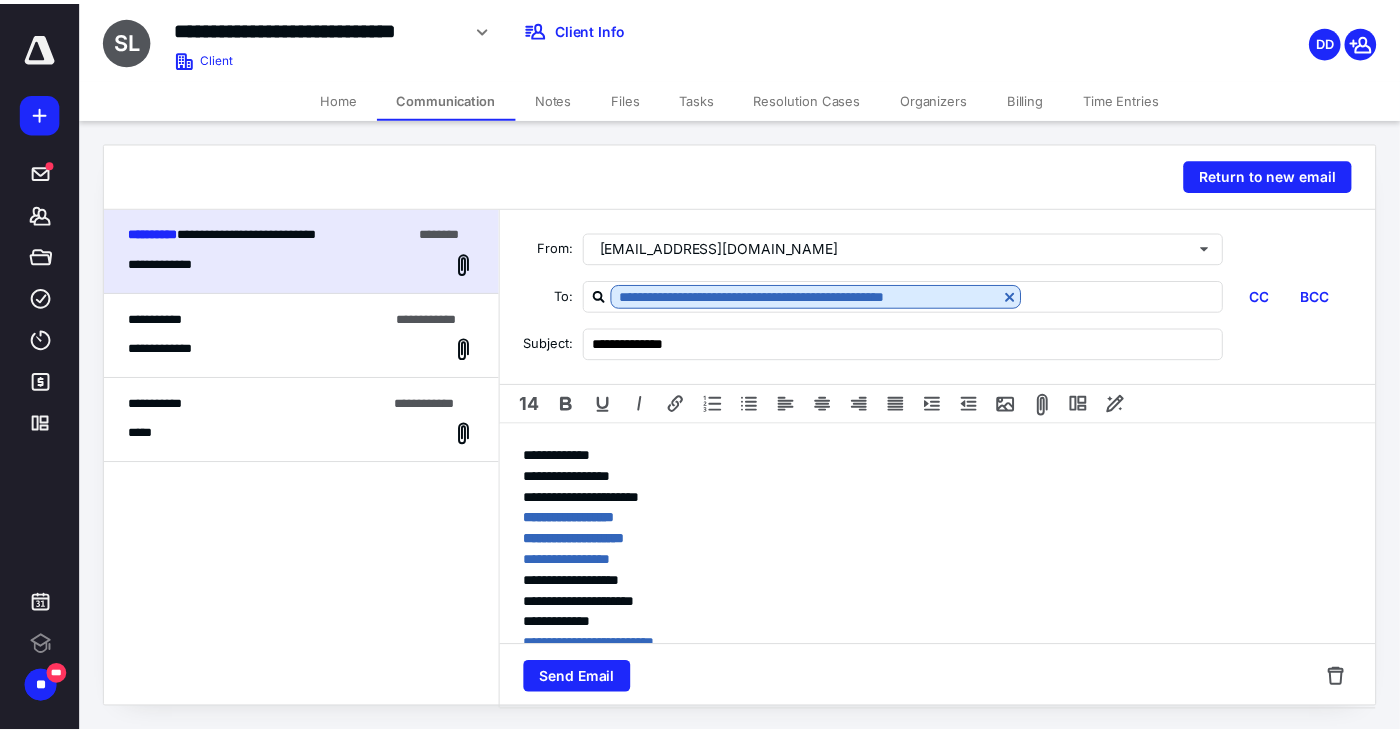 scroll, scrollTop: 0, scrollLeft: 0, axis: both 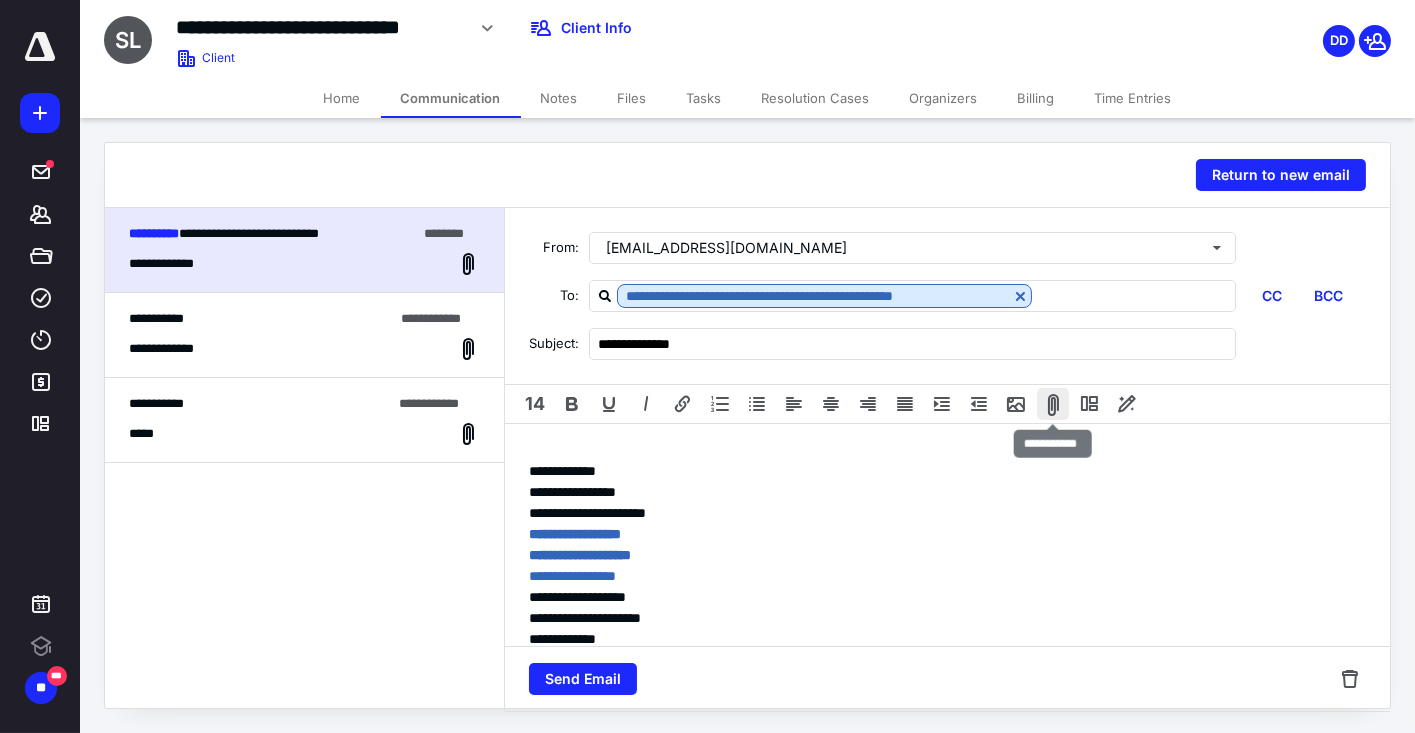 click at bounding box center [1053, 404] 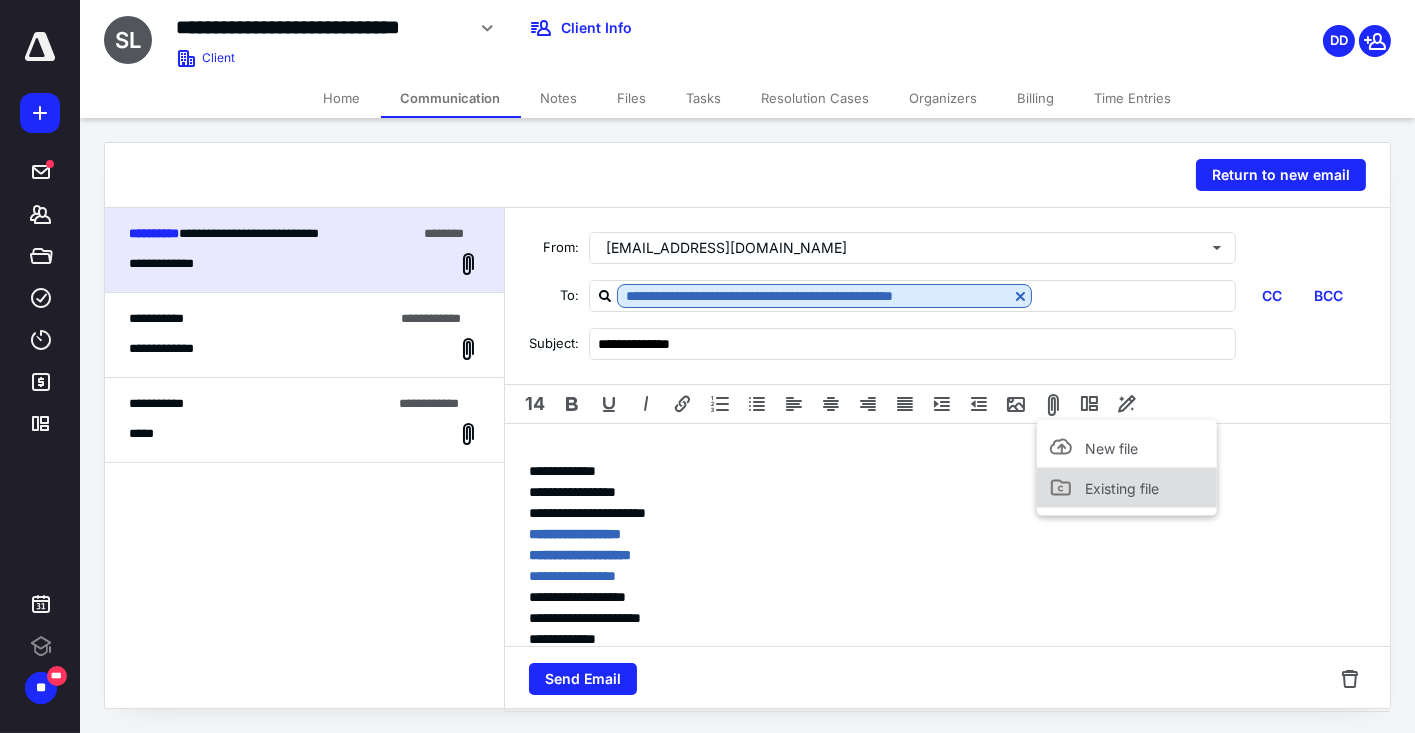 click on "Existing file" at bounding box center (1122, 487) 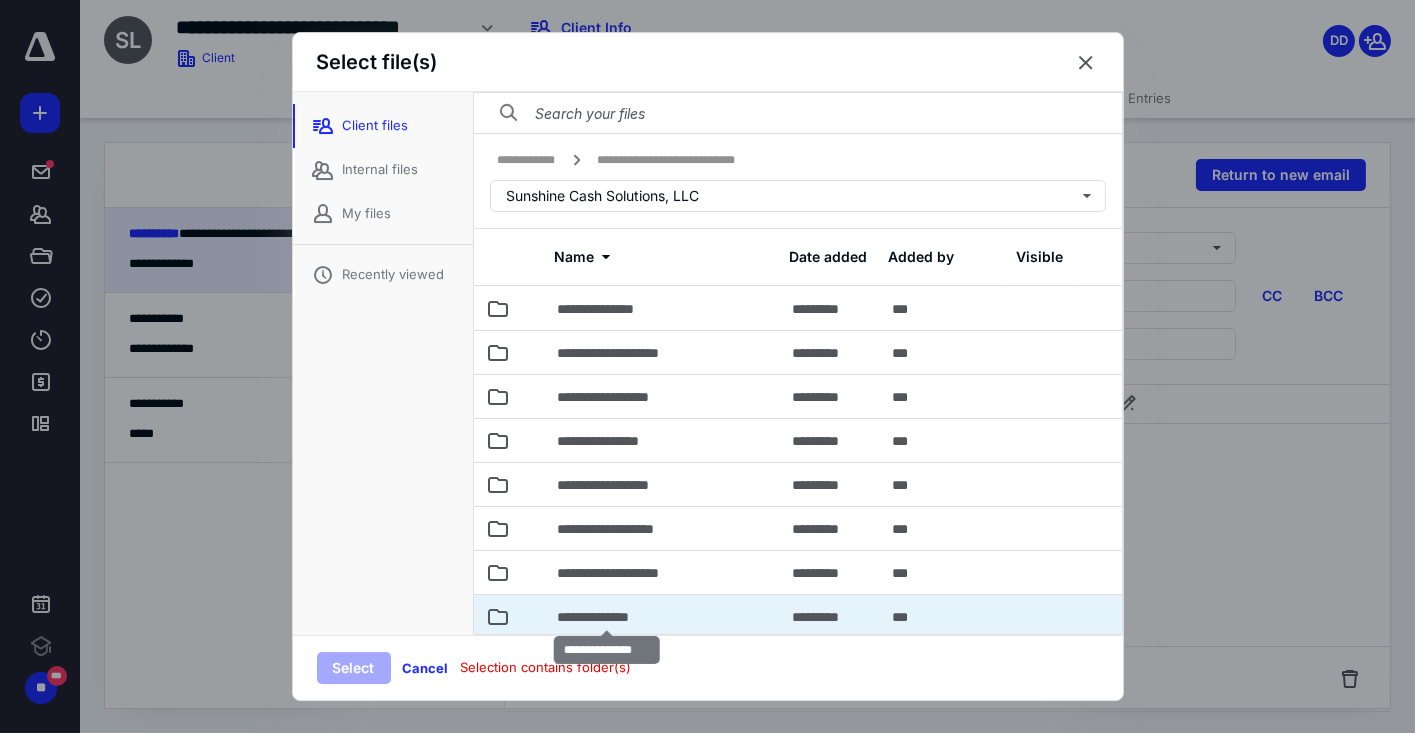 click on "**********" at bounding box center [607, 617] 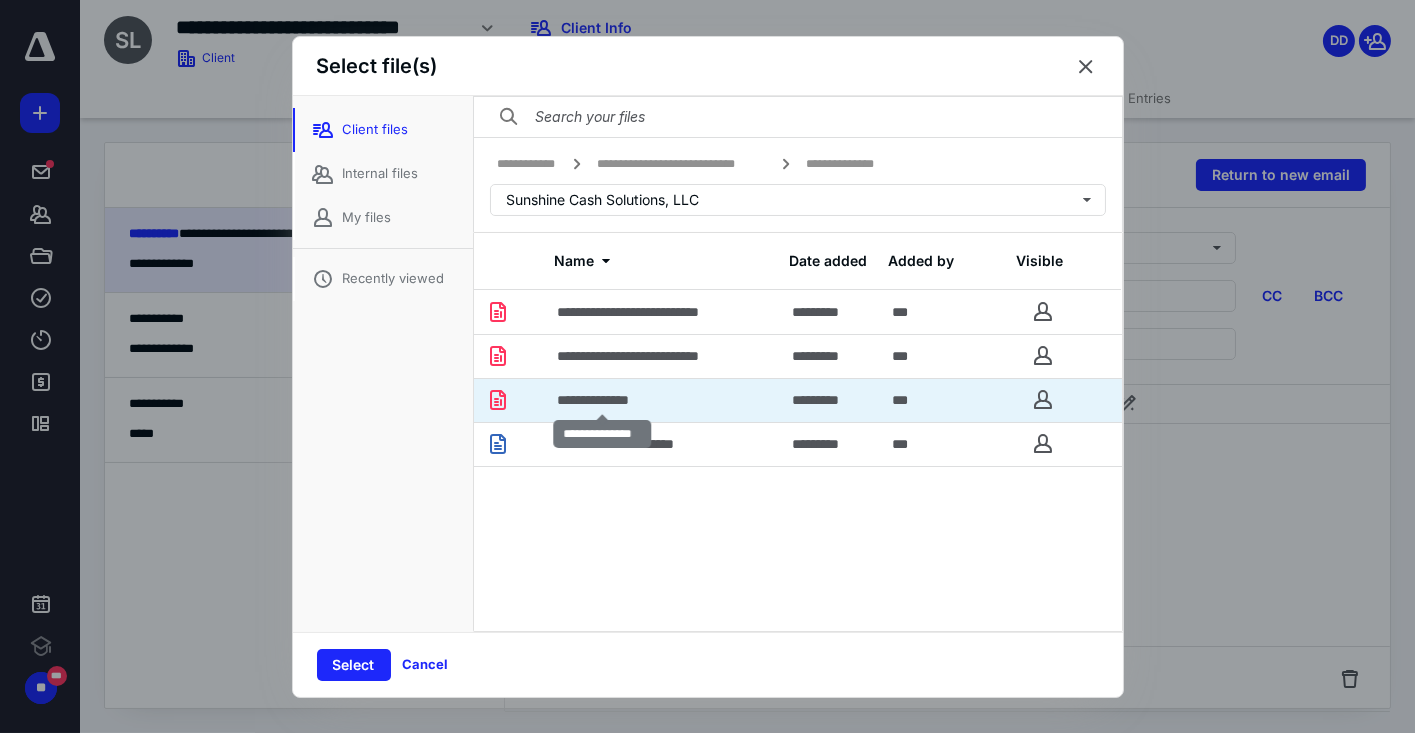 click on "**********" at bounding box center (603, 400) 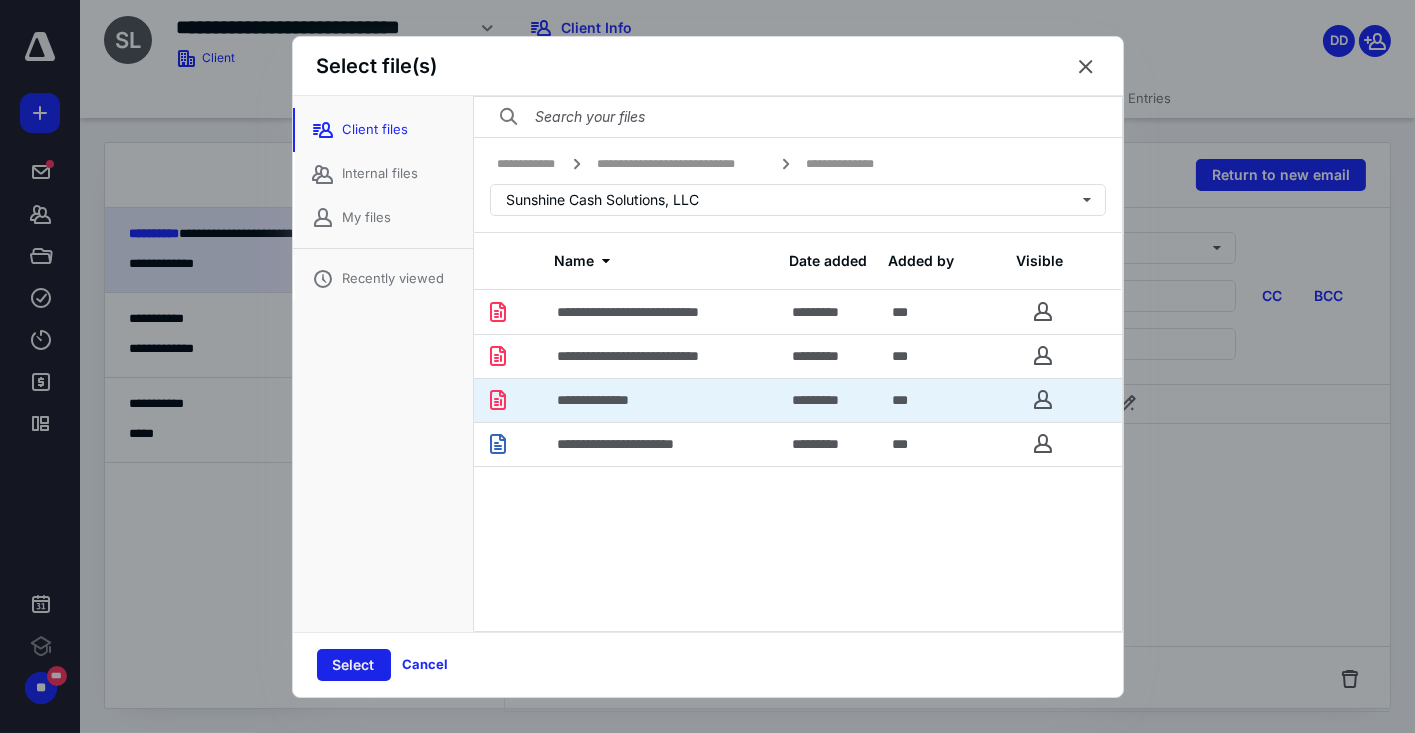 click on "Select" at bounding box center (354, 665) 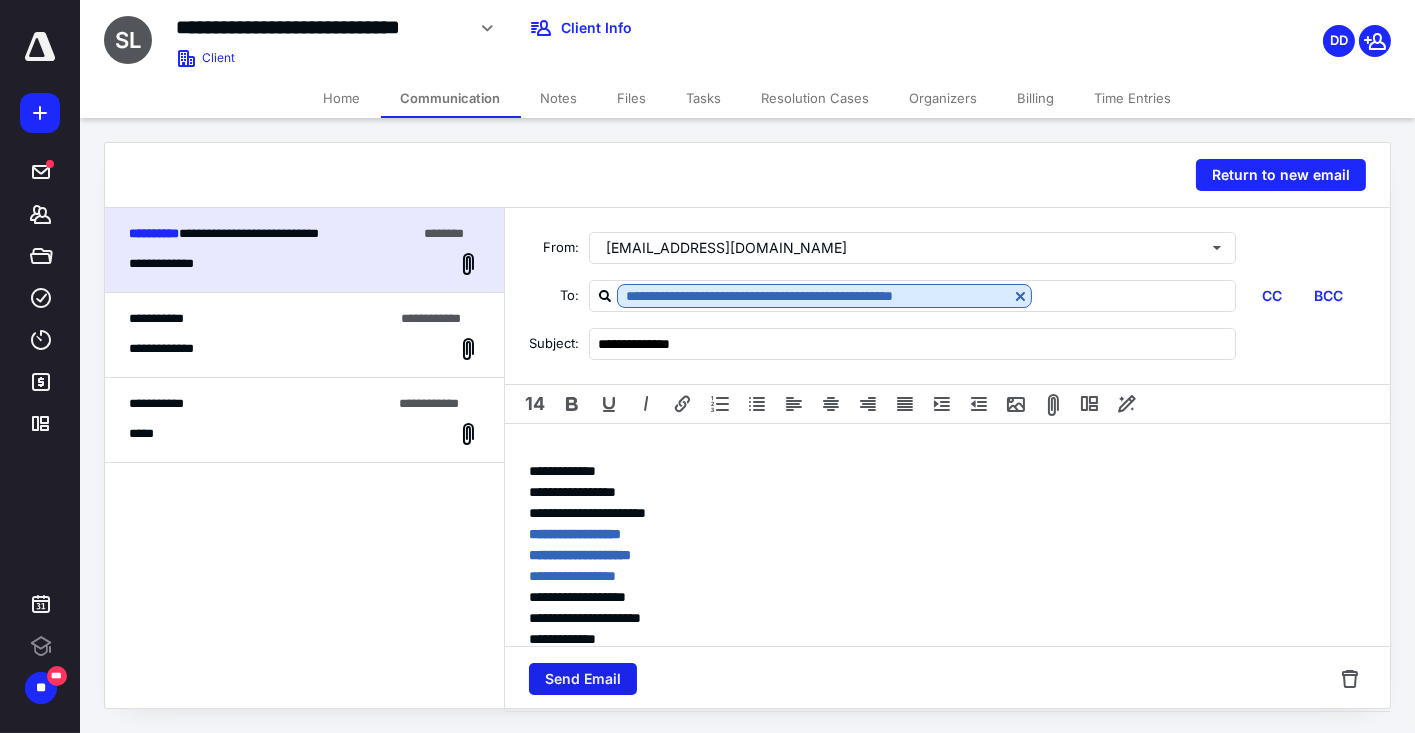 click on "Send Email" at bounding box center (583, 679) 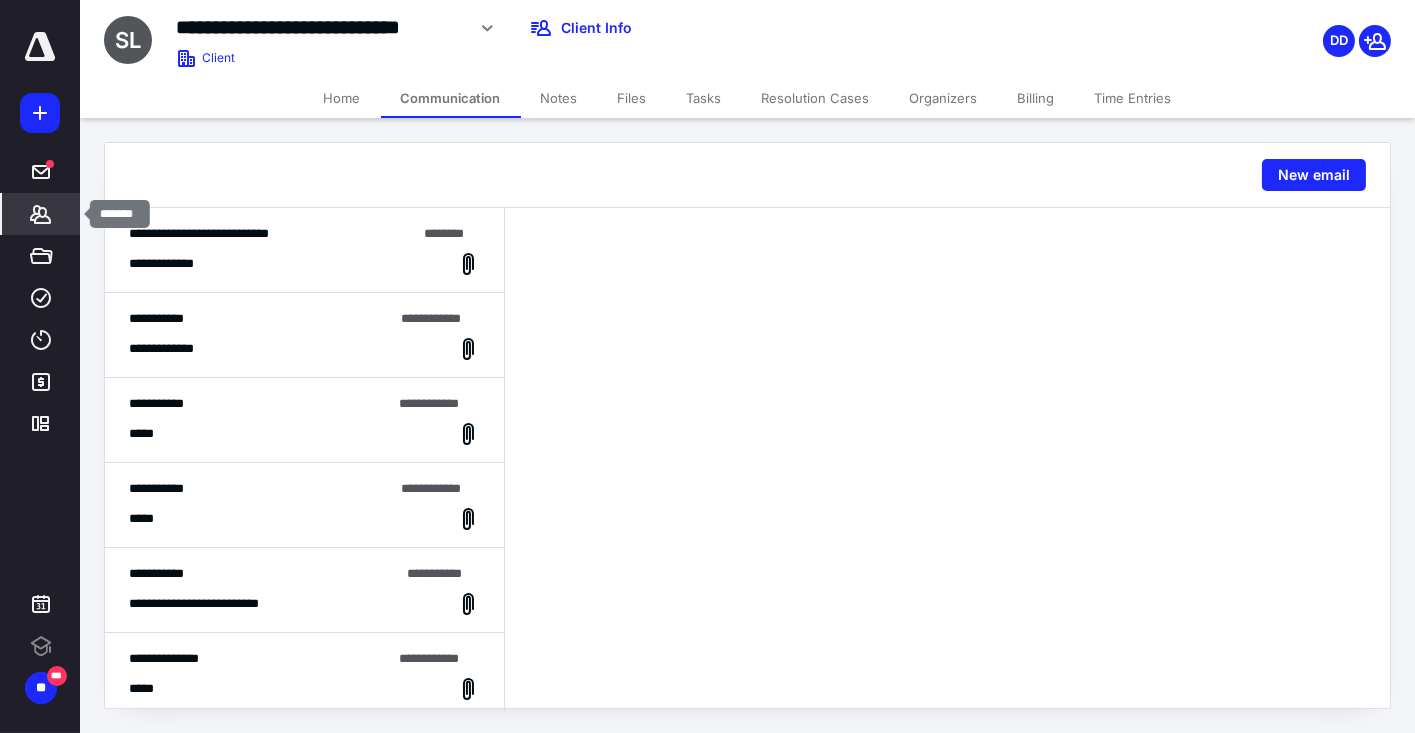 click 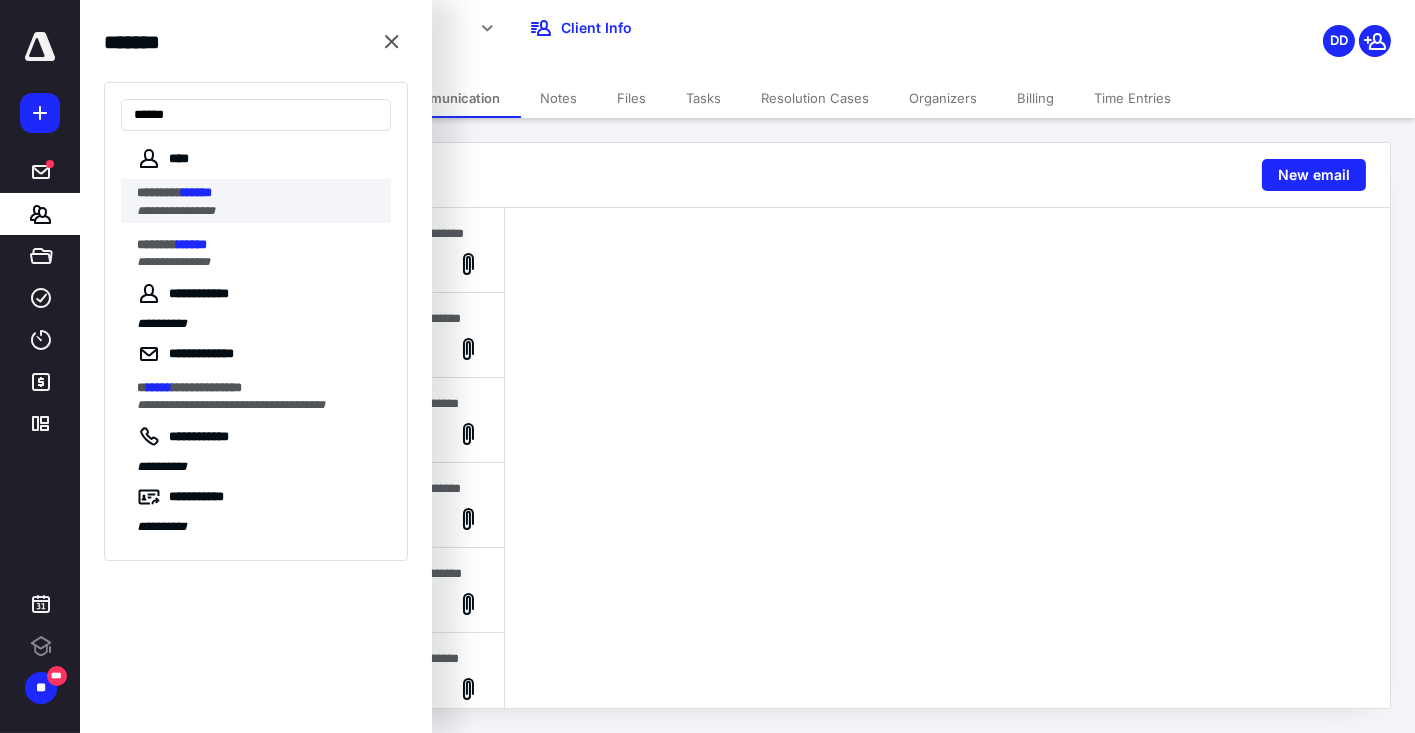 type on "******" 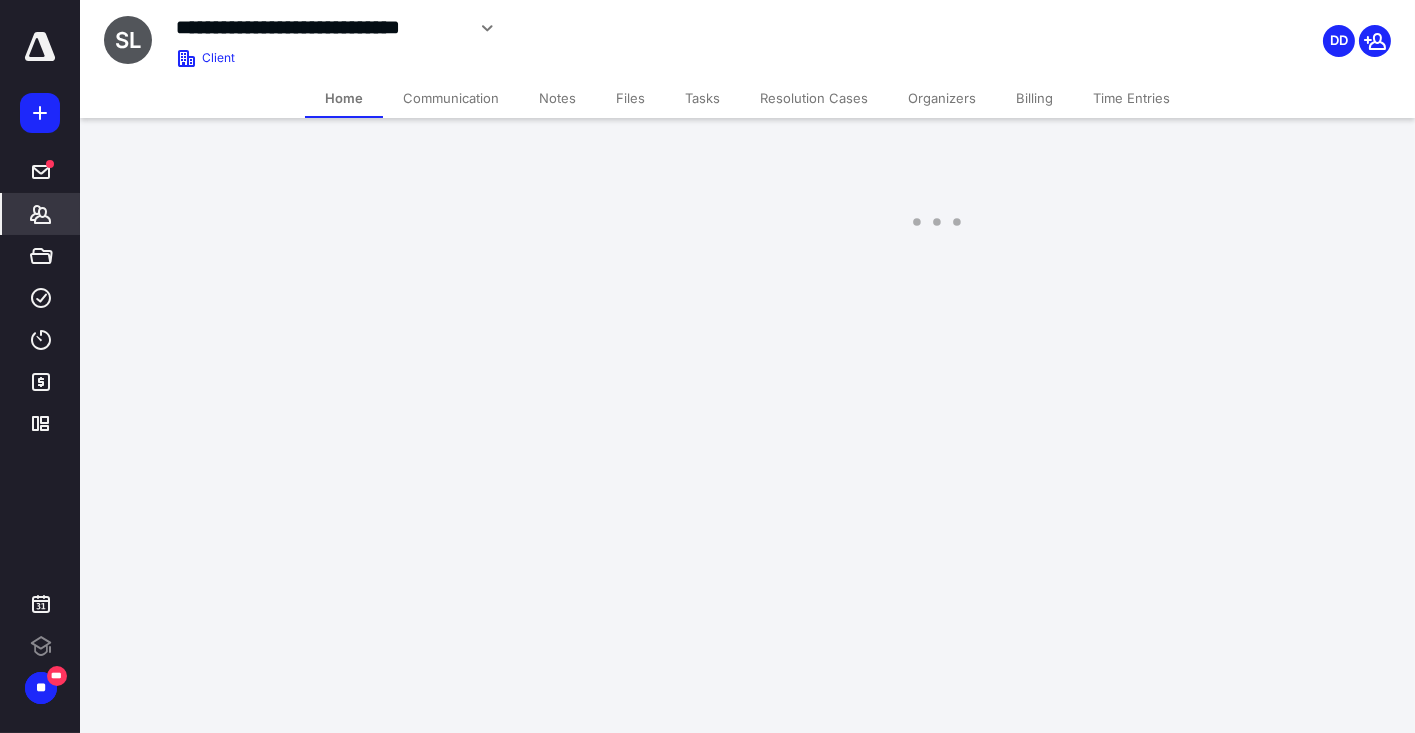 click on "**********" at bounding box center (707, 133) 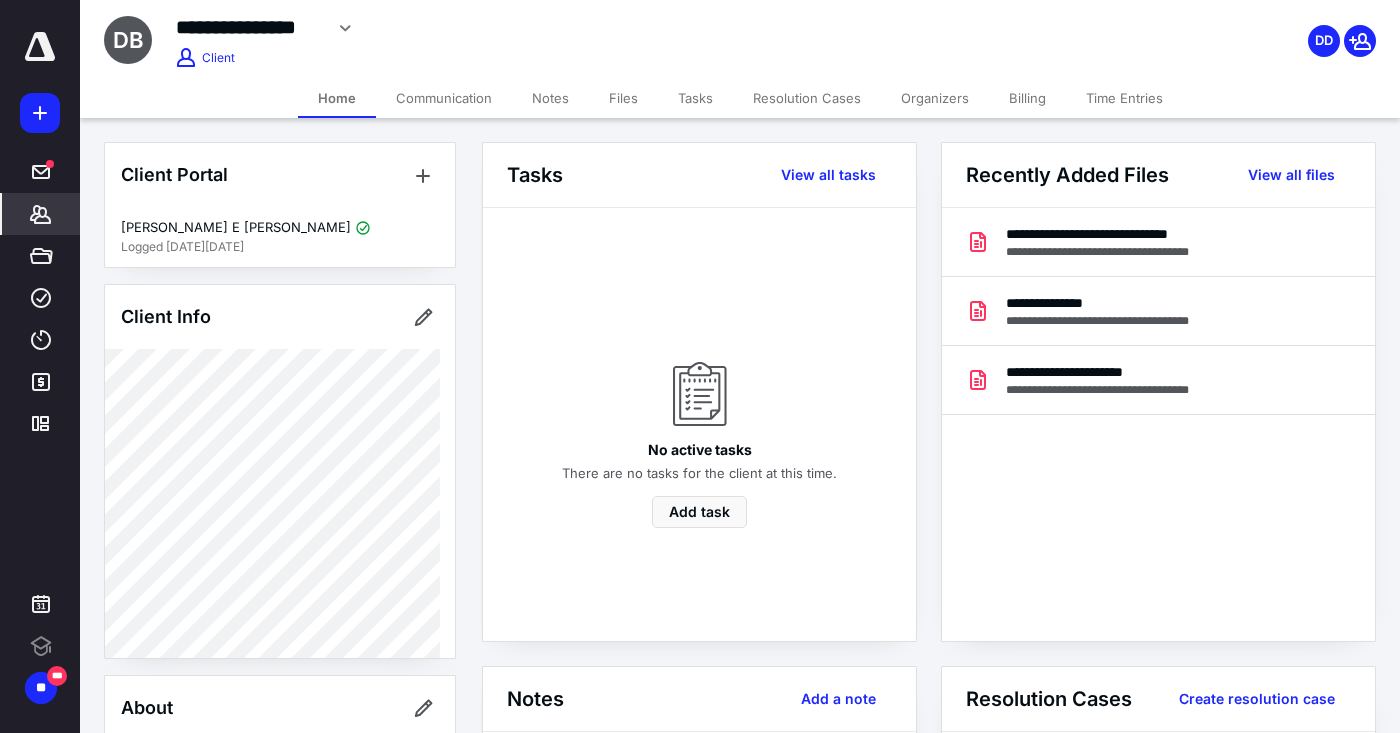 click on "Billing" at bounding box center (1027, 98) 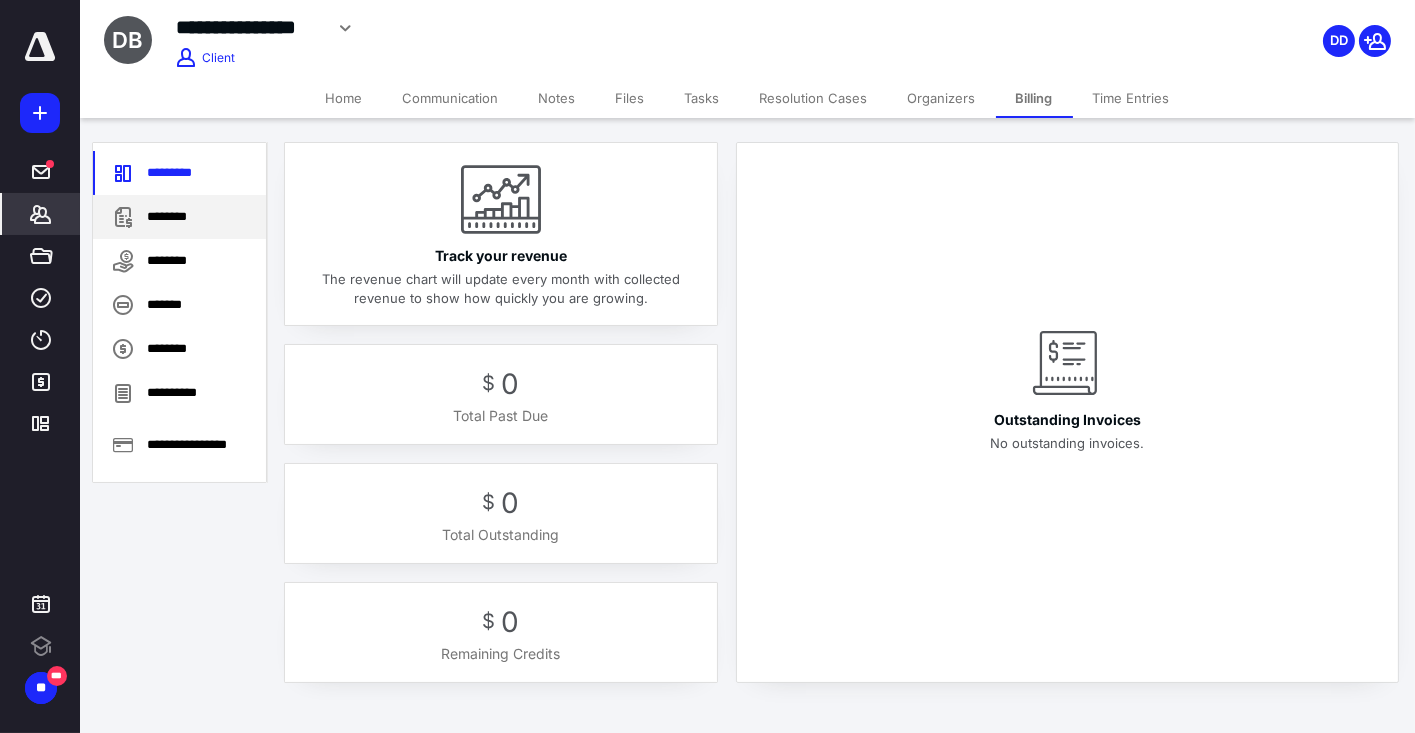 click on "********" at bounding box center (179, 217) 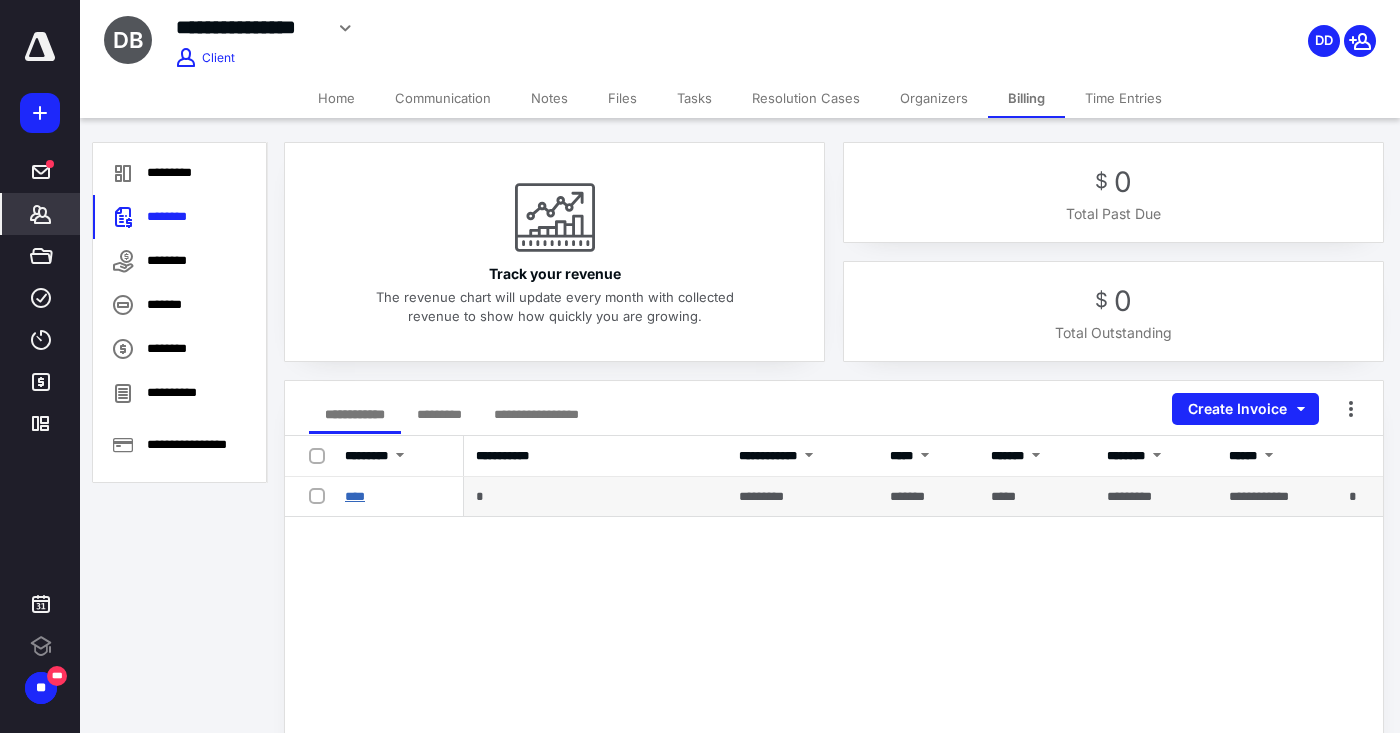 click on "****" at bounding box center [355, 496] 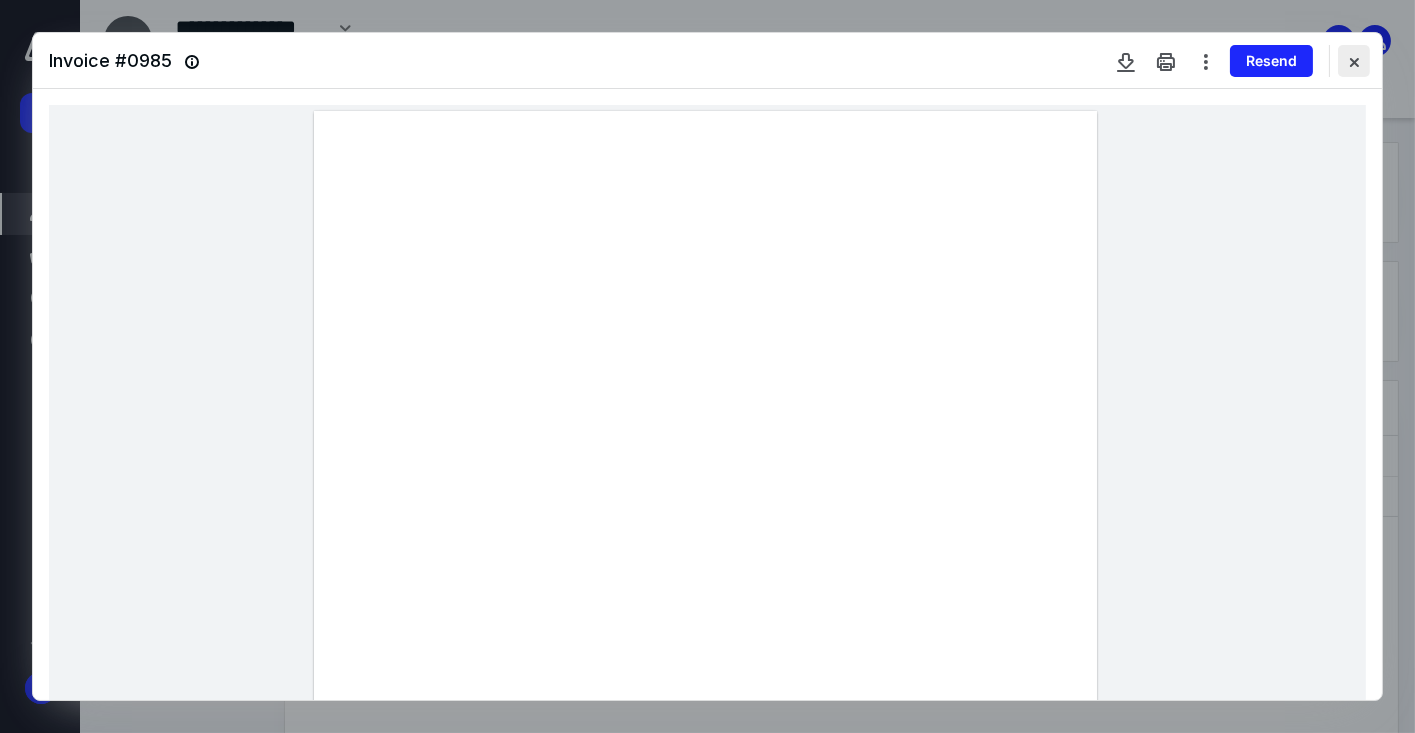 click at bounding box center [1354, 61] 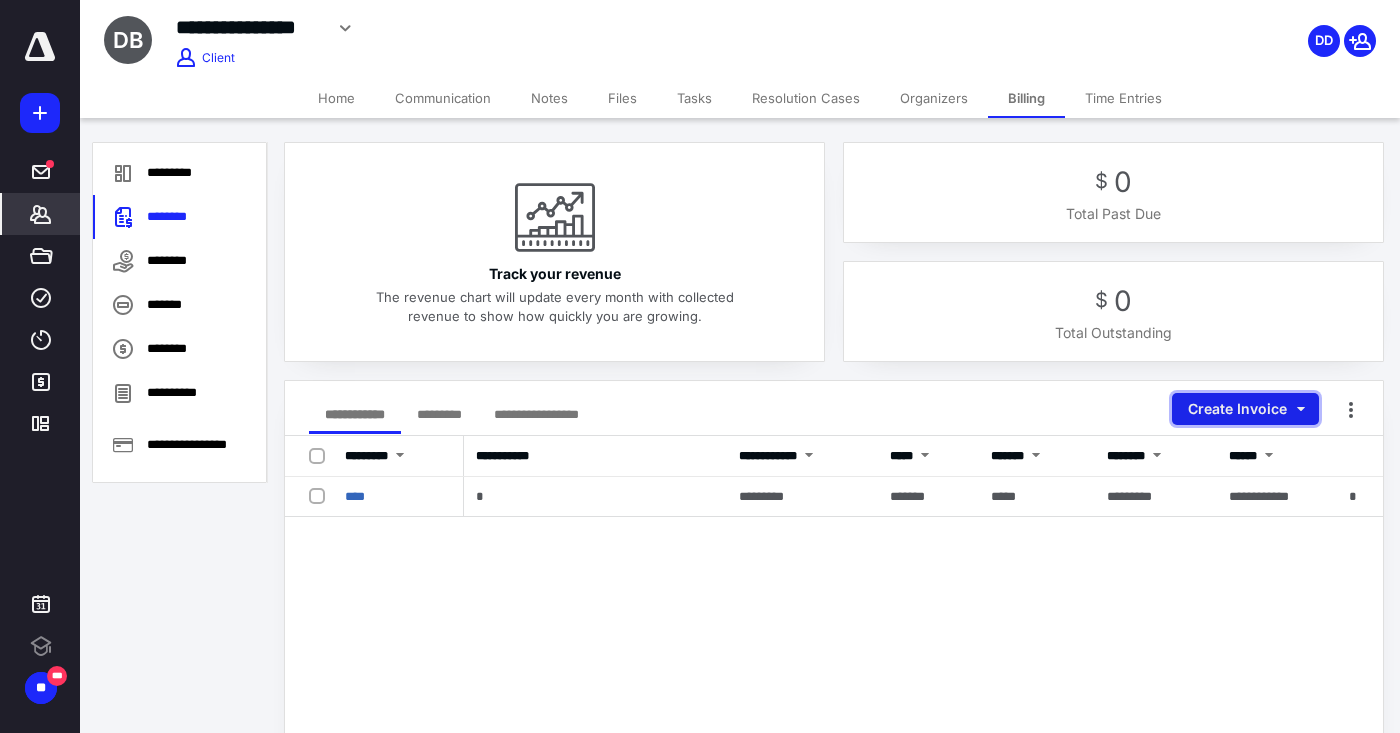 click on "Create Invoice" at bounding box center (1245, 409) 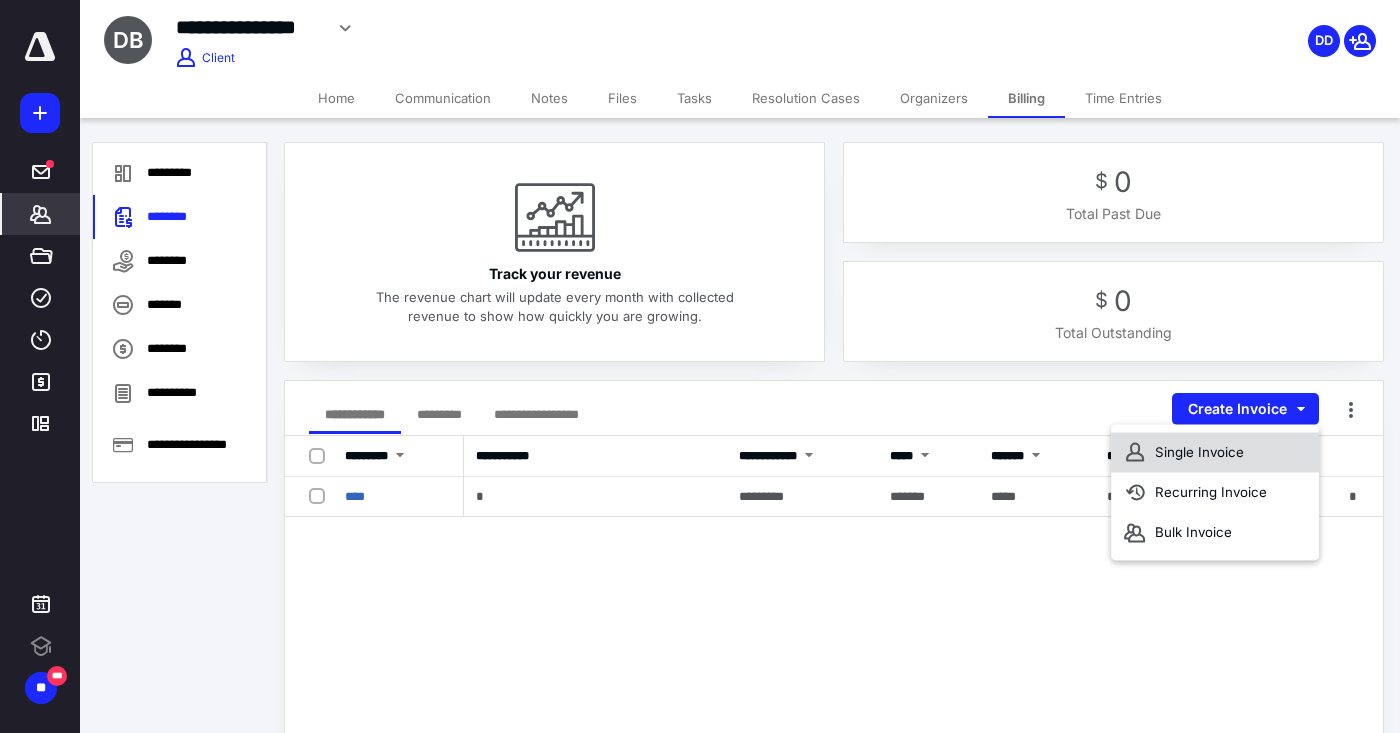 click on "Single Invoice" at bounding box center (1215, 452) 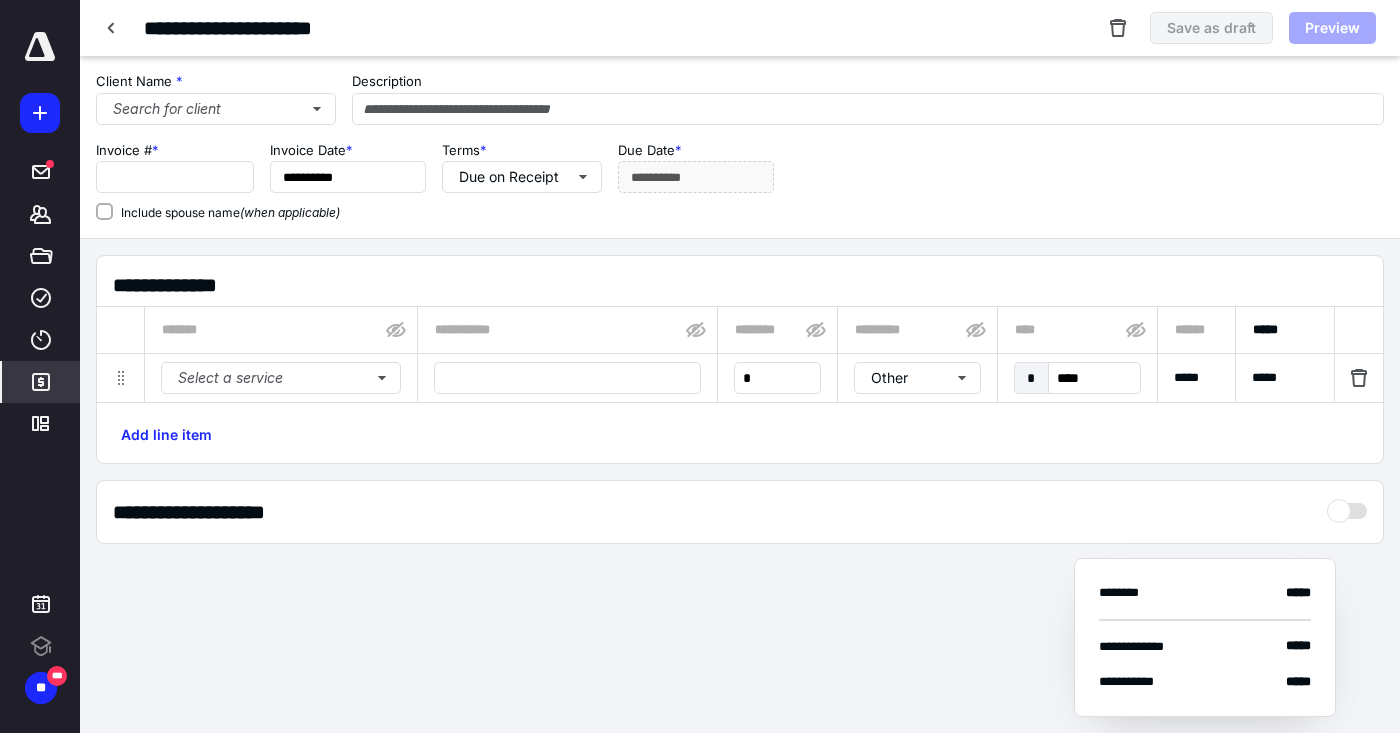 type on "****" 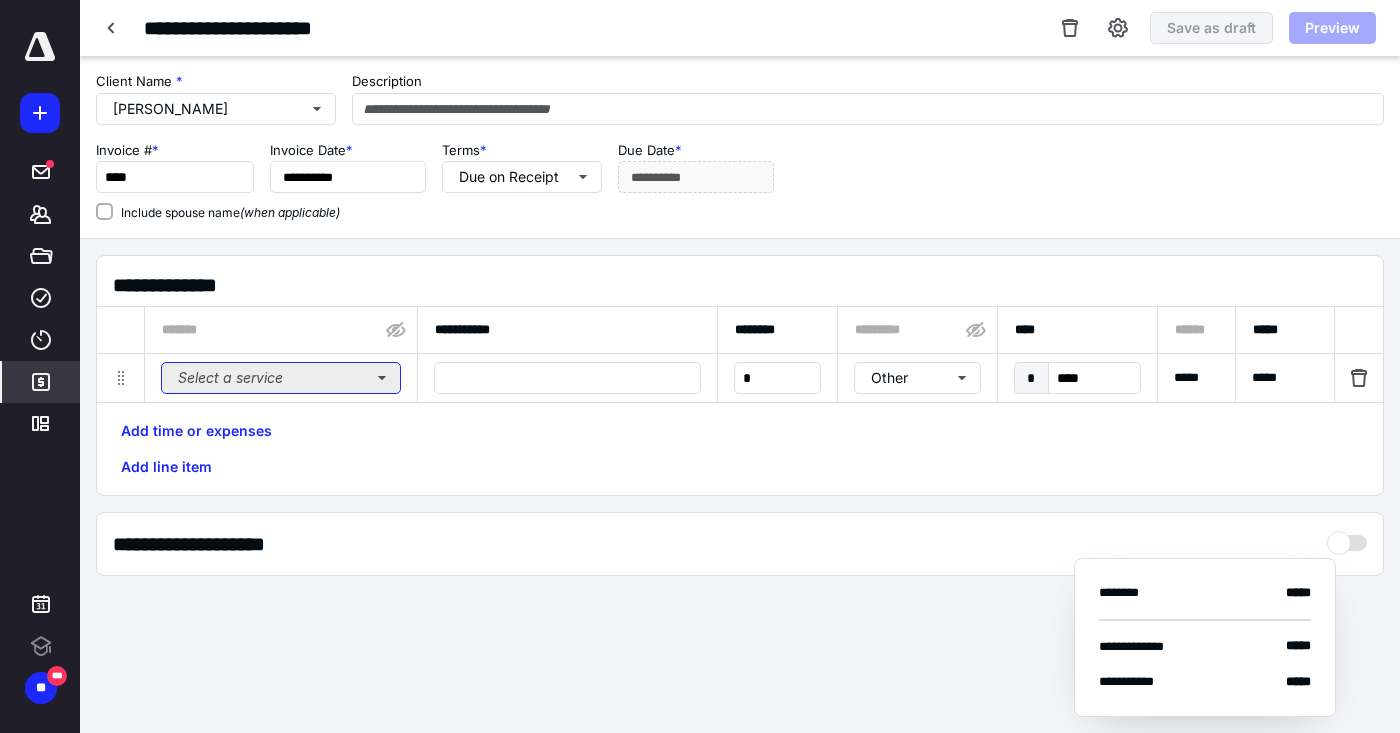 click on "Select a service" at bounding box center [281, 378] 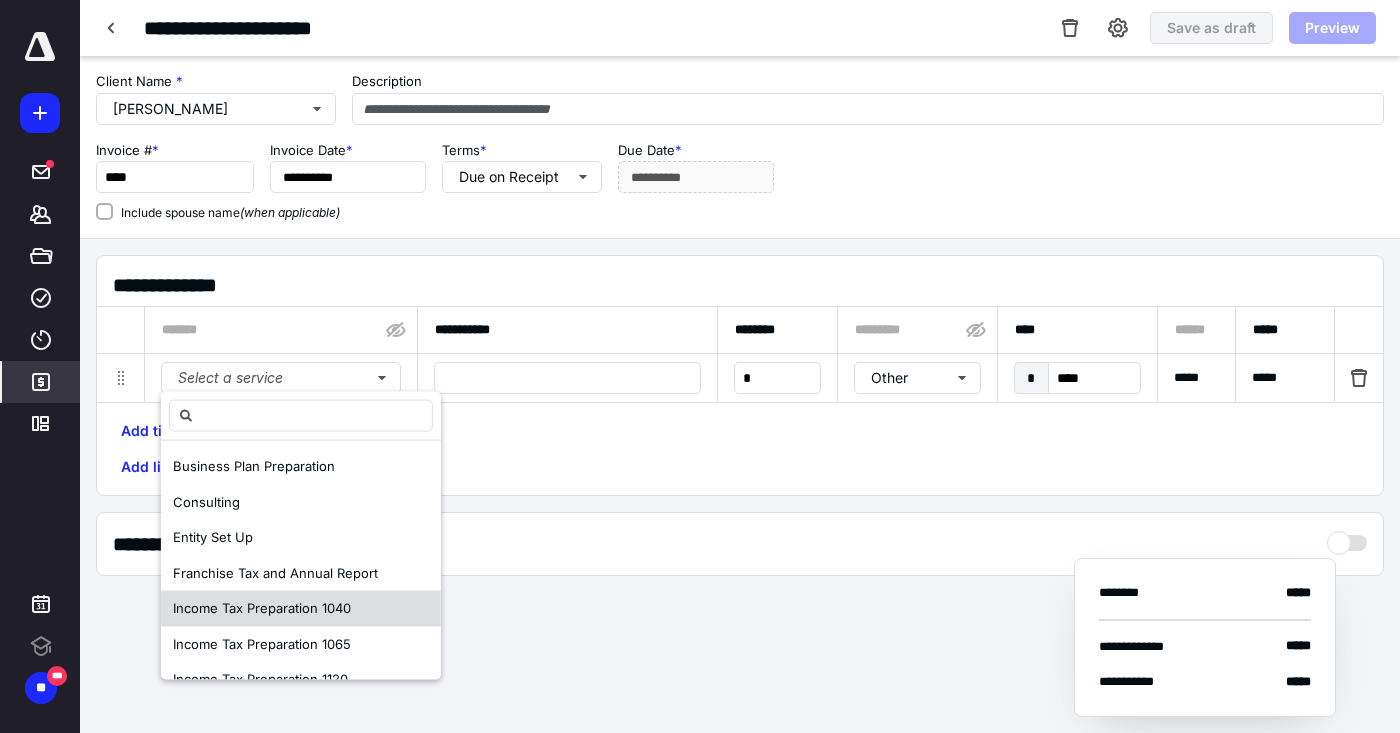 click on "Income Tax Preparation 1040" at bounding box center (262, 608) 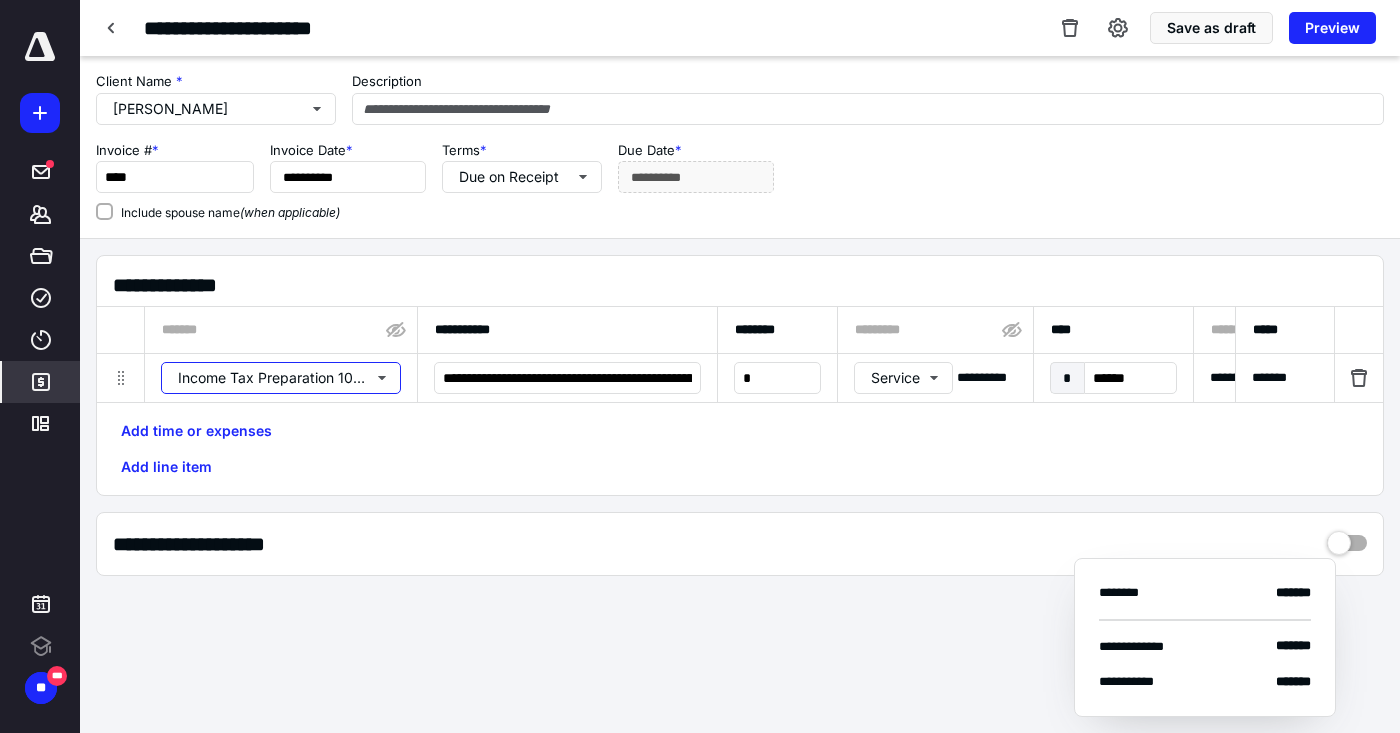 type 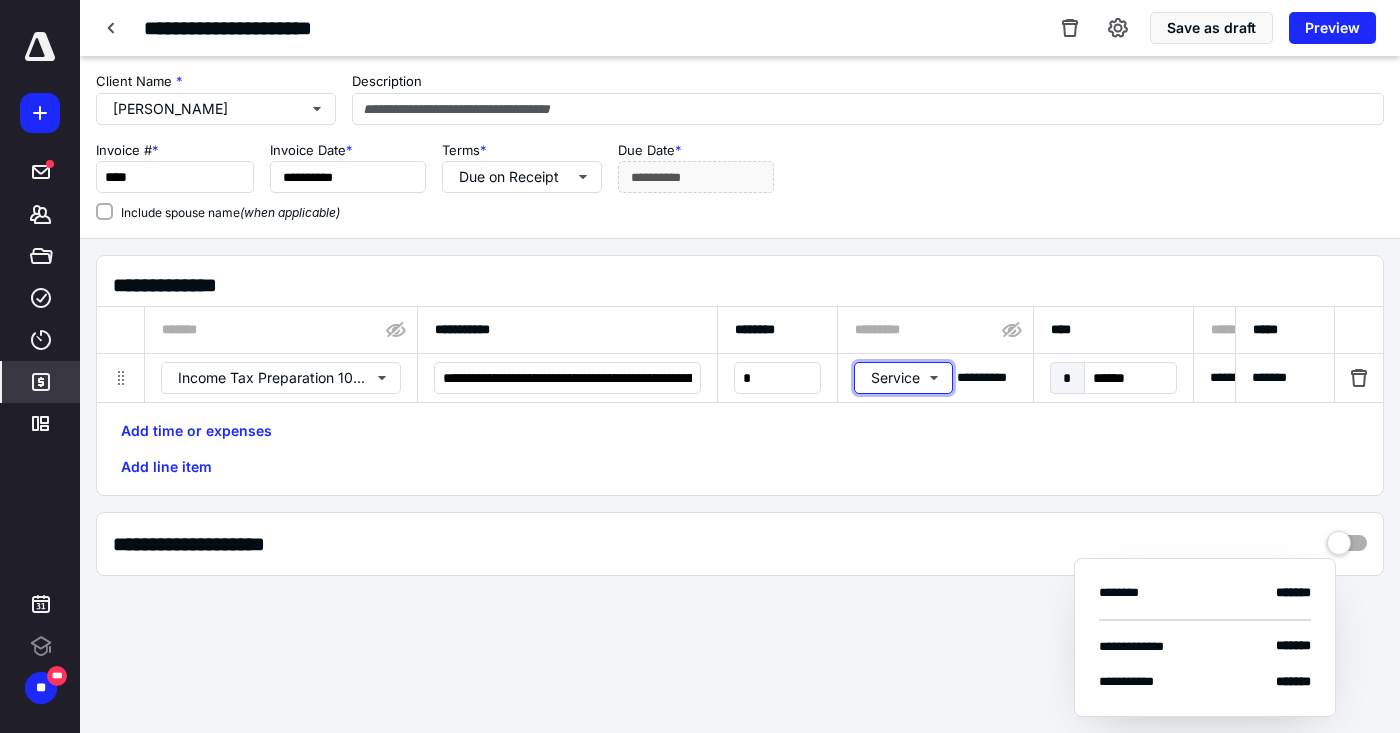 type 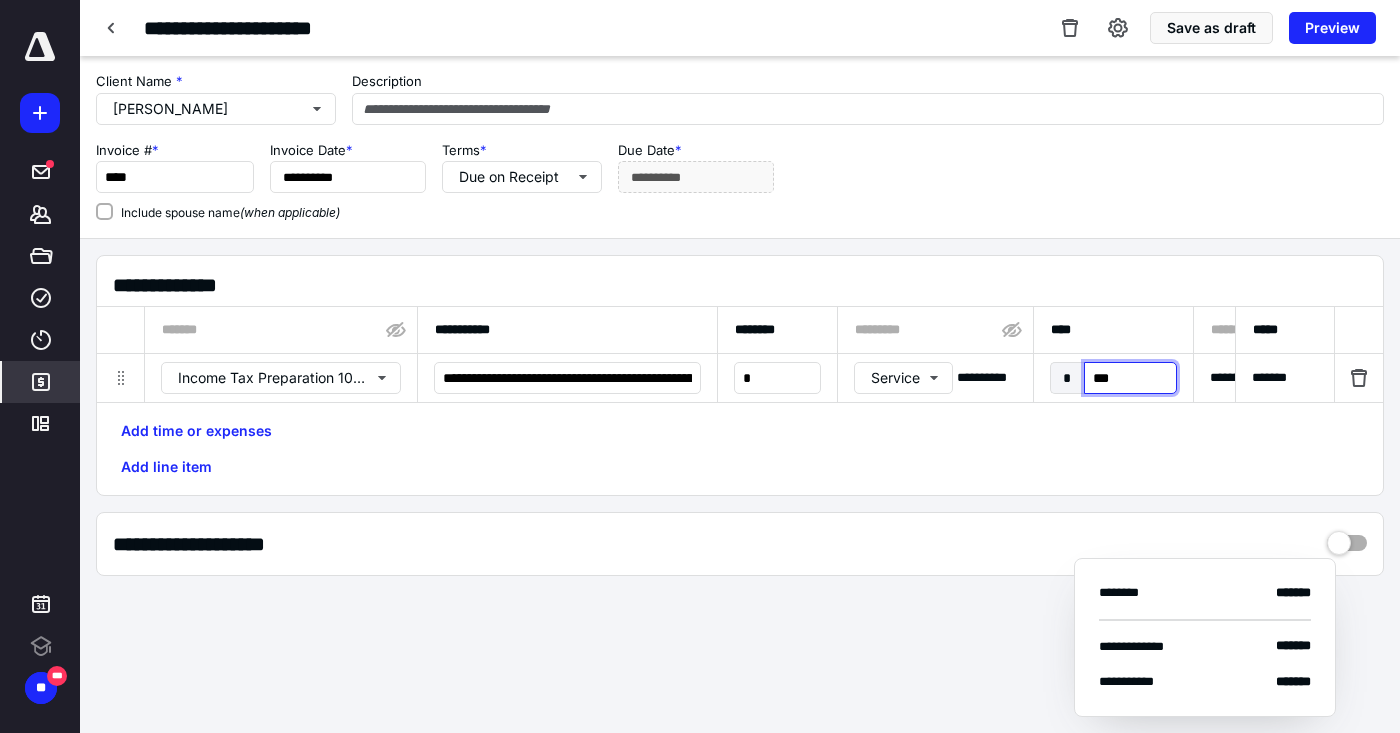 type on "****" 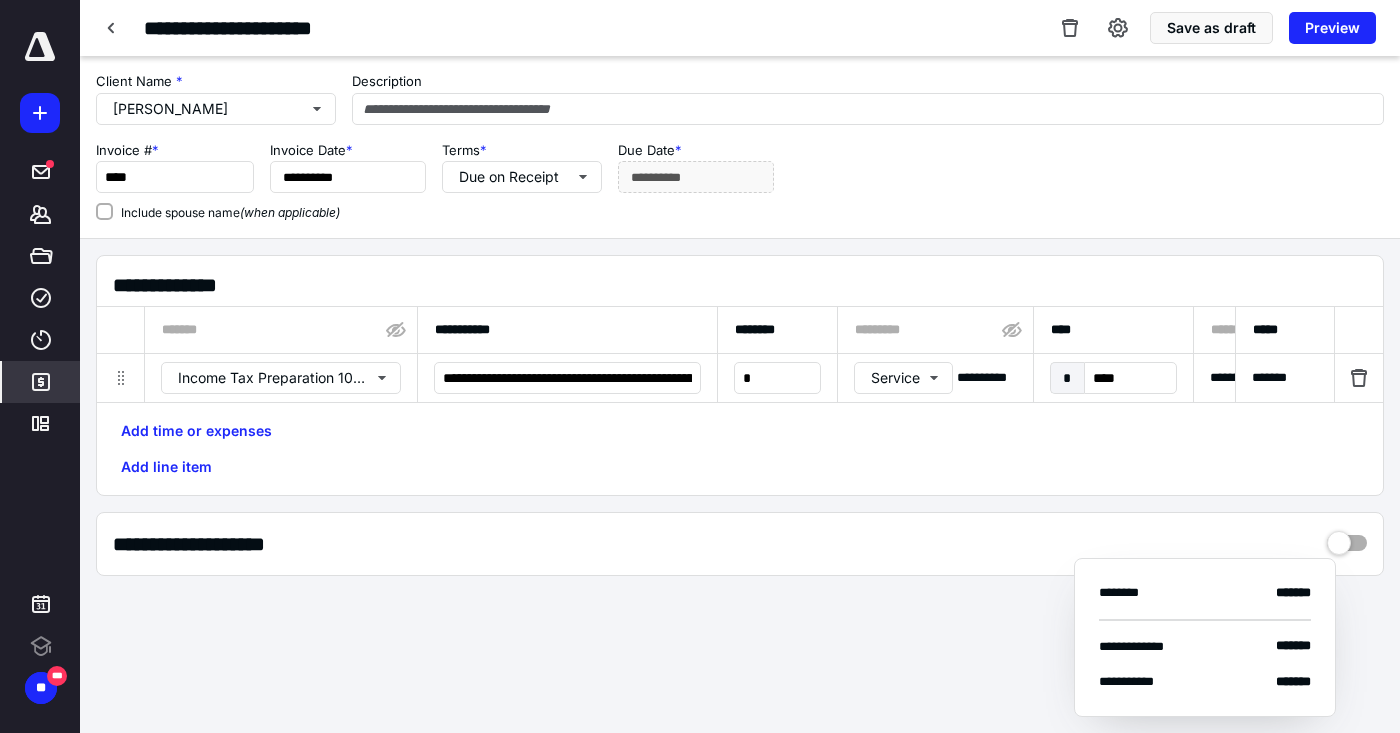 scroll, scrollTop: 0, scrollLeft: 1162, axis: horizontal 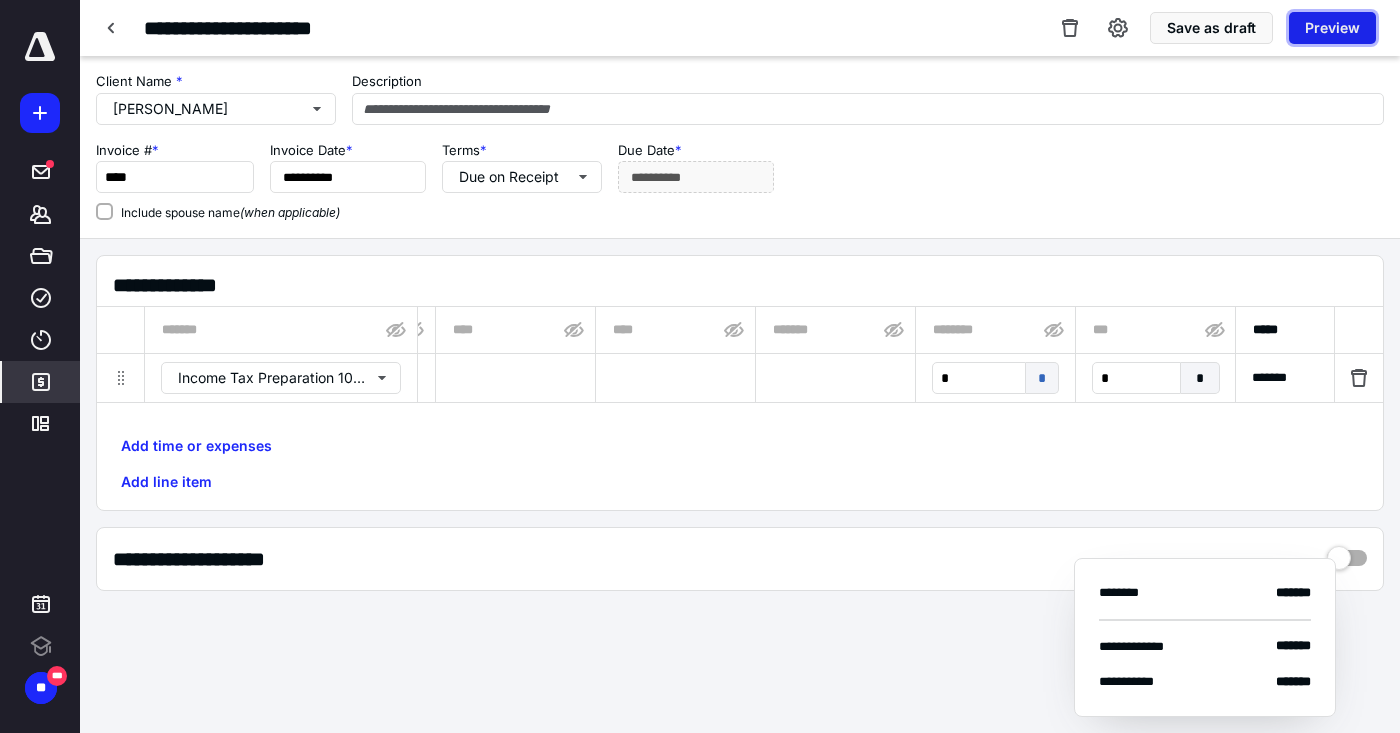 click on "Preview" at bounding box center [1332, 28] 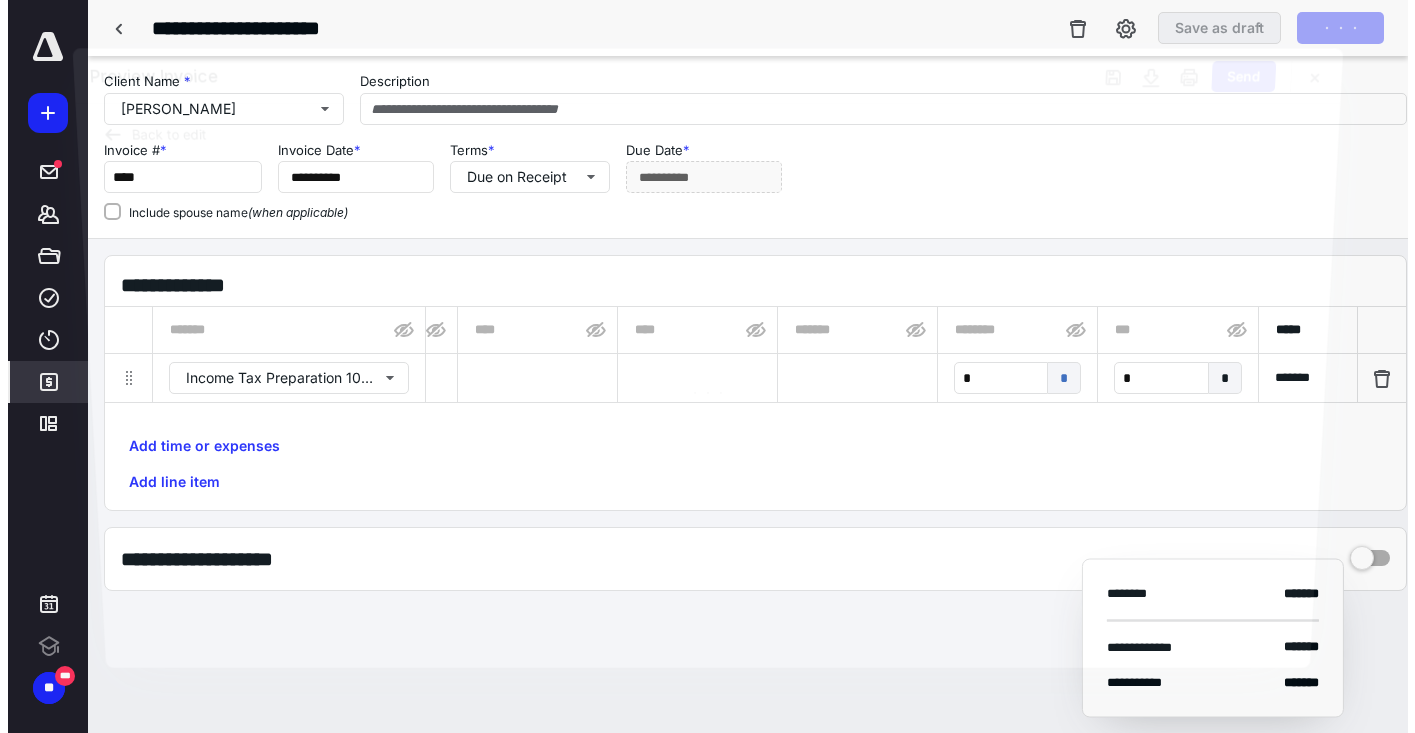 scroll, scrollTop: 0, scrollLeft: 1147, axis: horizontal 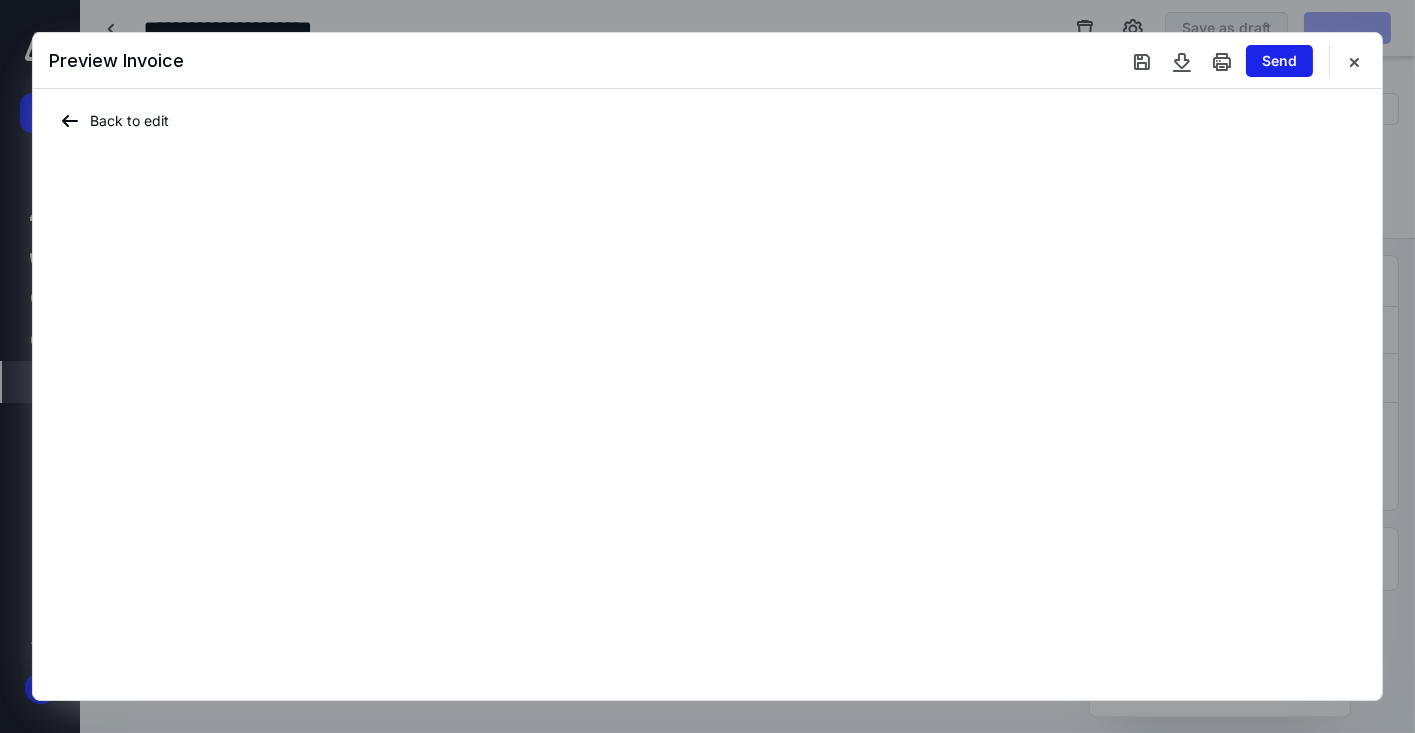 click on "Send" at bounding box center (1279, 61) 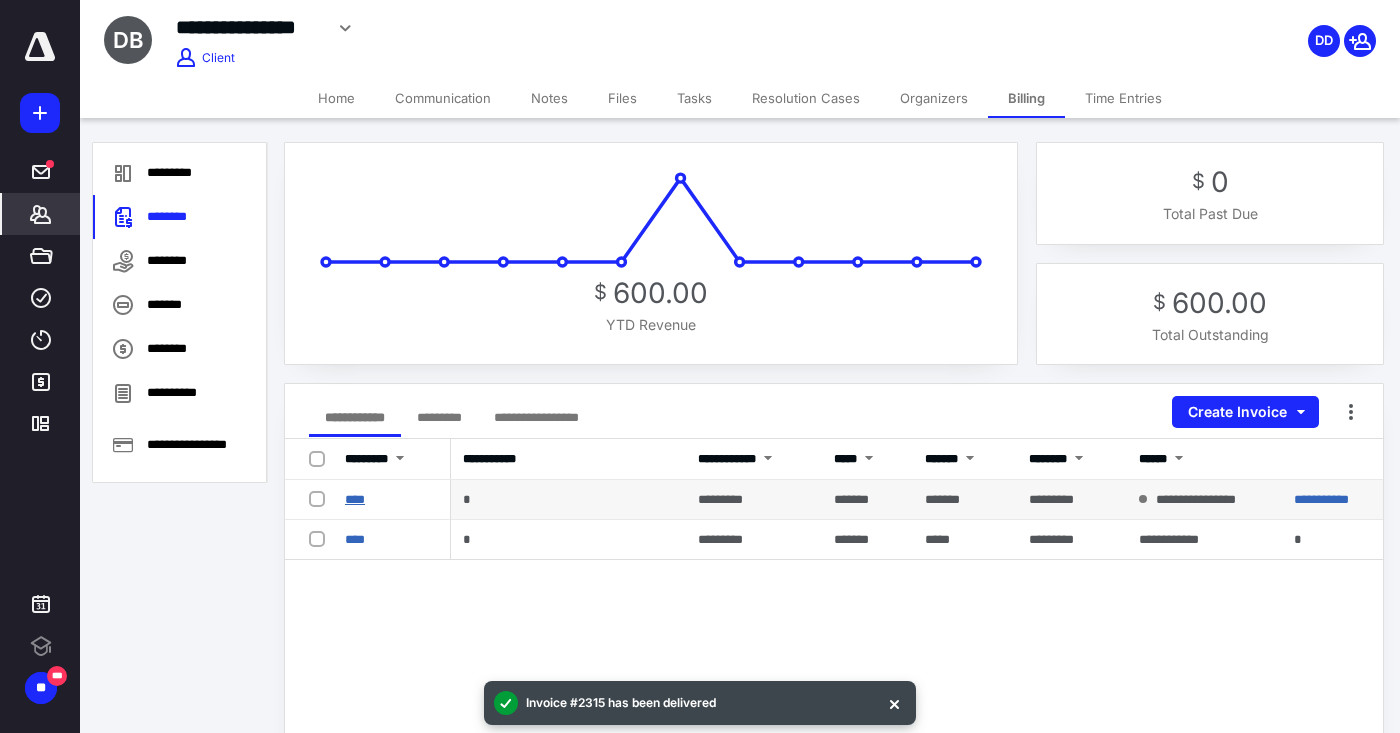 click on "****" at bounding box center [355, 499] 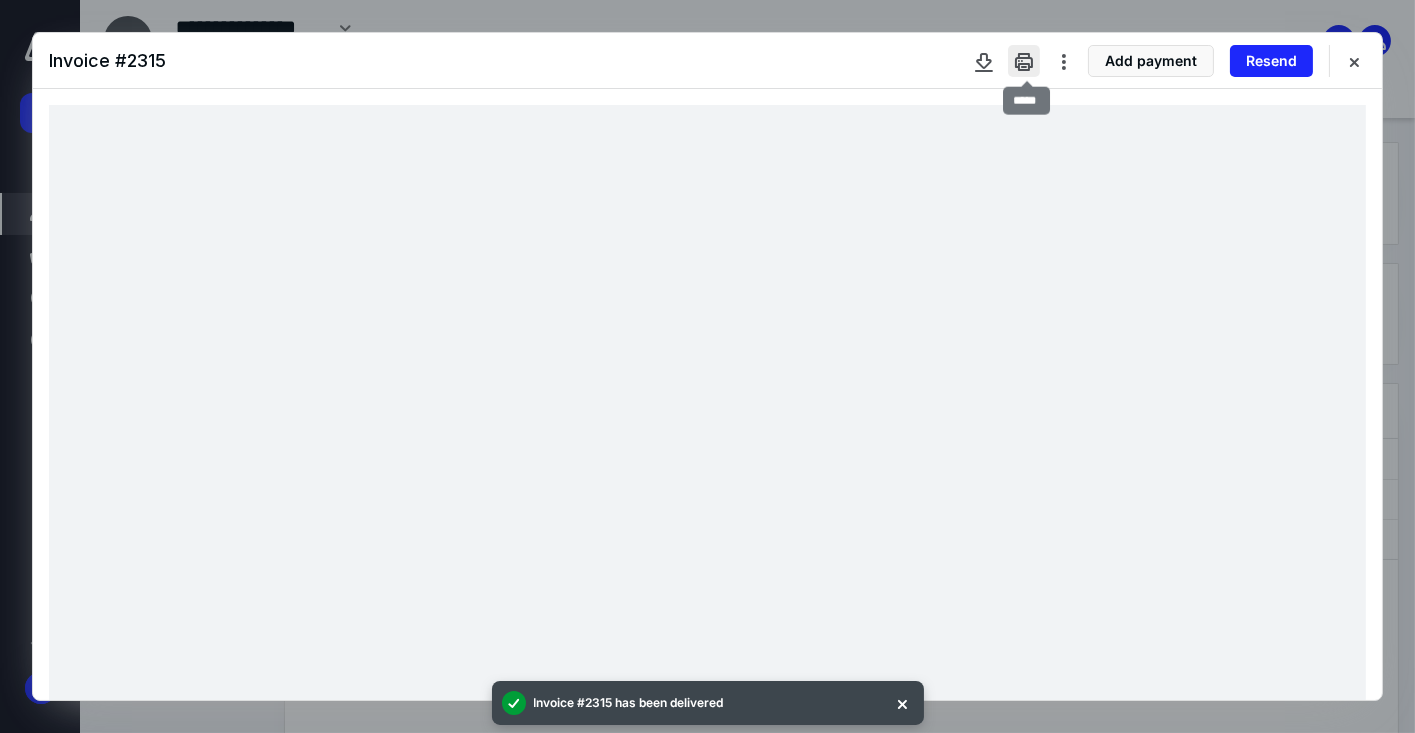 click at bounding box center [1024, 61] 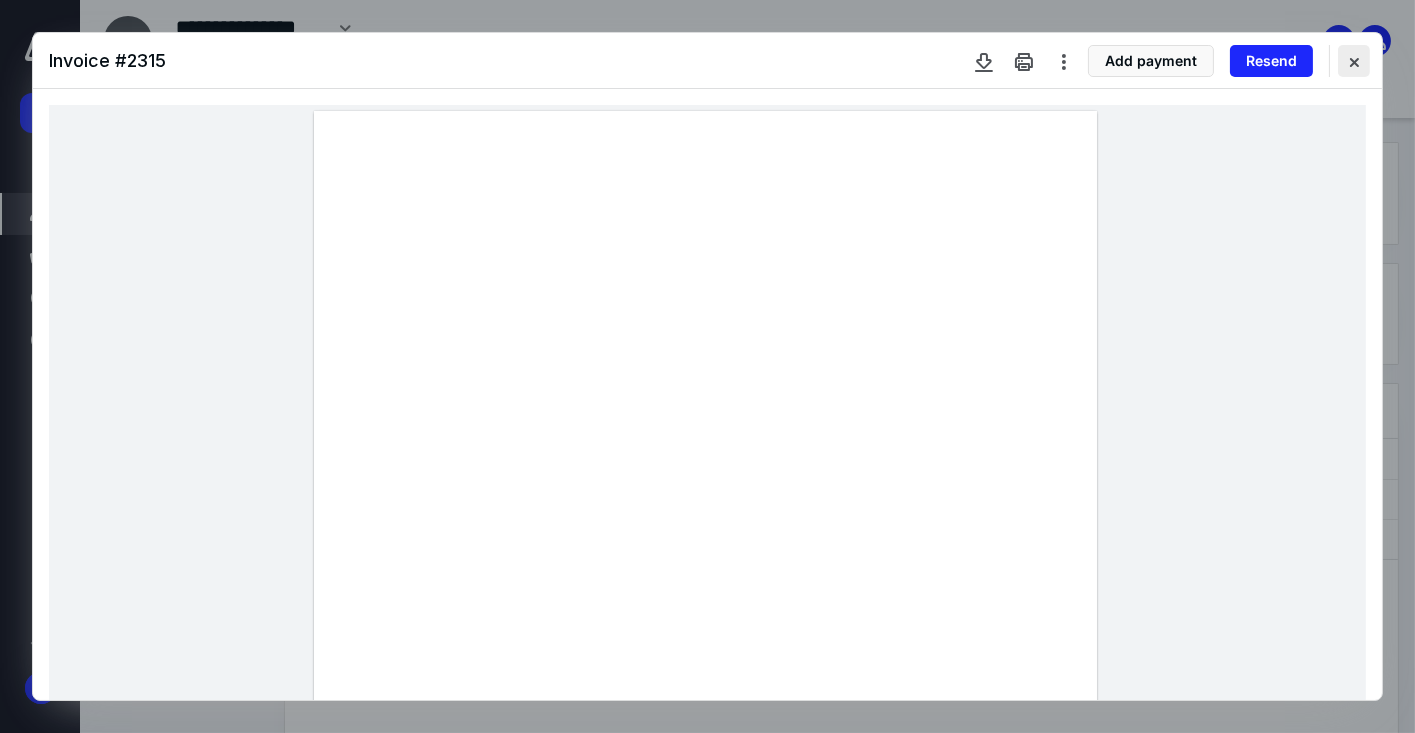 click at bounding box center [1354, 61] 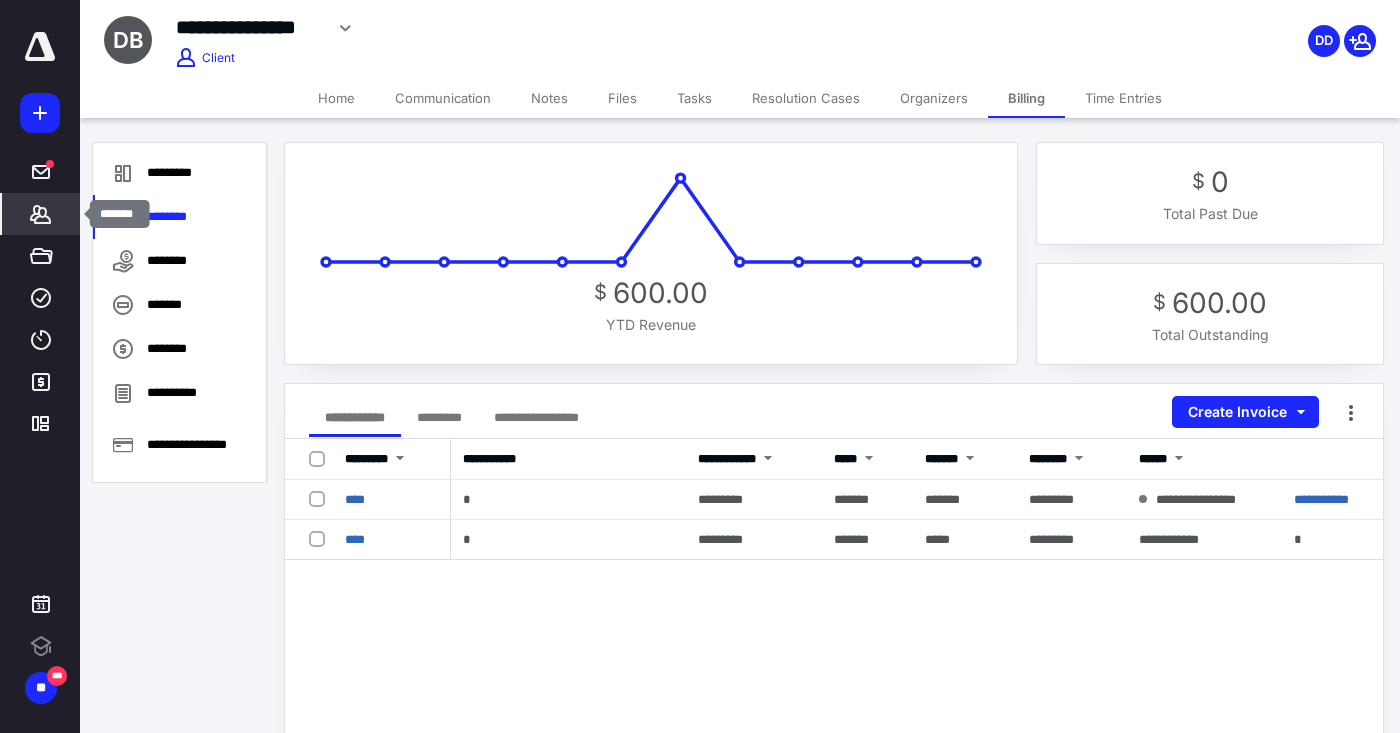 click 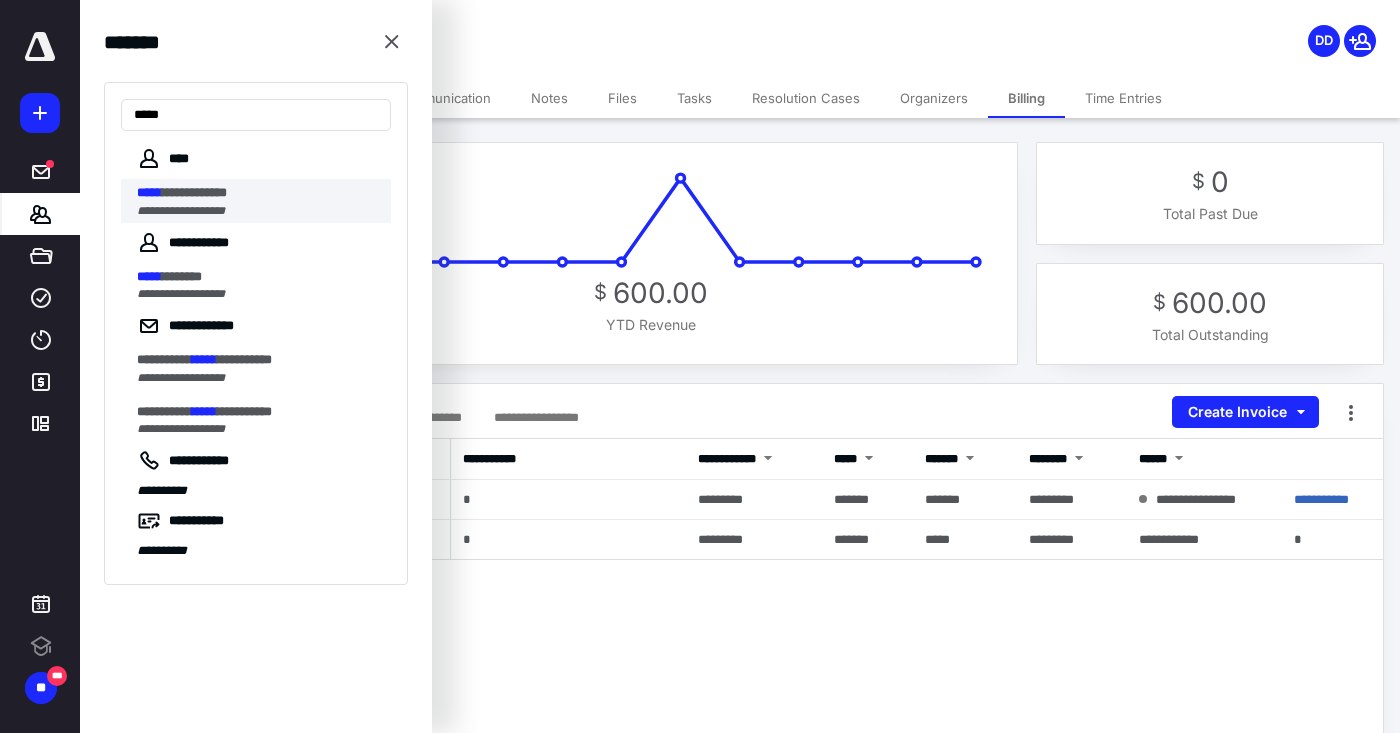 type on "*****" 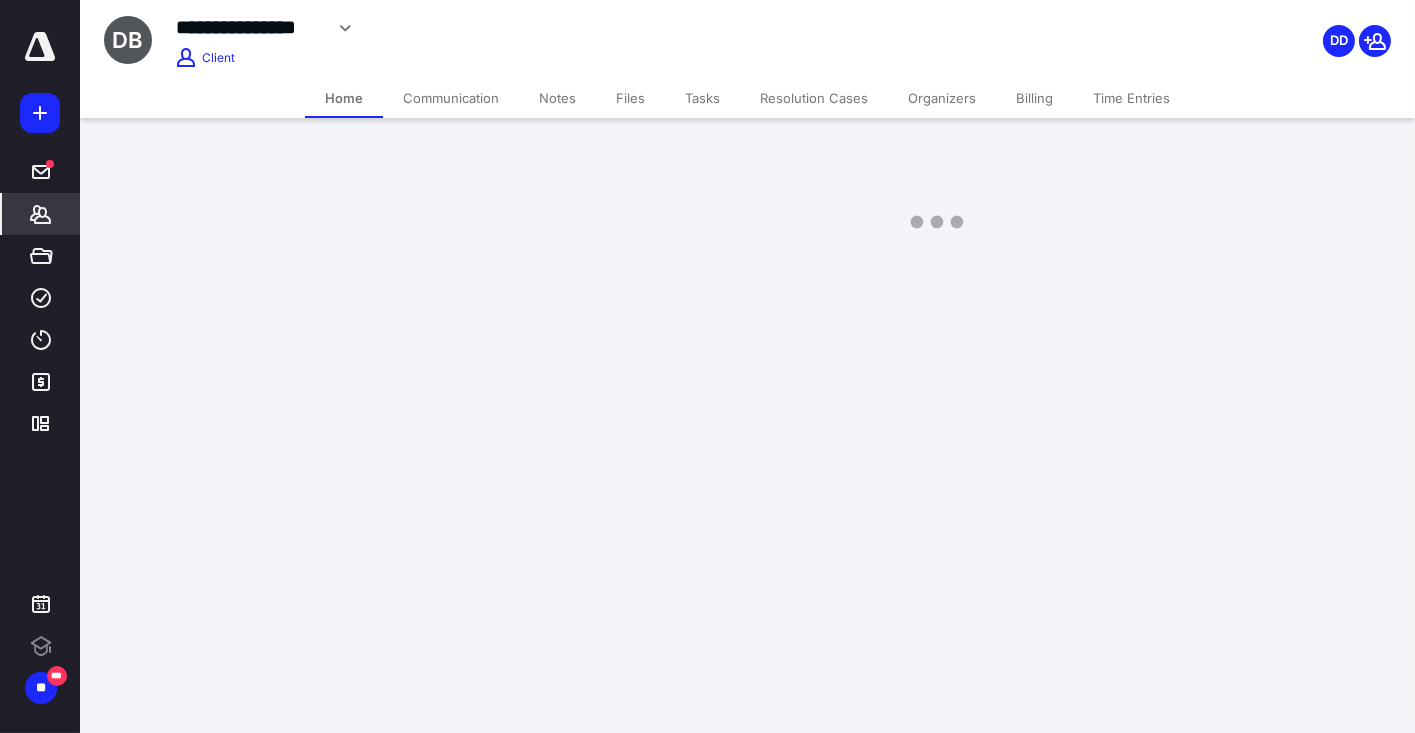 click on "**********" at bounding box center (707, 133) 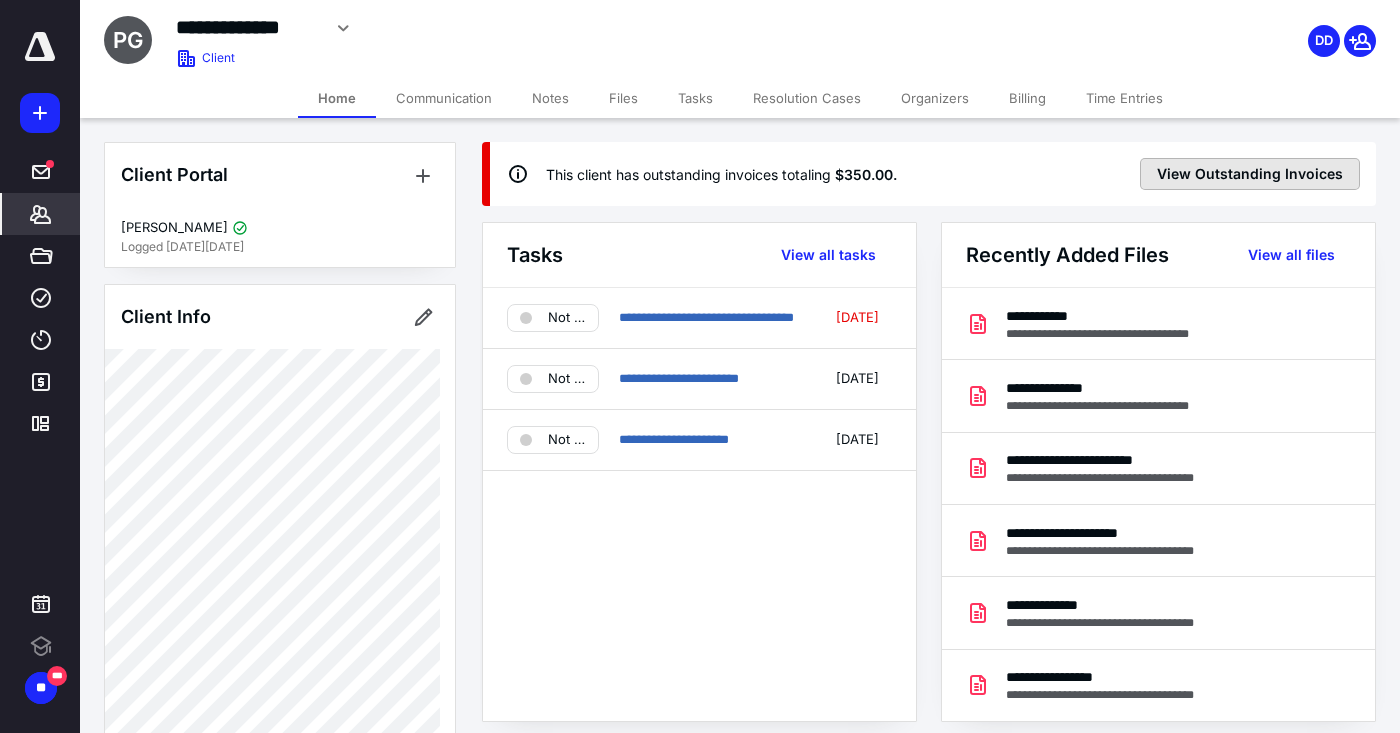 click on "View Outstanding Invoices" at bounding box center (1250, 174) 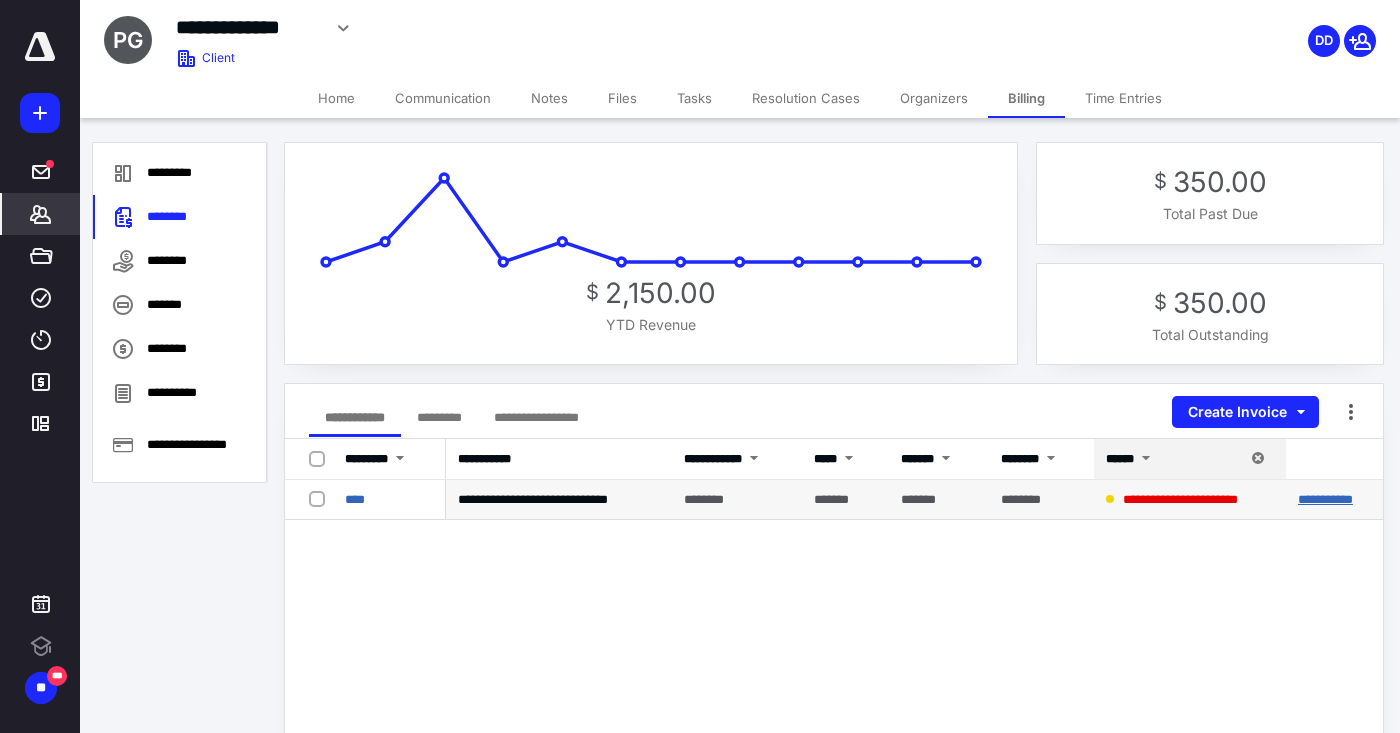 click on "**********" at bounding box center [1325, 499] 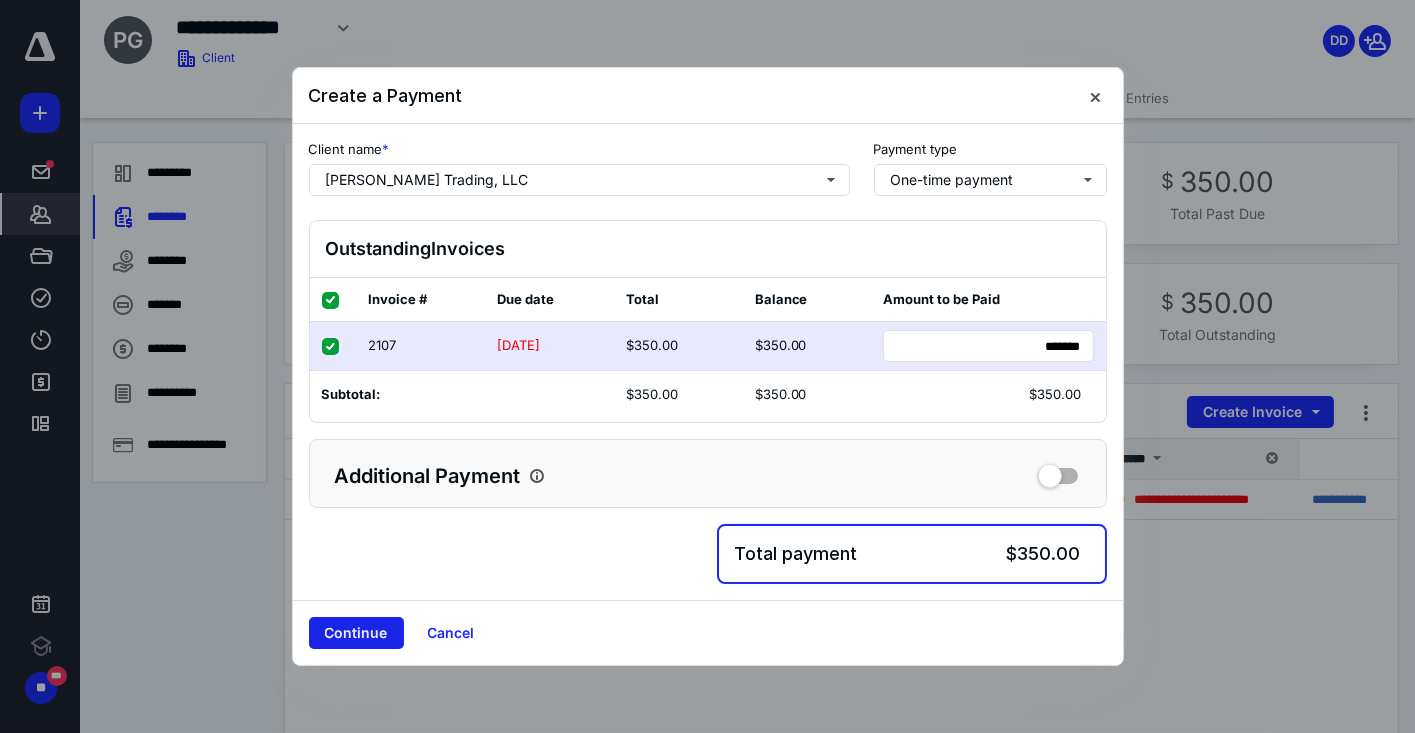 click on "Continue" at bounding box center (356, 633) 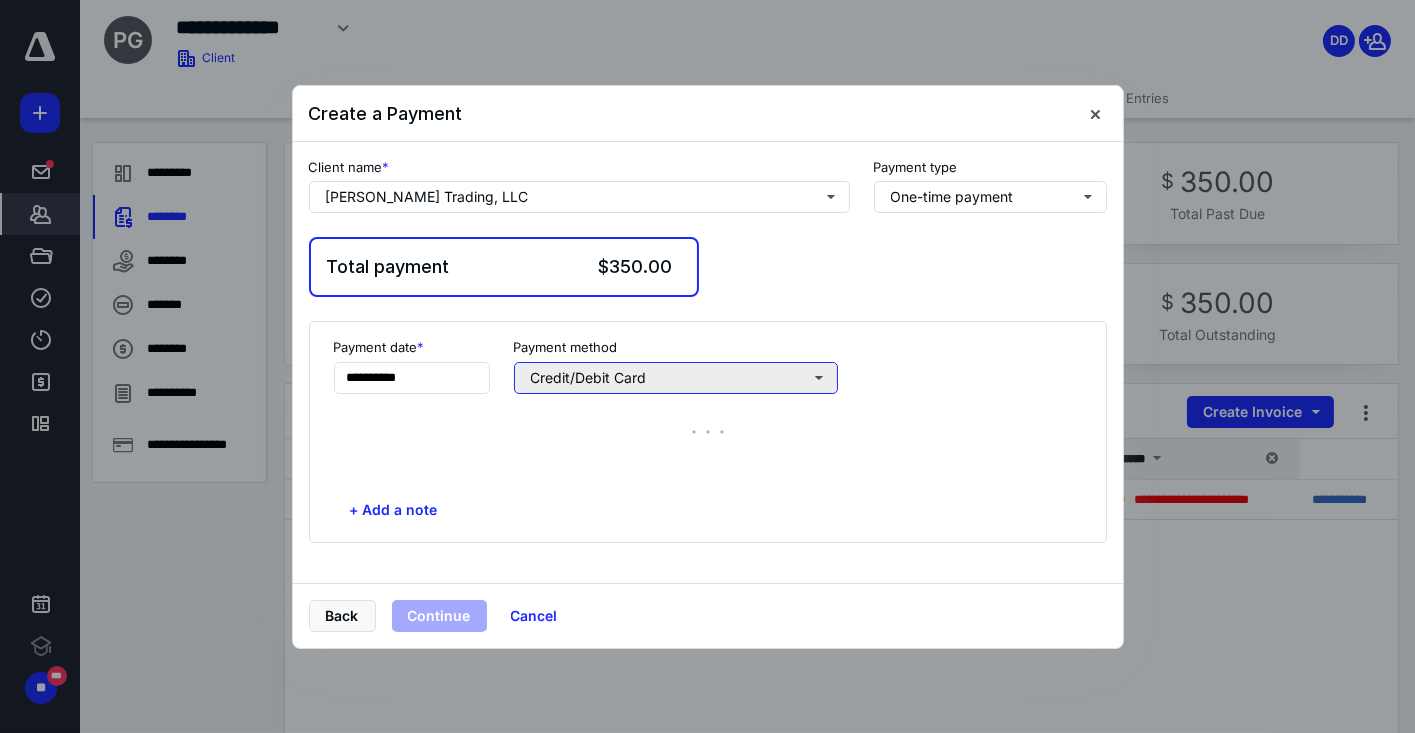 click on "Credit/Debit Card" at bounding box center (676, 378) 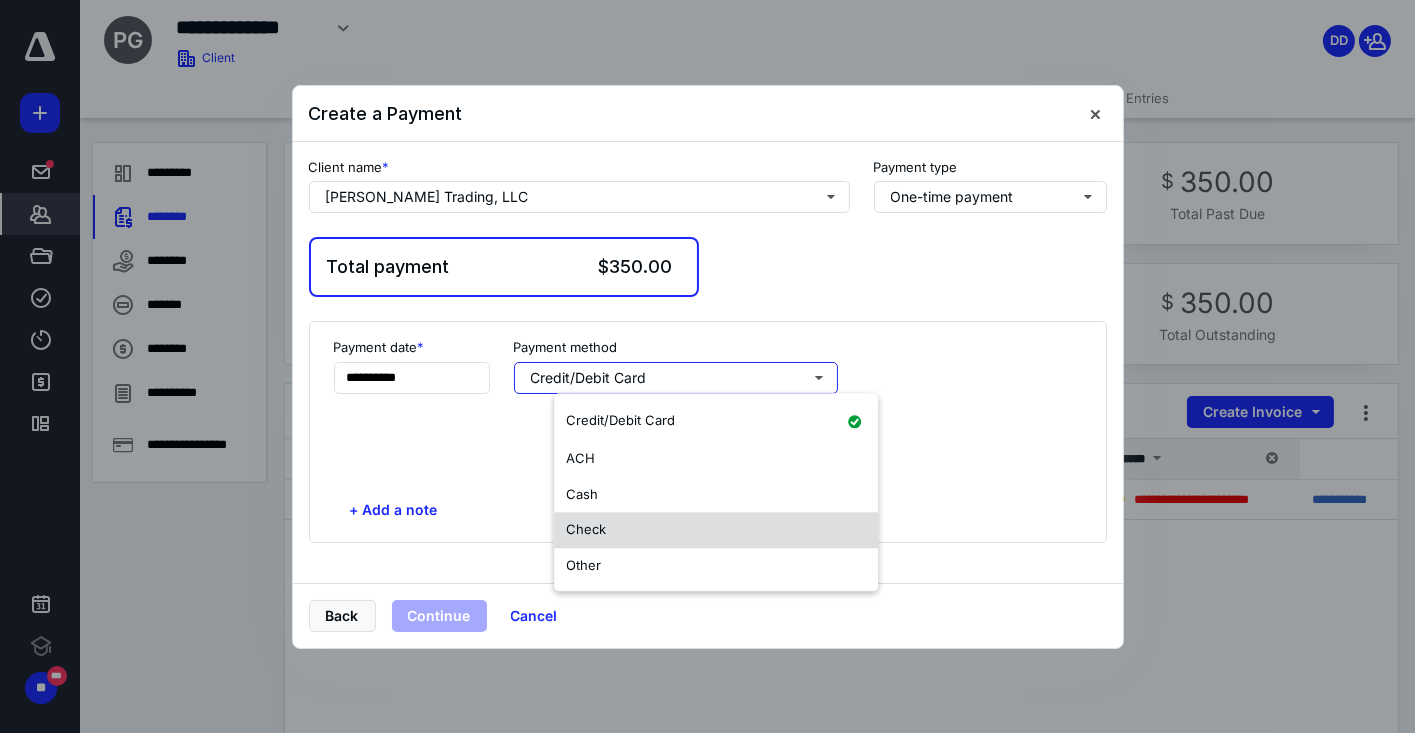 click on "Check" at bounding box center (586, 529) 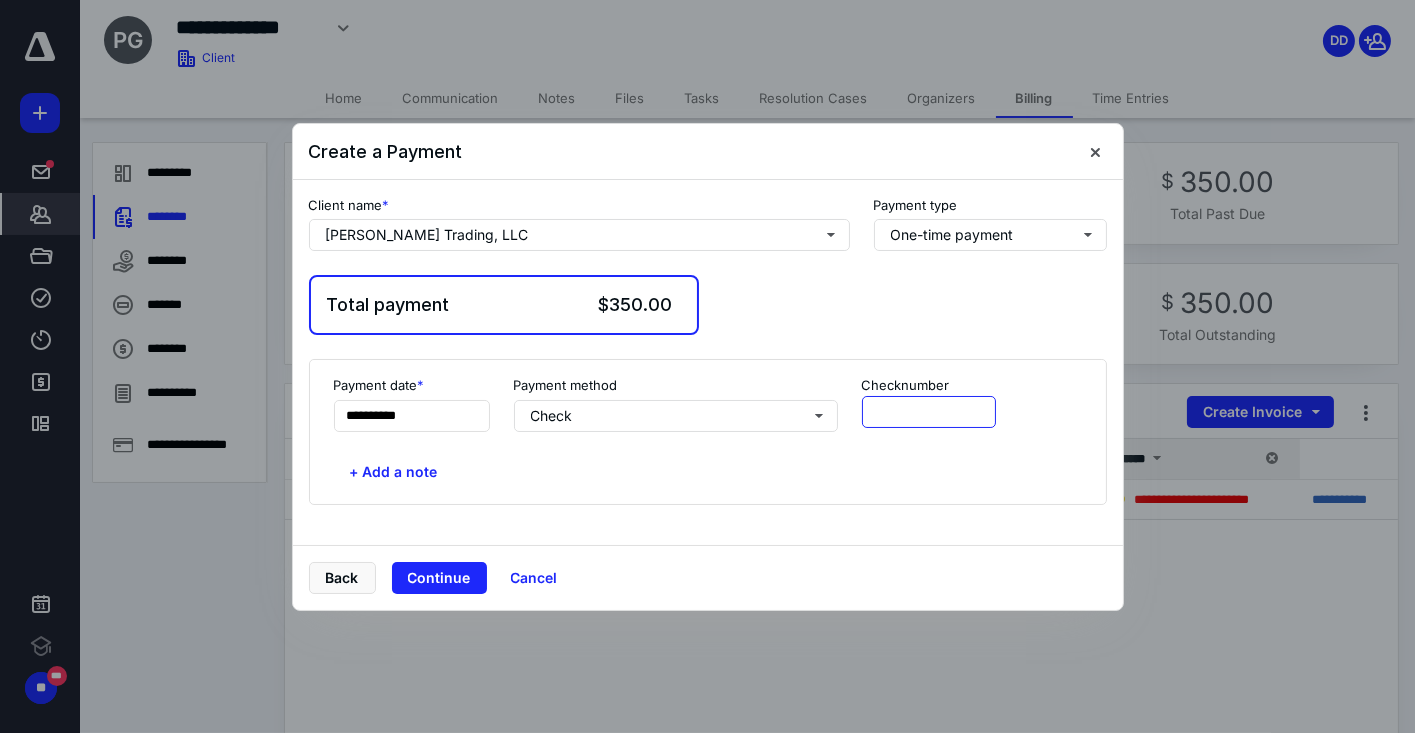 click at bounding box center [929, 412] 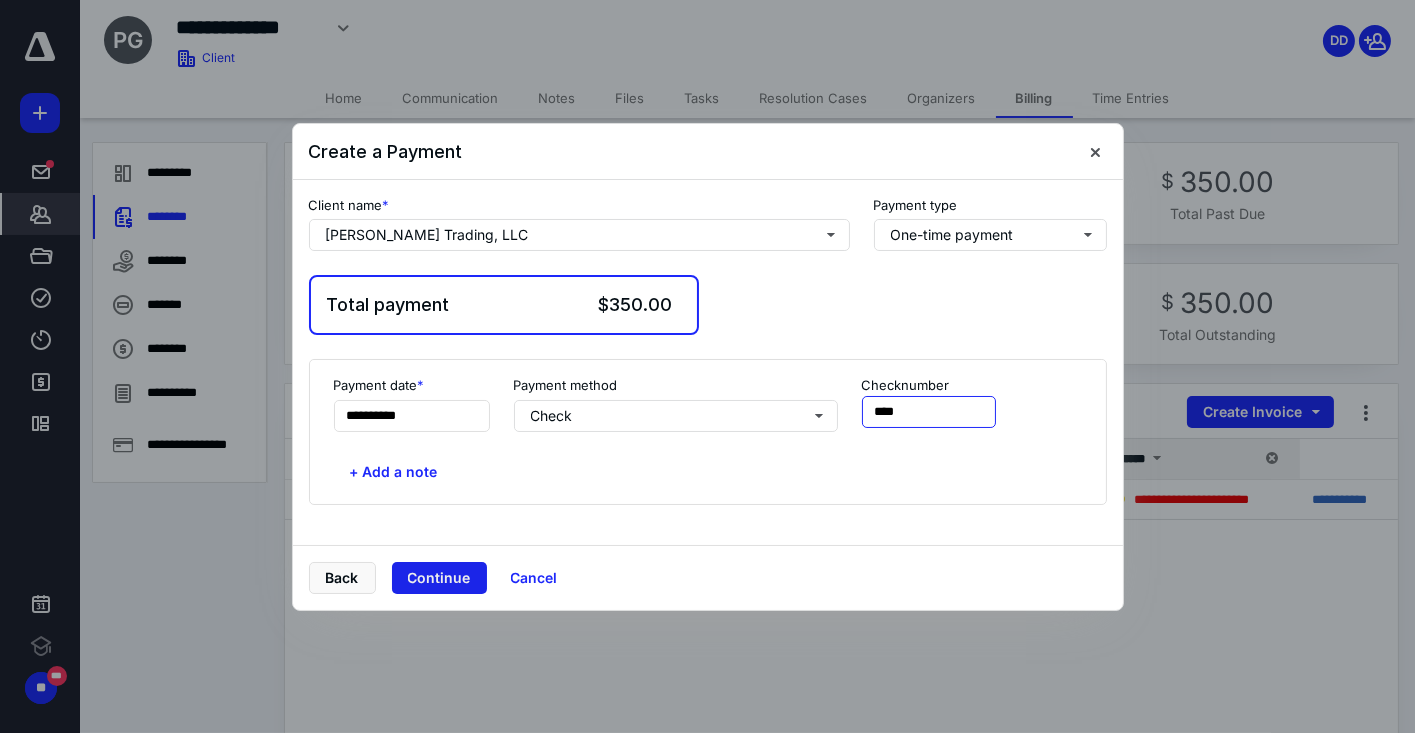 type on "****" 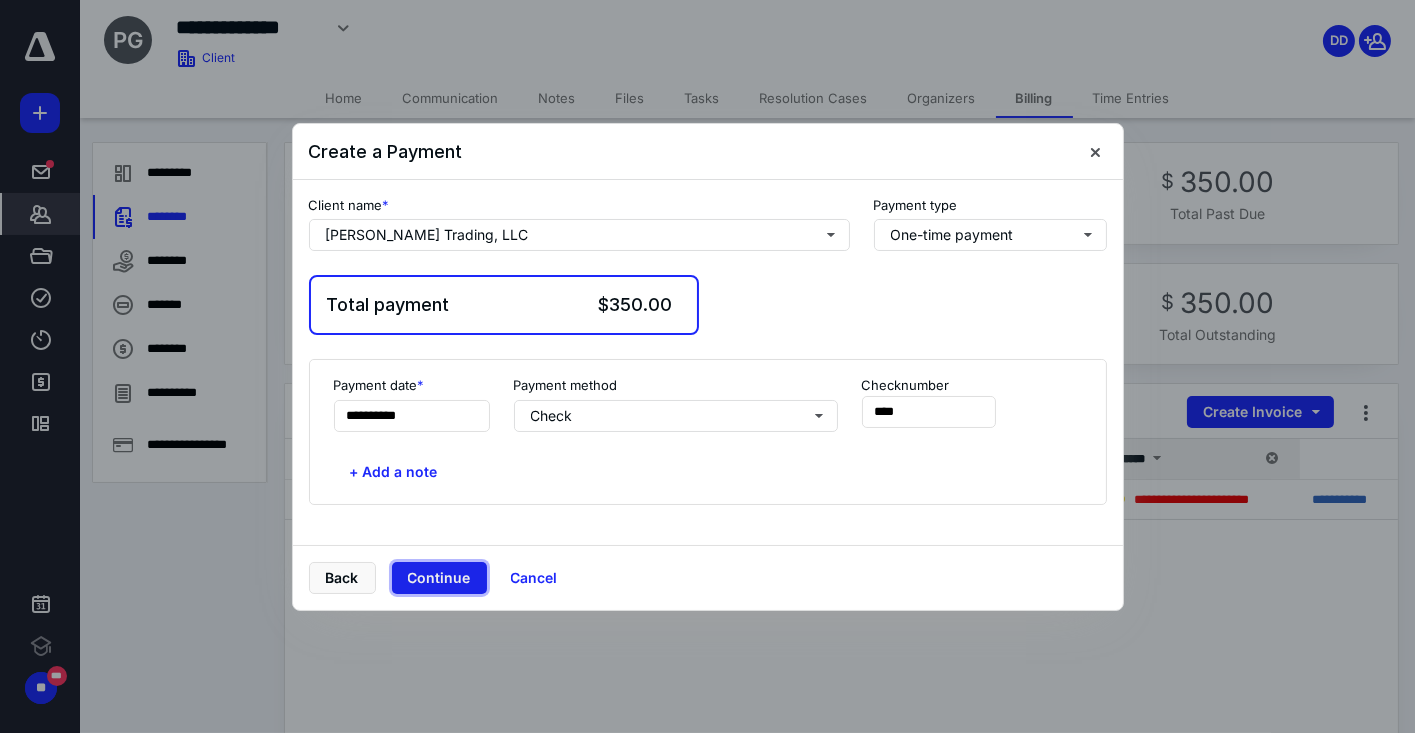 click on "Continue" at bounding box center [439, 578] 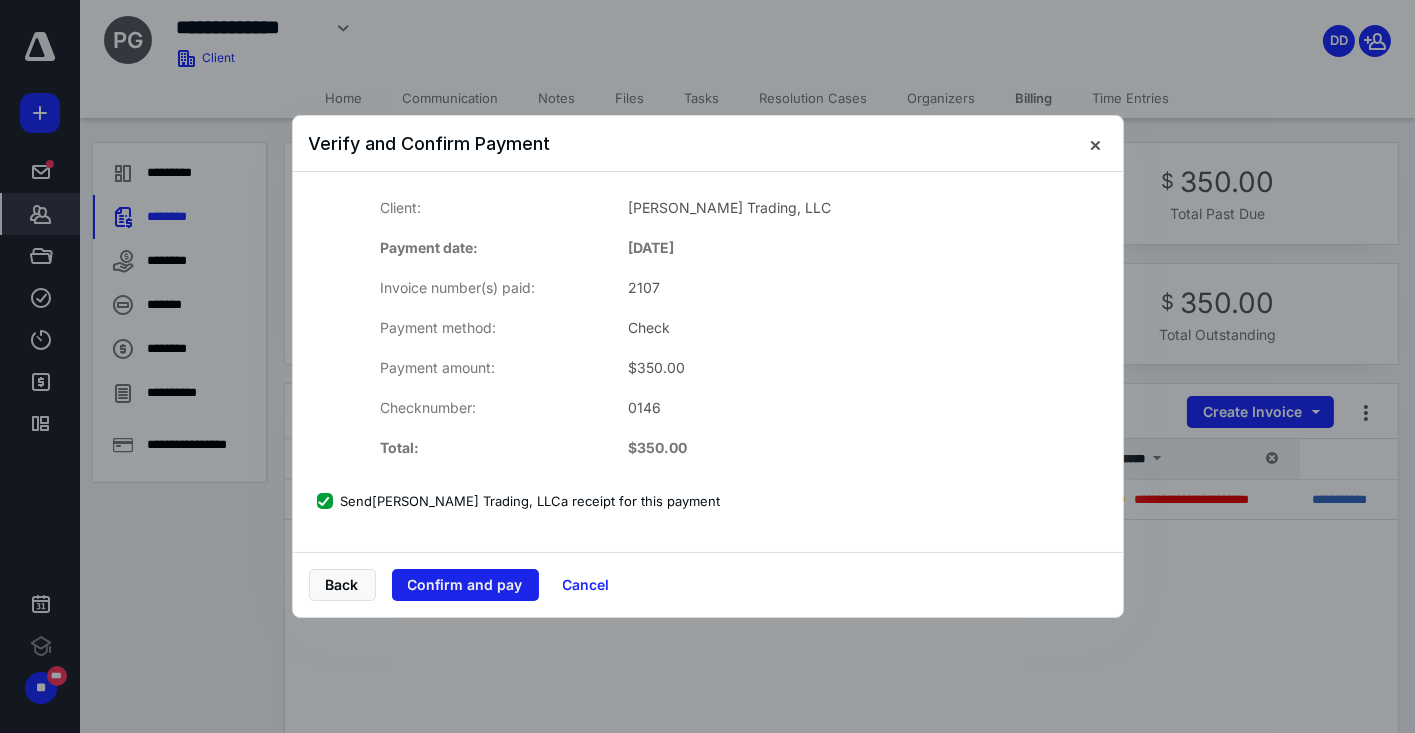 click on "Confirm and pay" at bounding box center [465, 585] 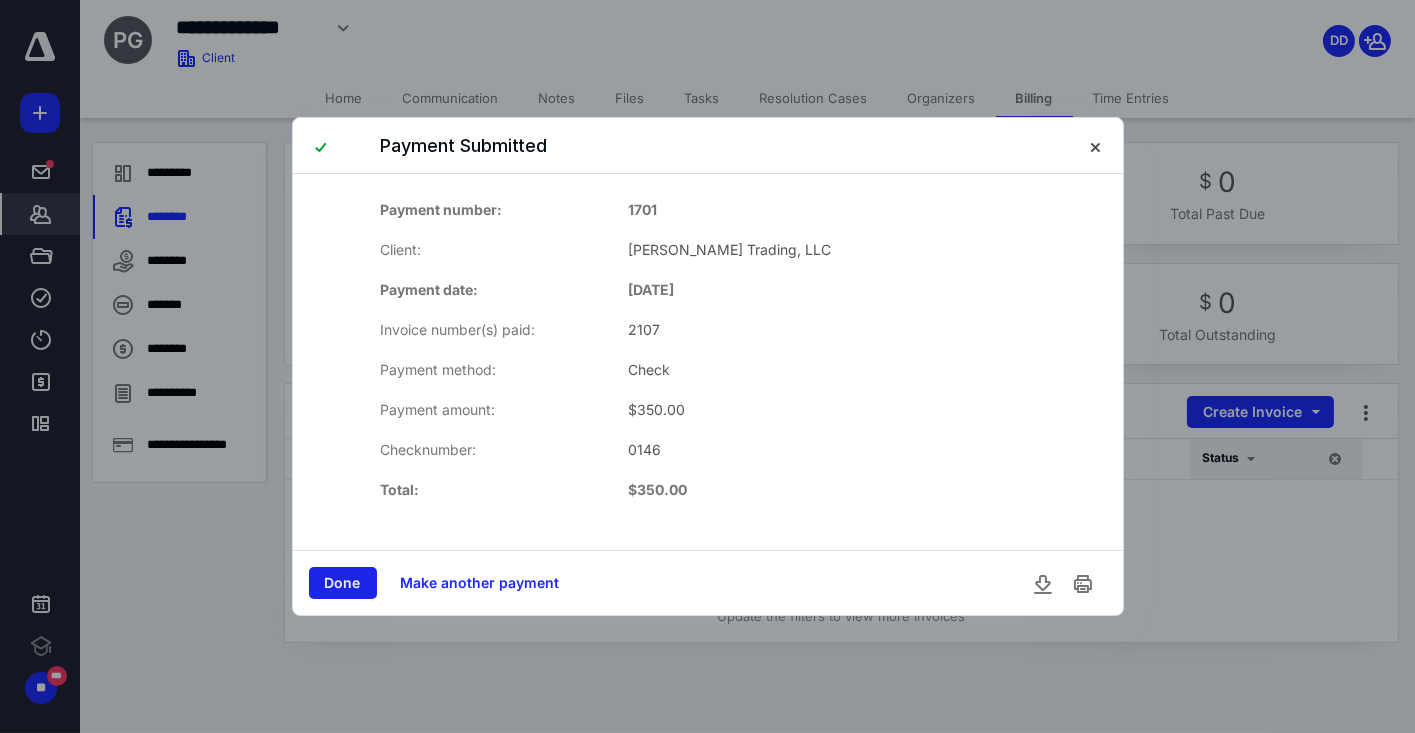 click on "Done" at bounding box center [343, 583] 